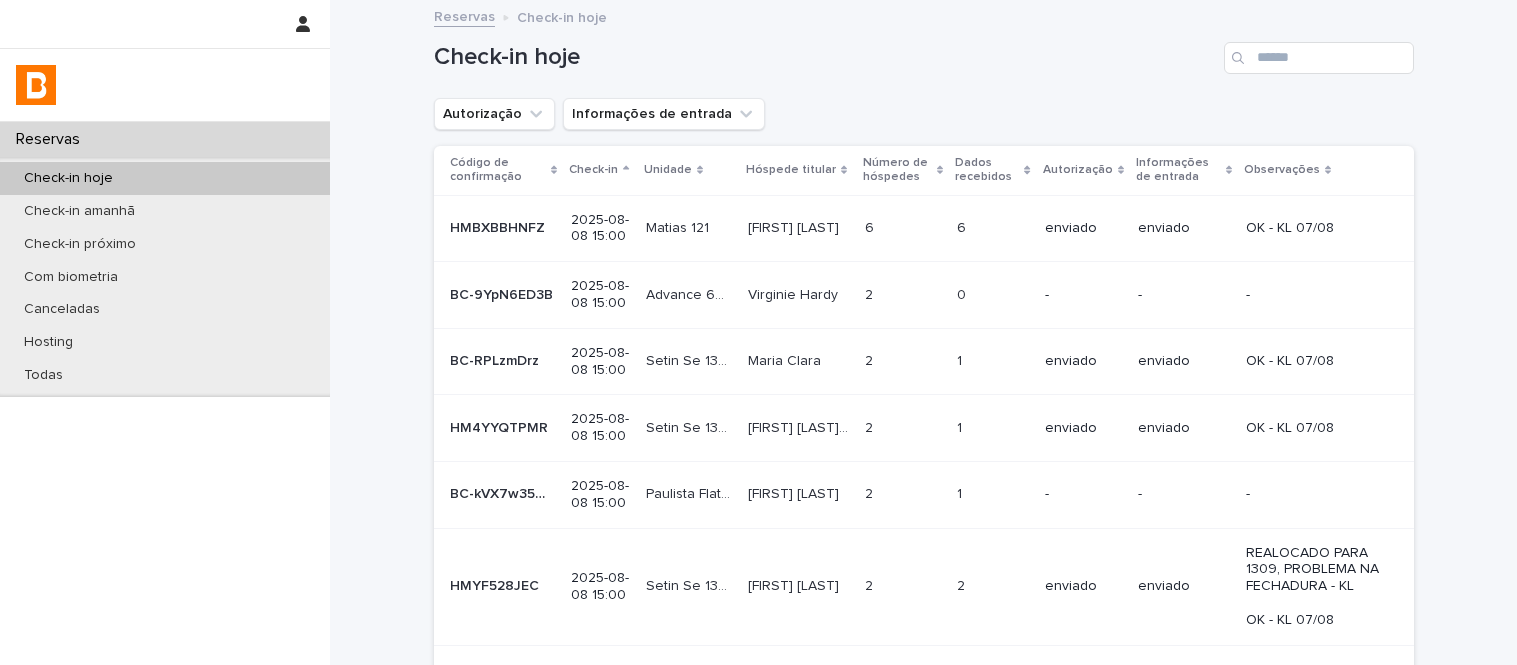 scroll, scrollTop: 0, scrollLeft: 0, axis: both 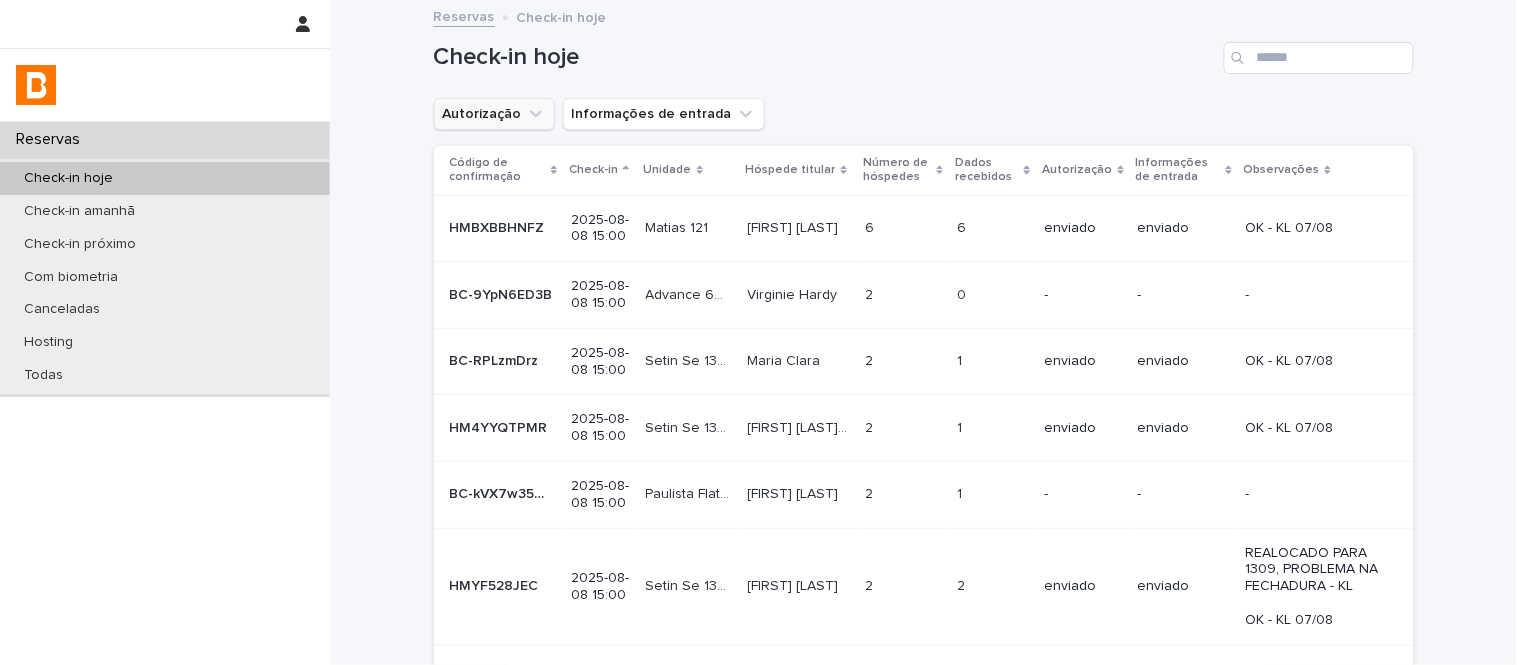 click 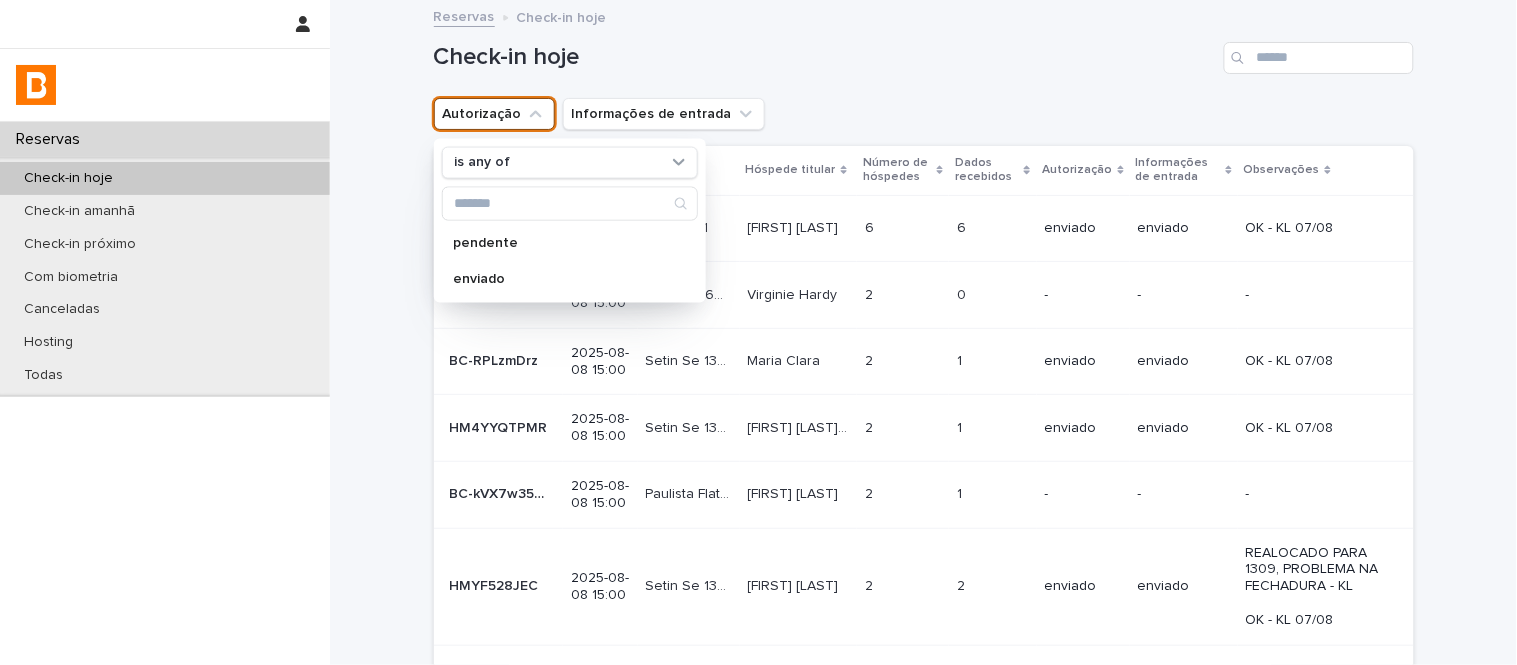 click on "is any of pendente enviado" at bounding box center [570, 220] 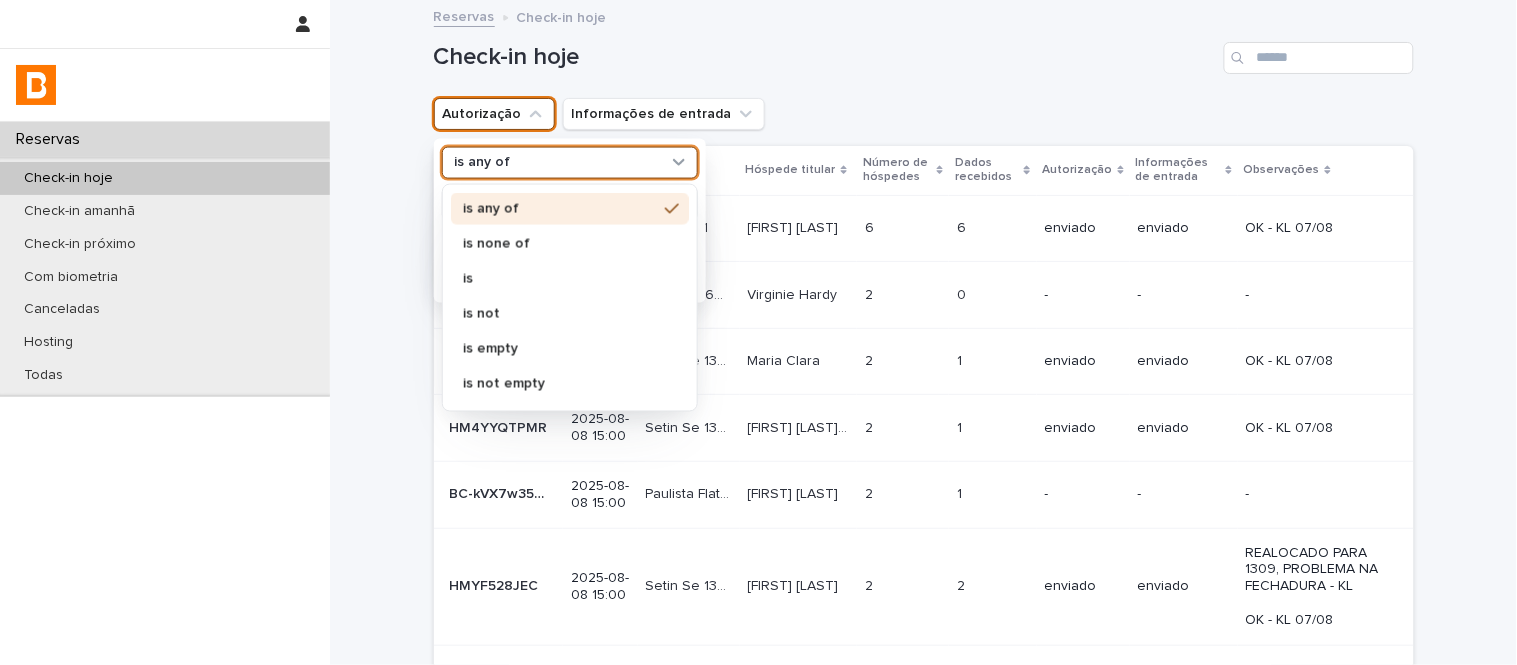 click on "is any of" at bounding box center (557, 162) 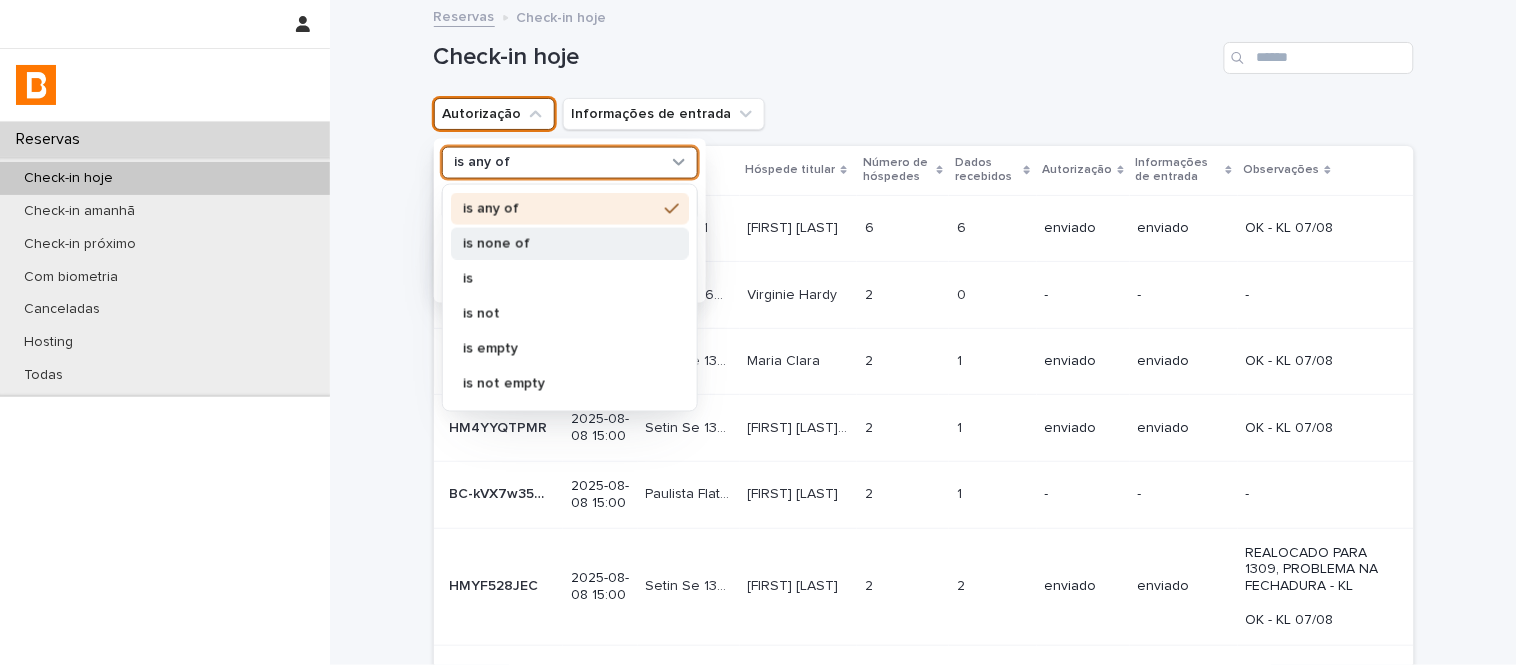 click on "is none of" at bounding box center [560, 243] 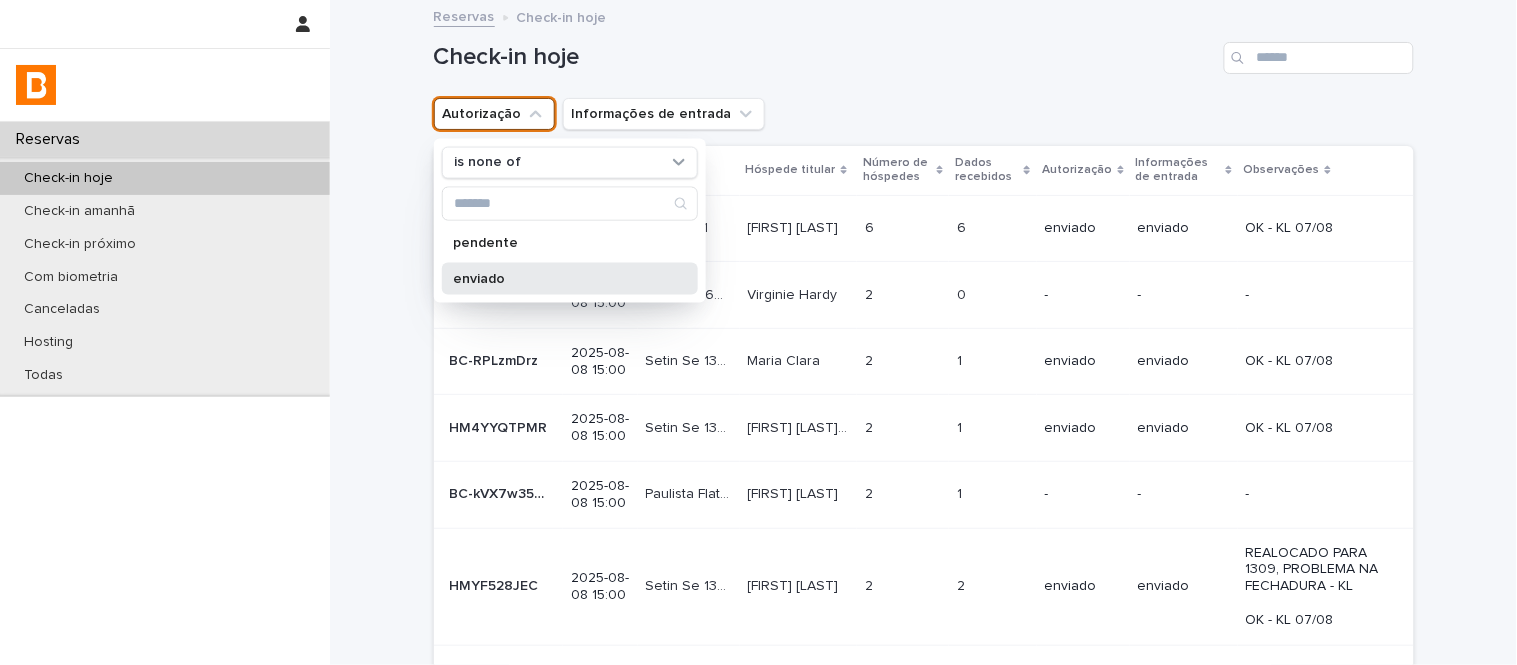 click on "enviado" at bounding box center (570, 278) 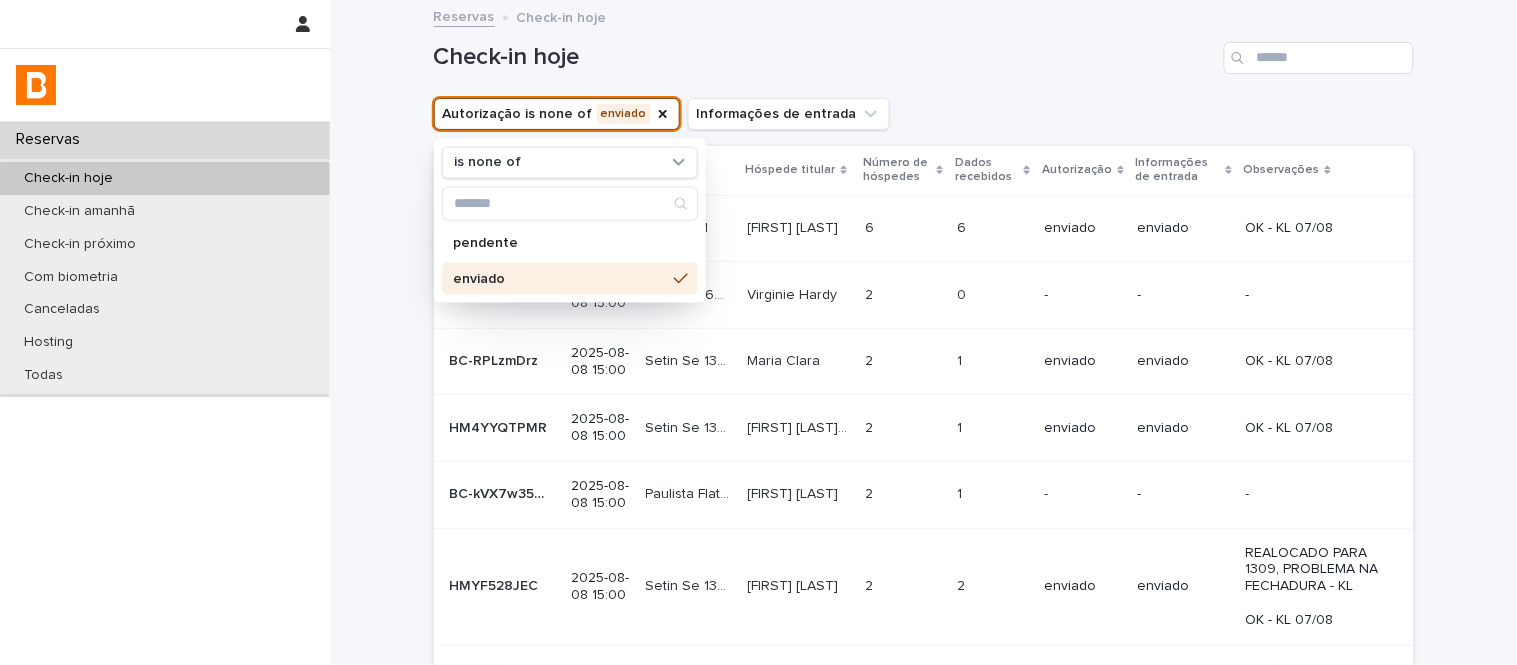click on "Reservas Check-in hoje" at bounding box center [924, 18] 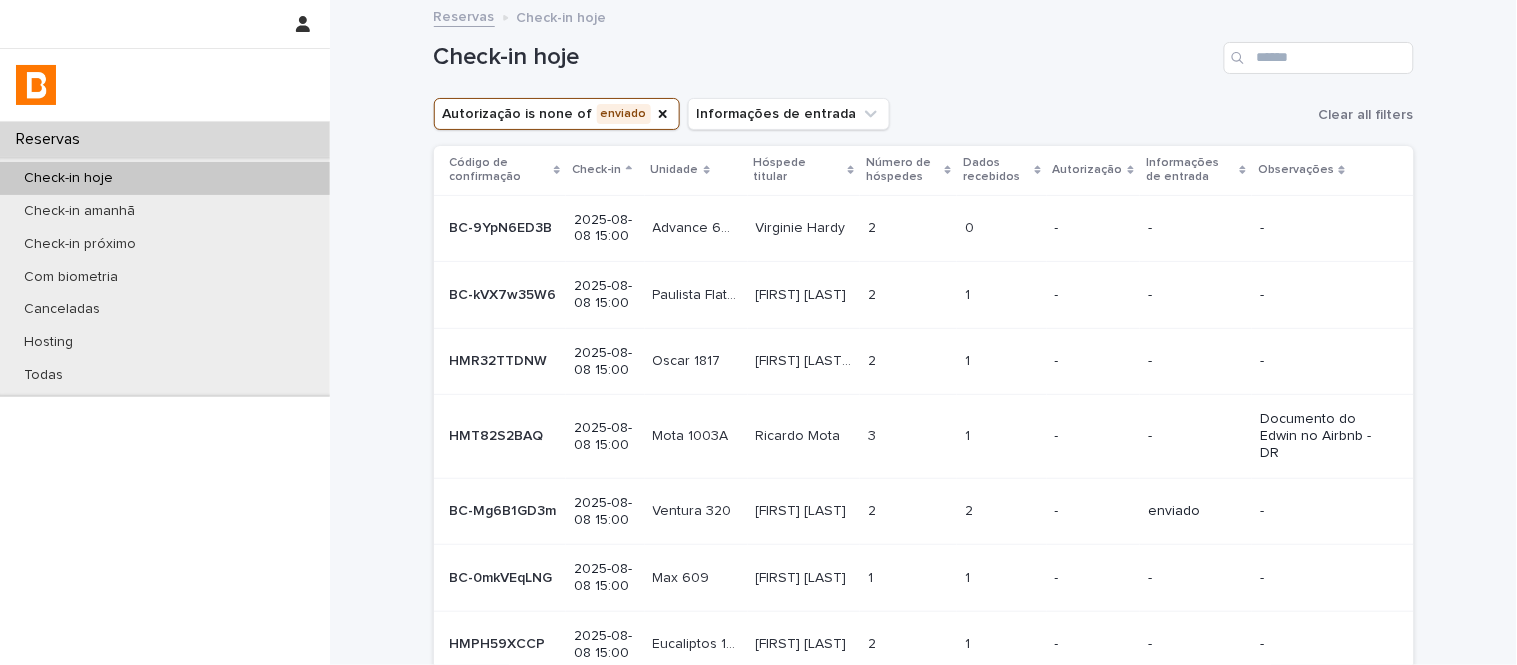 click on "Reservas Check-in hoje Check-in amanhã Check-in próximo Com biometria Canceladas Hosting Todas" at bounding box center [165, 393] 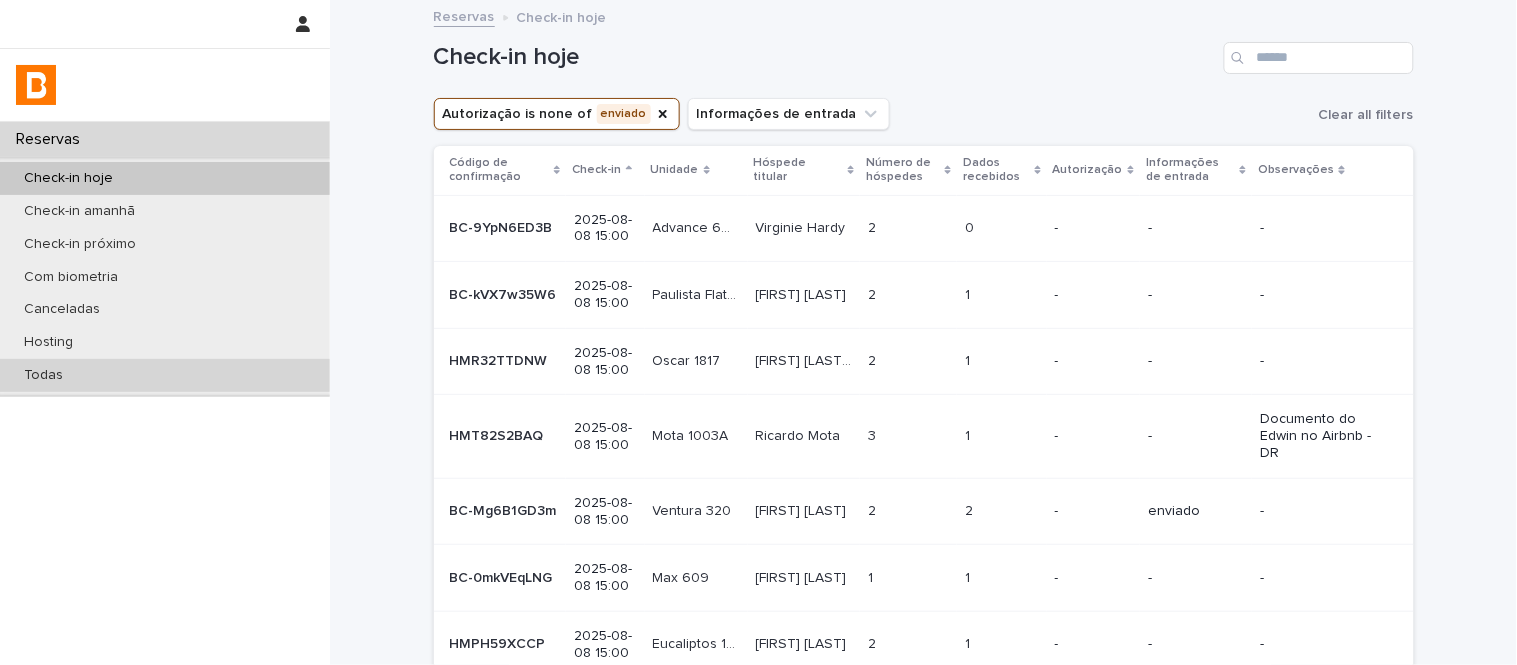 click on "Todas" at bounding box center [165, 375] 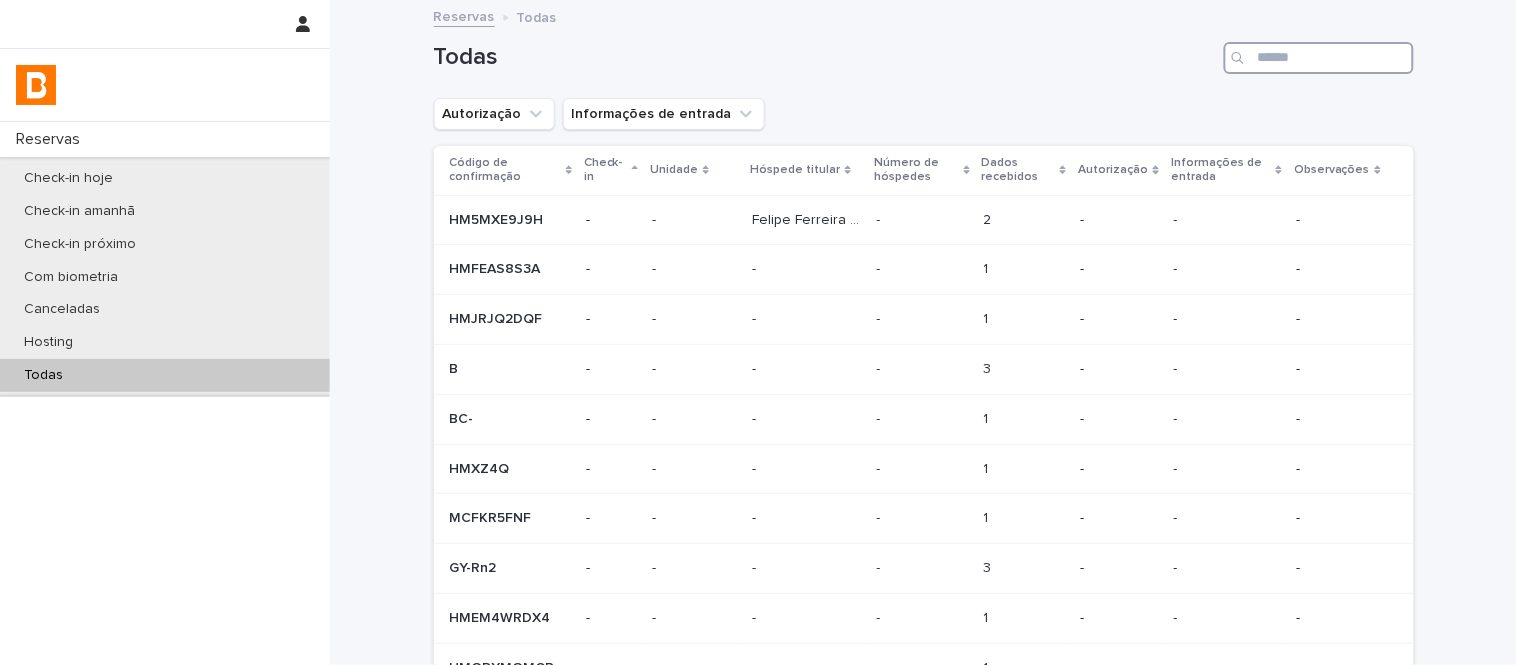 click at bounding box center (1319, 58) 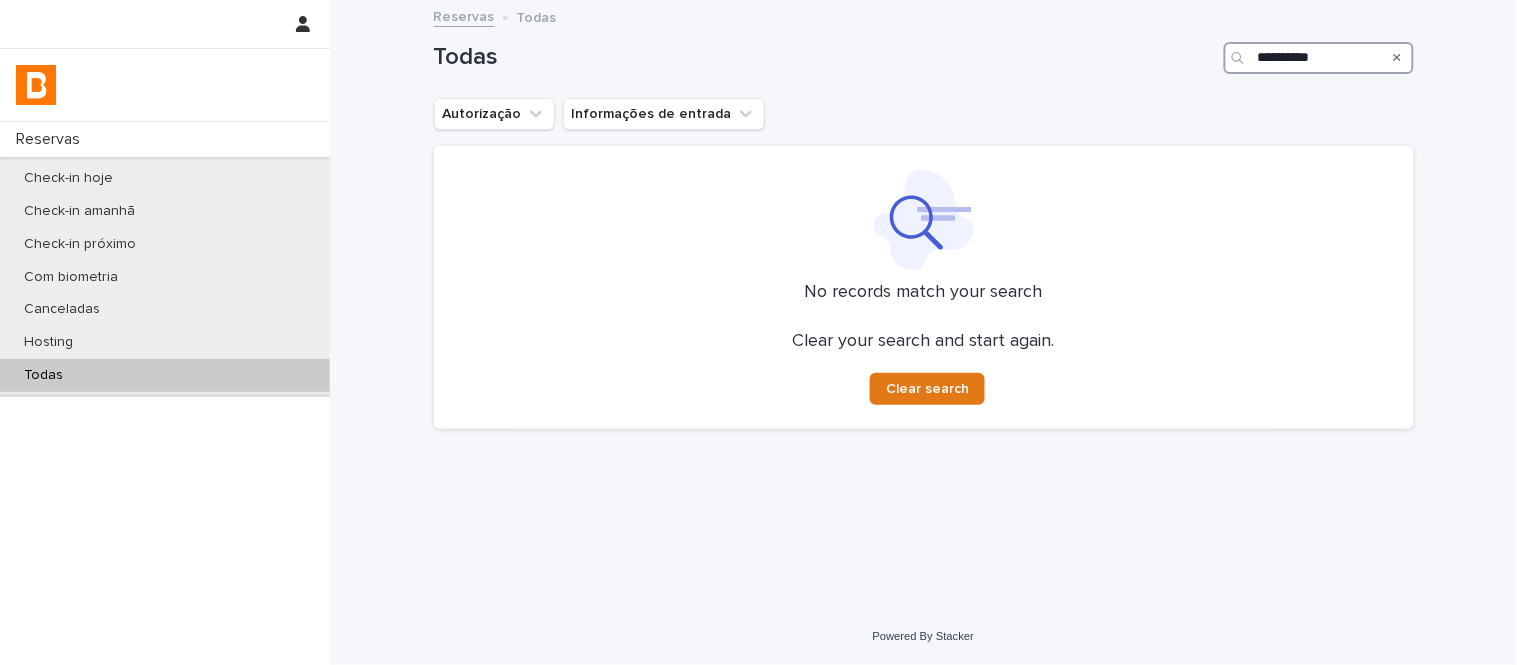 type on "**********" 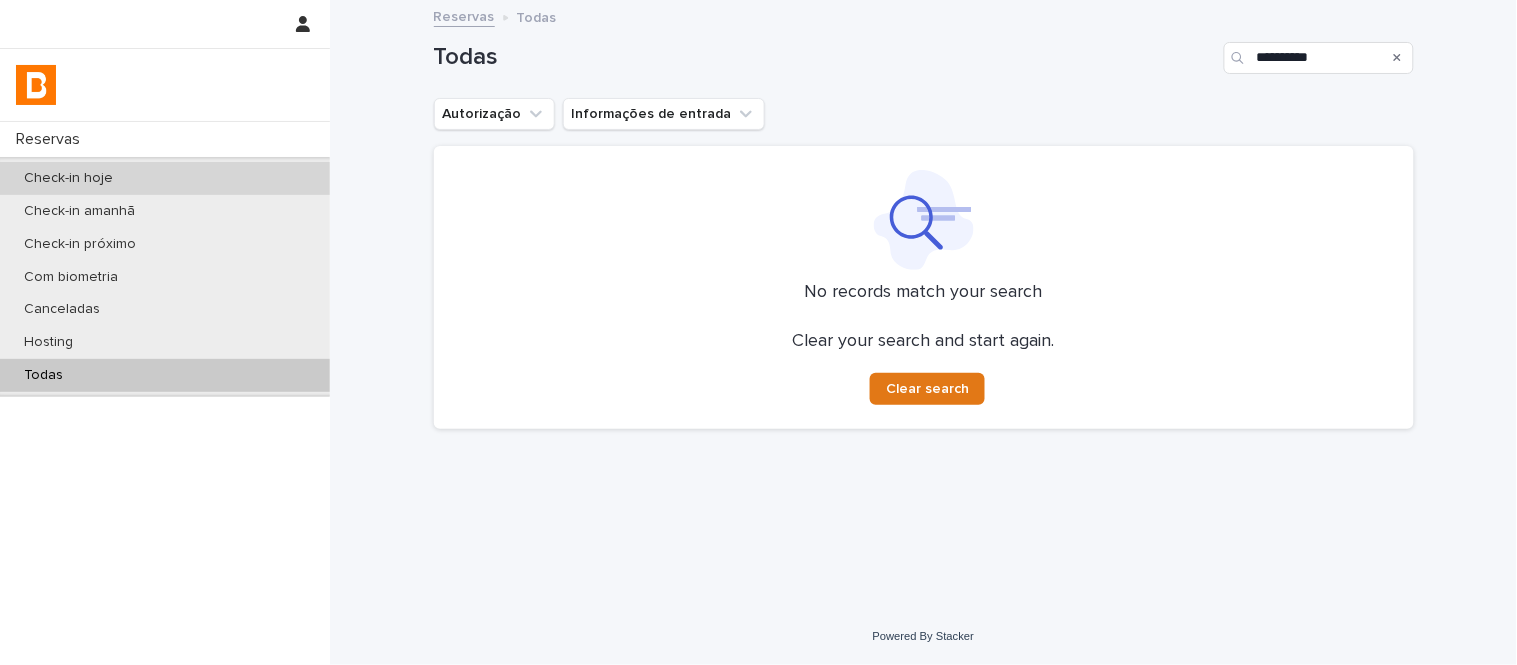 click on "Check-in hoje" at bounding box center (165, 178) 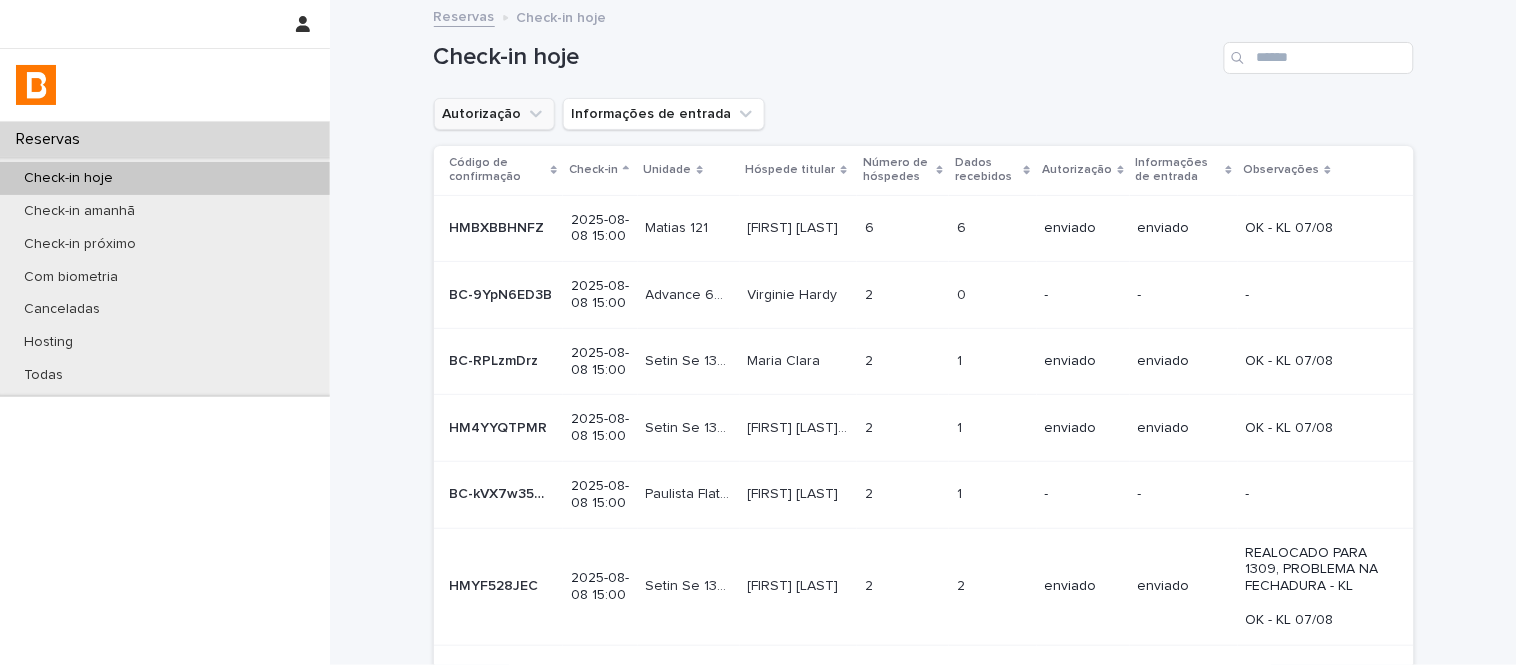 click on "Autorização" at bounding box center (494, 114) 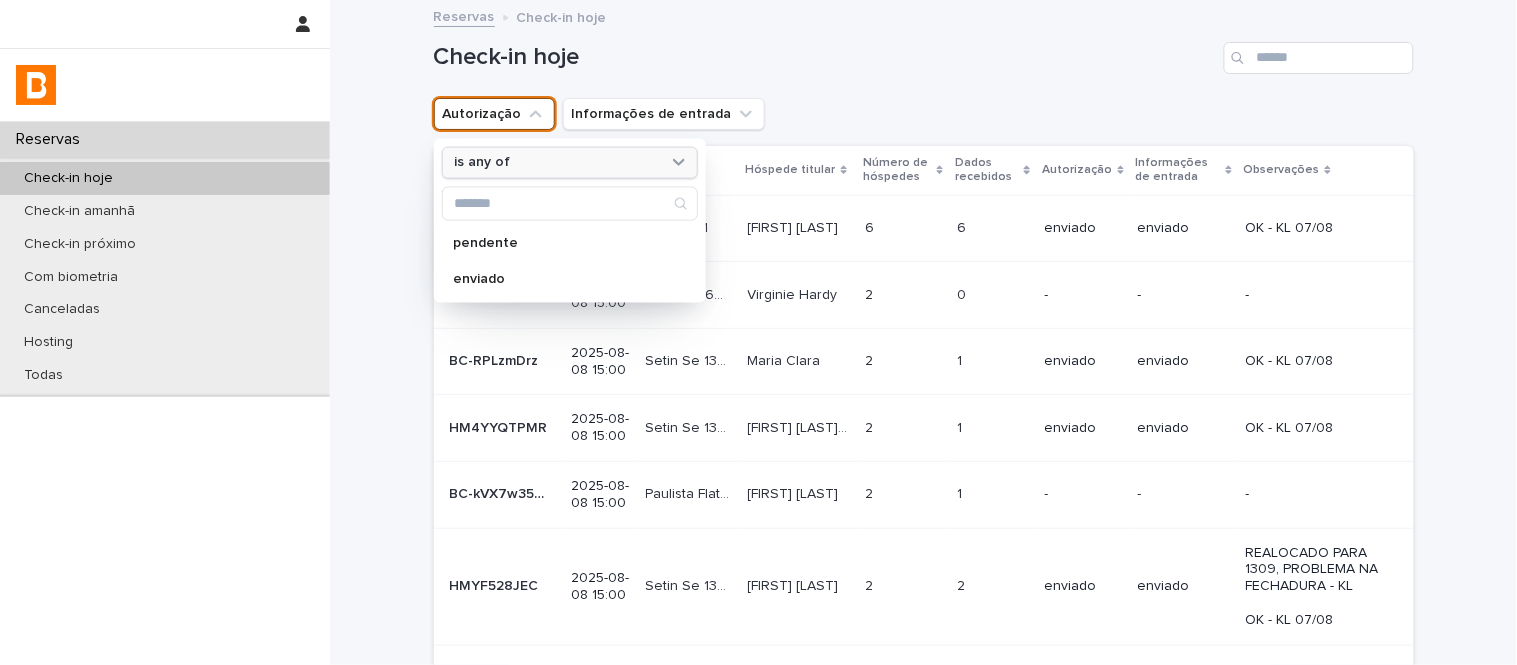 click on "is any of" at bounding box center [557, 162] 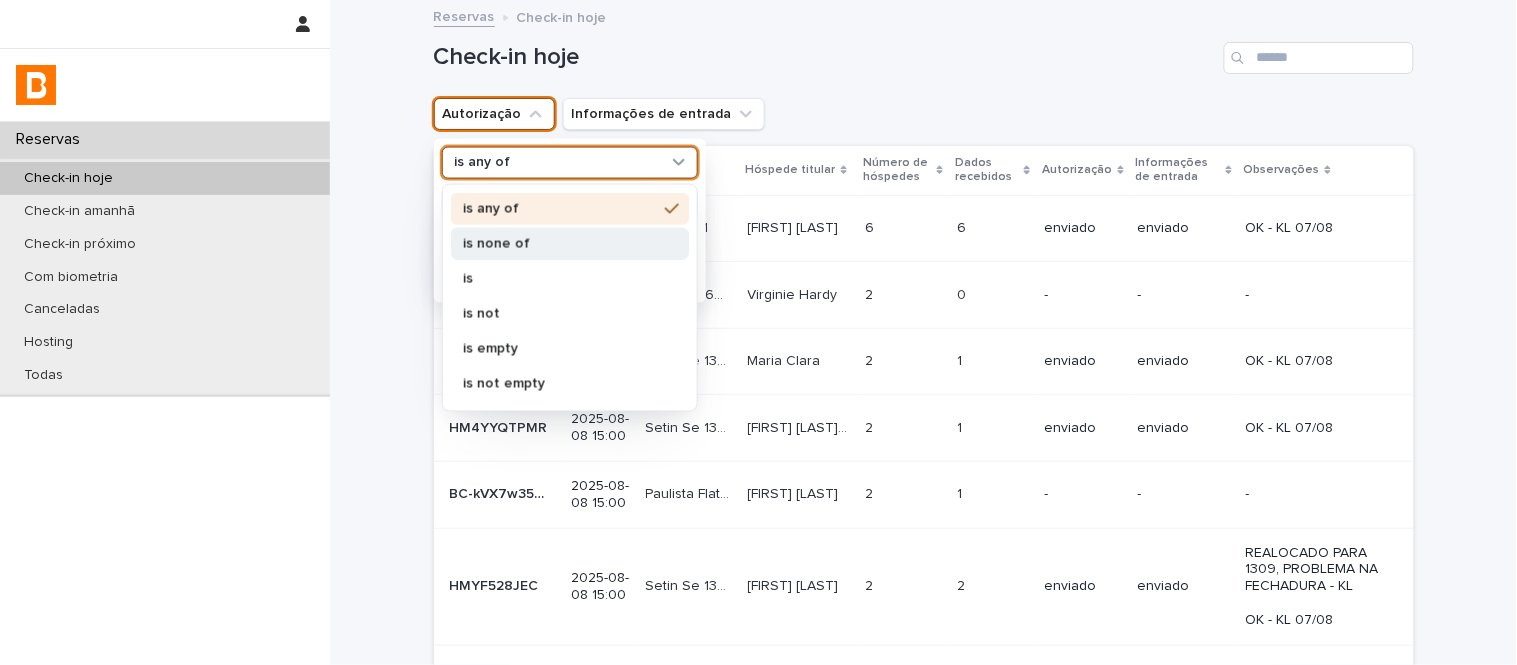 drag, startPoint x: 558, startPoint y: 224, endPoint x: 563, endPoint y: 235, distance: 12.083046 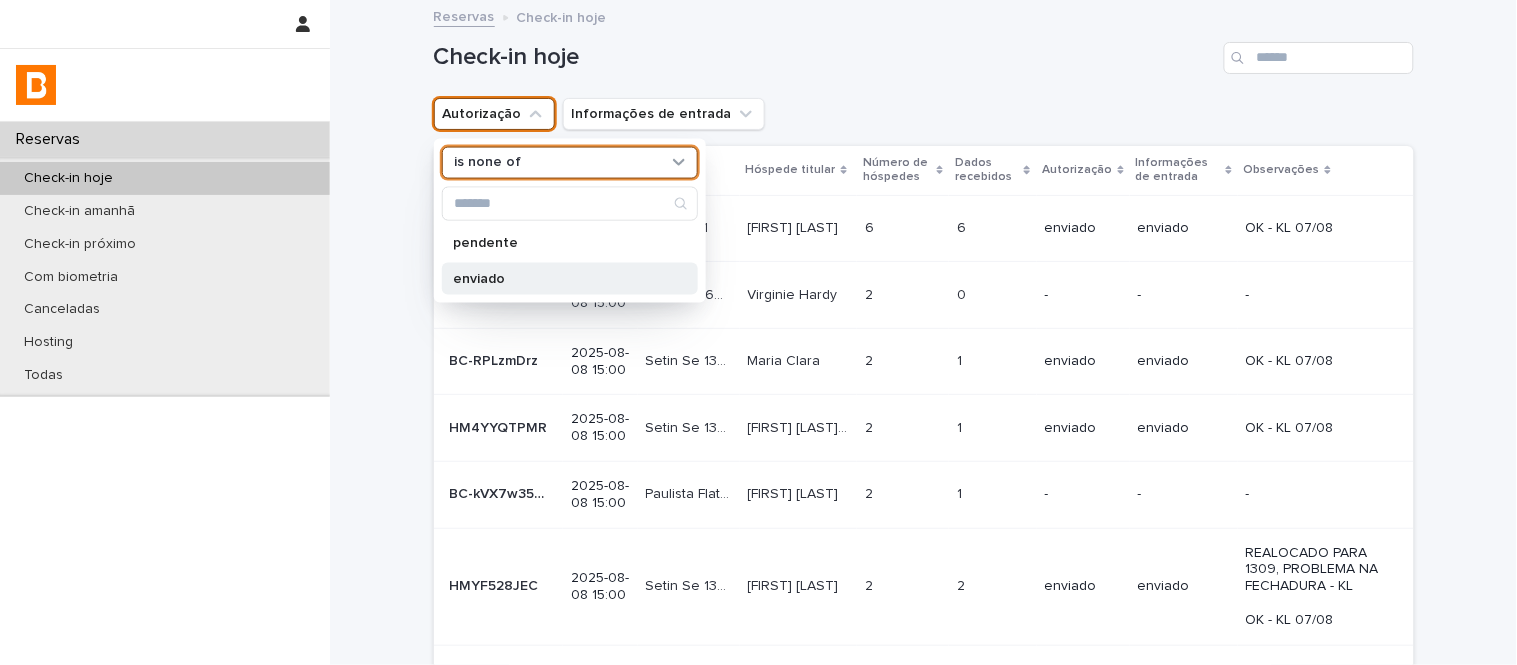 click on "enviado" at bounding box center [570, 278] 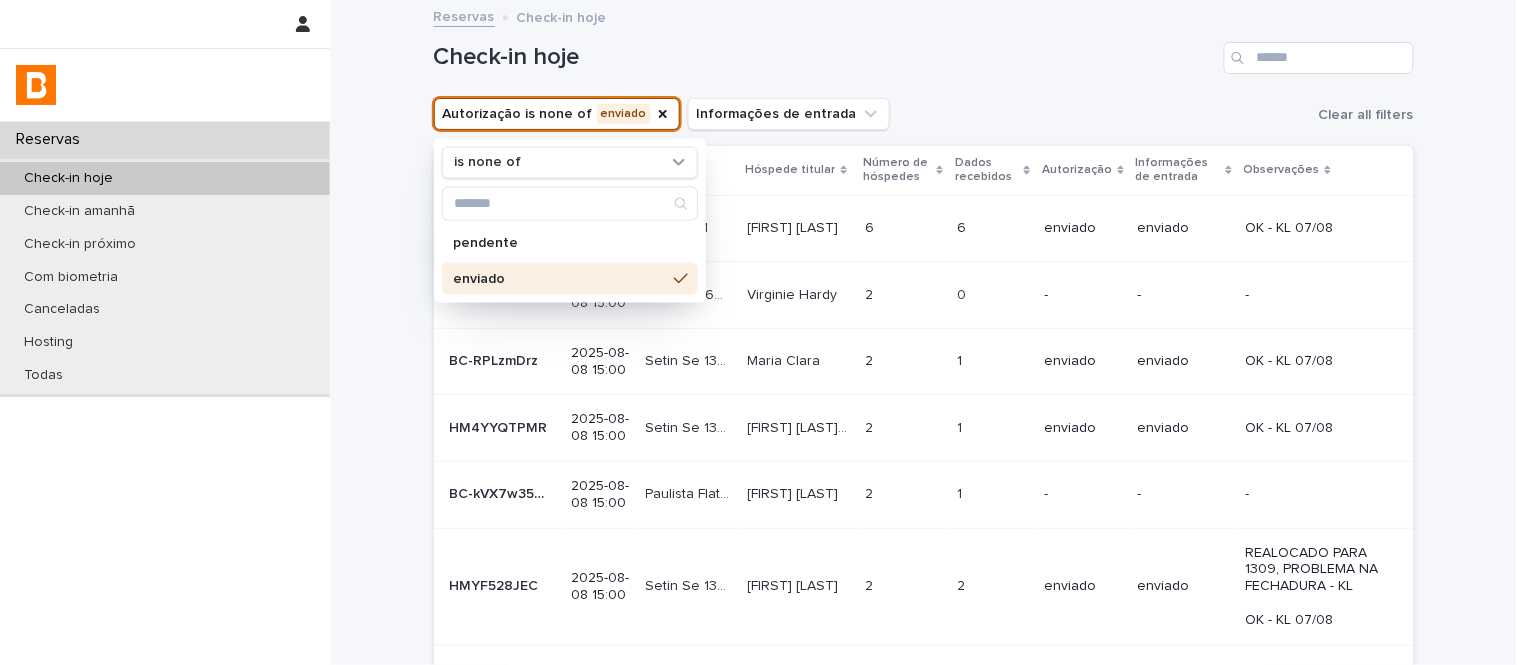 click on "Autorização is none of enviado is none of pendente enviado Informações de entrada Clear all filters" at bounding box center (924, 114) 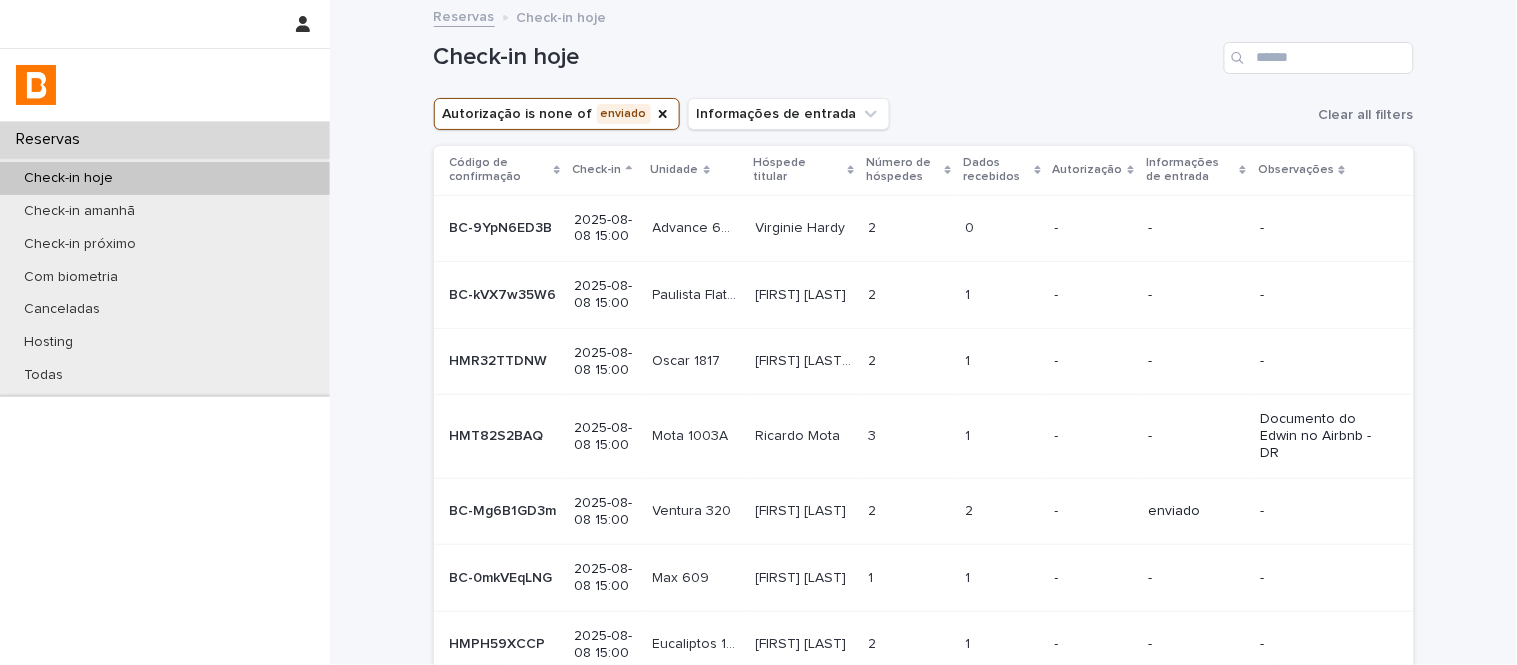 click on "Dados recebidos" at bounding box center (1002, 170) 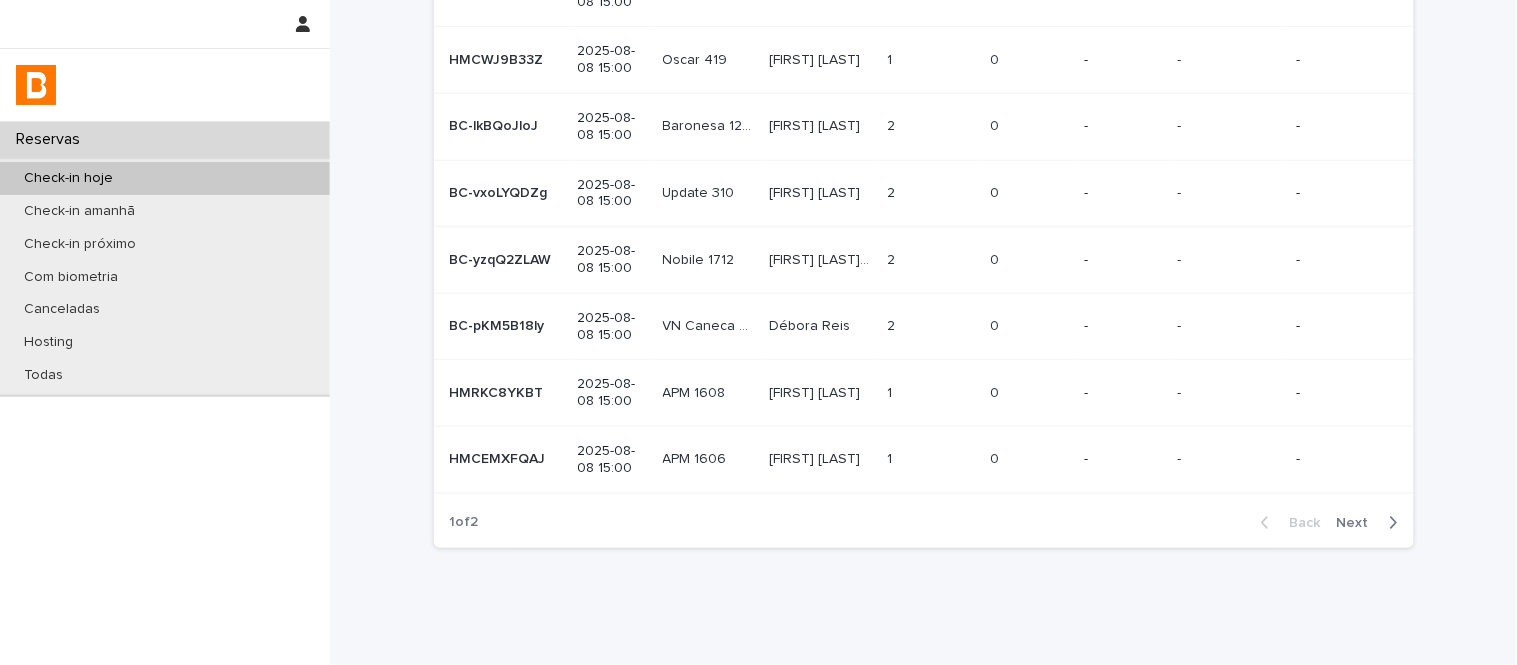 scroll, scrollTop: 423, scrollLeft: 0, axis: vertical 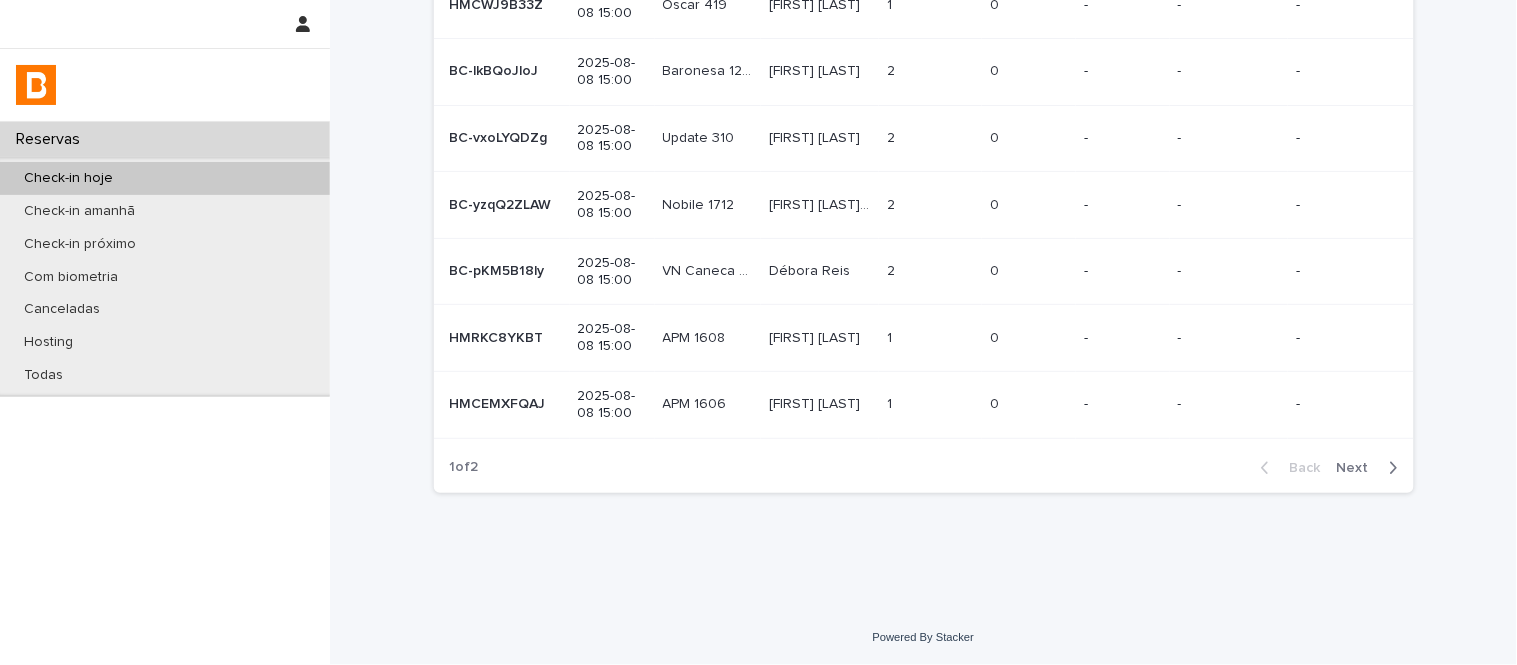 click on "Back Next" at bounding box center [1329, 468] 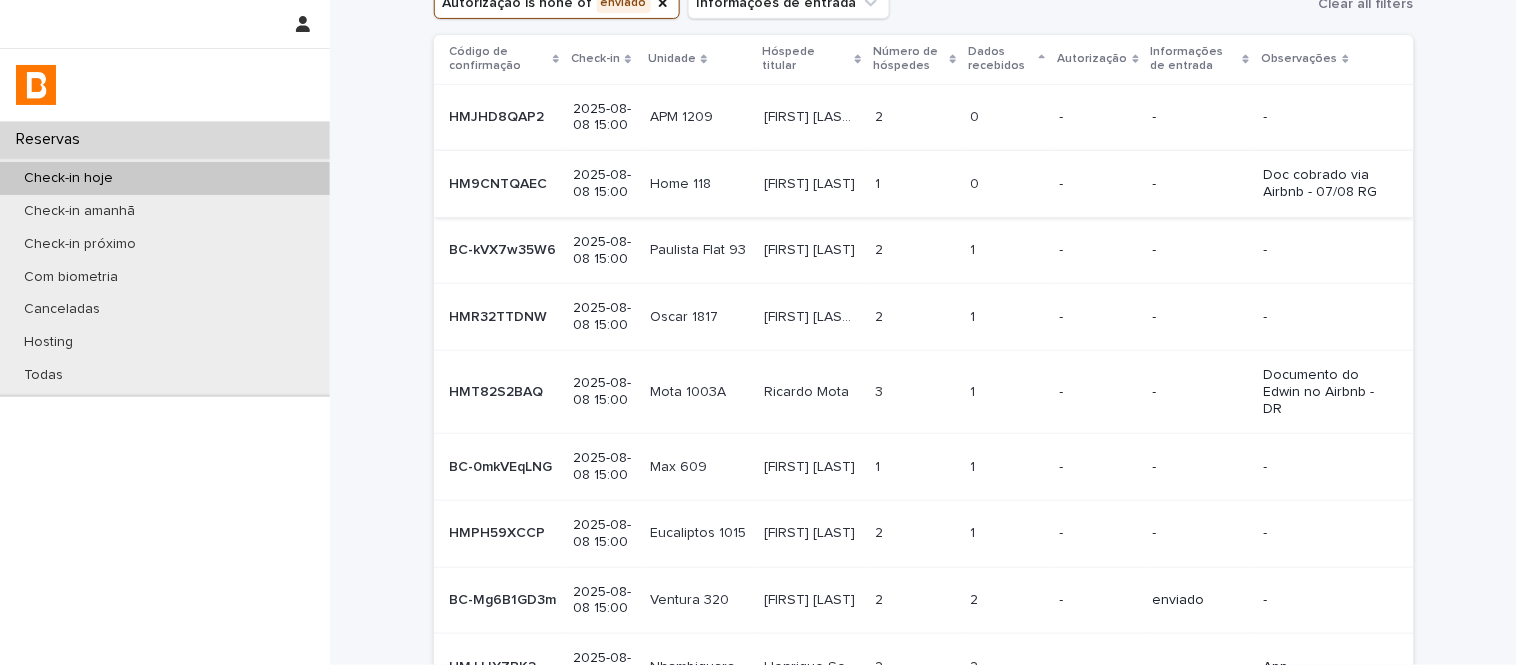 scroll, scrollTop: 222, scrollLeft: 0, axis: vertical 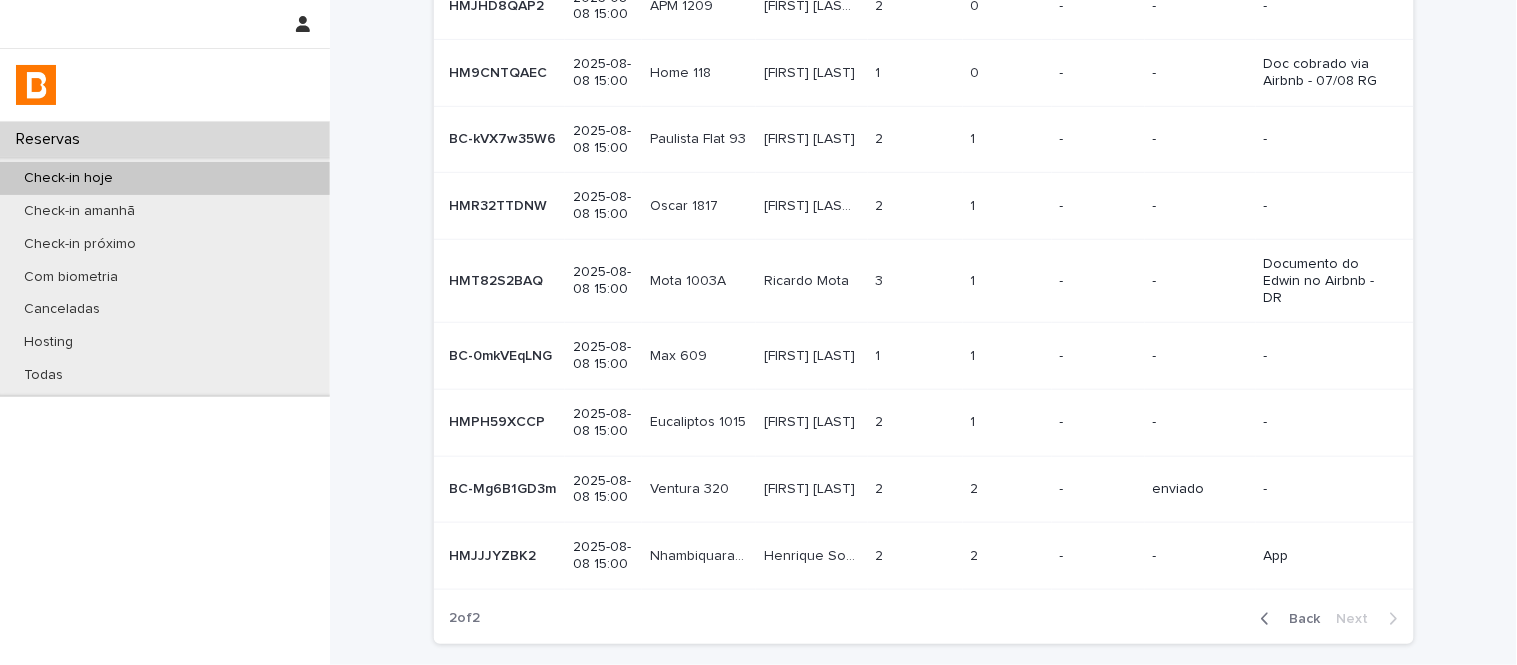 click on "[FIRST] [LAST] [FIRST] [LAST]" at bounding box center (812, 356) 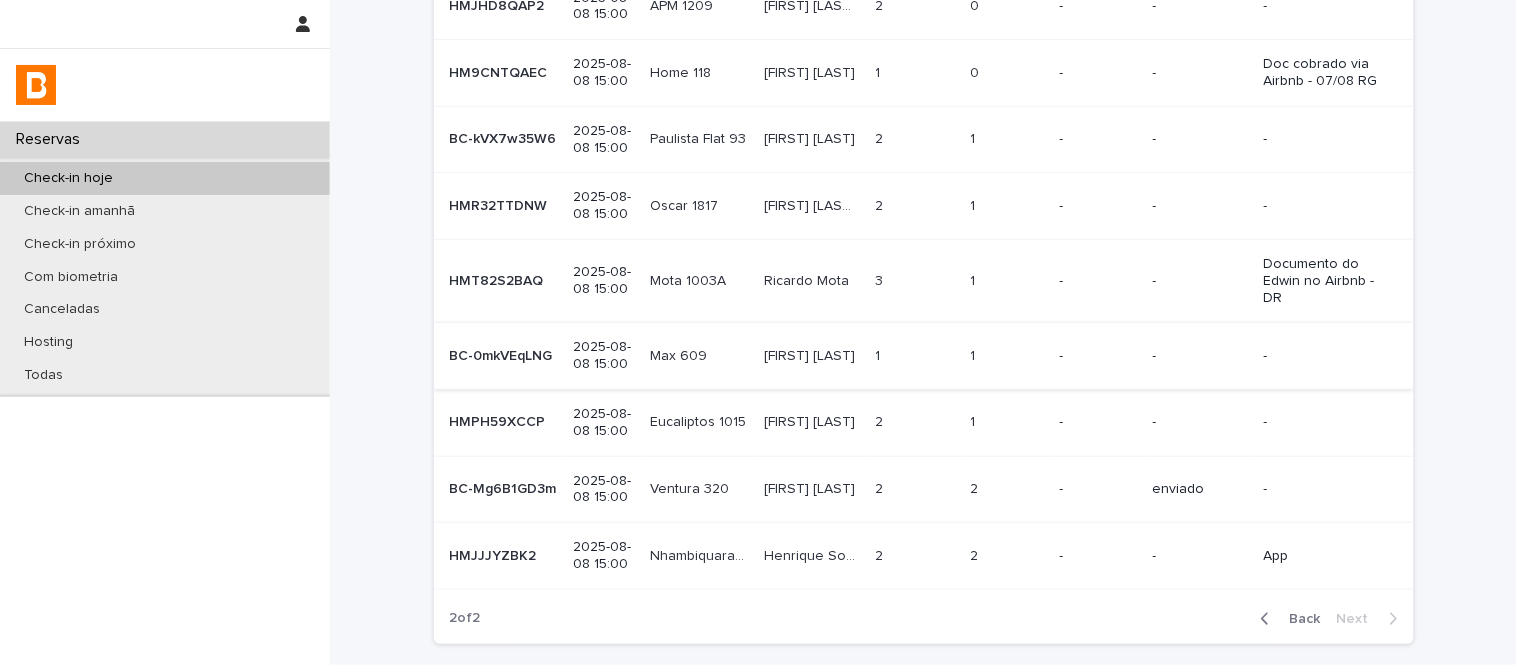 scroll, scrollTop: 0, scrollLeft: 0, axis: both 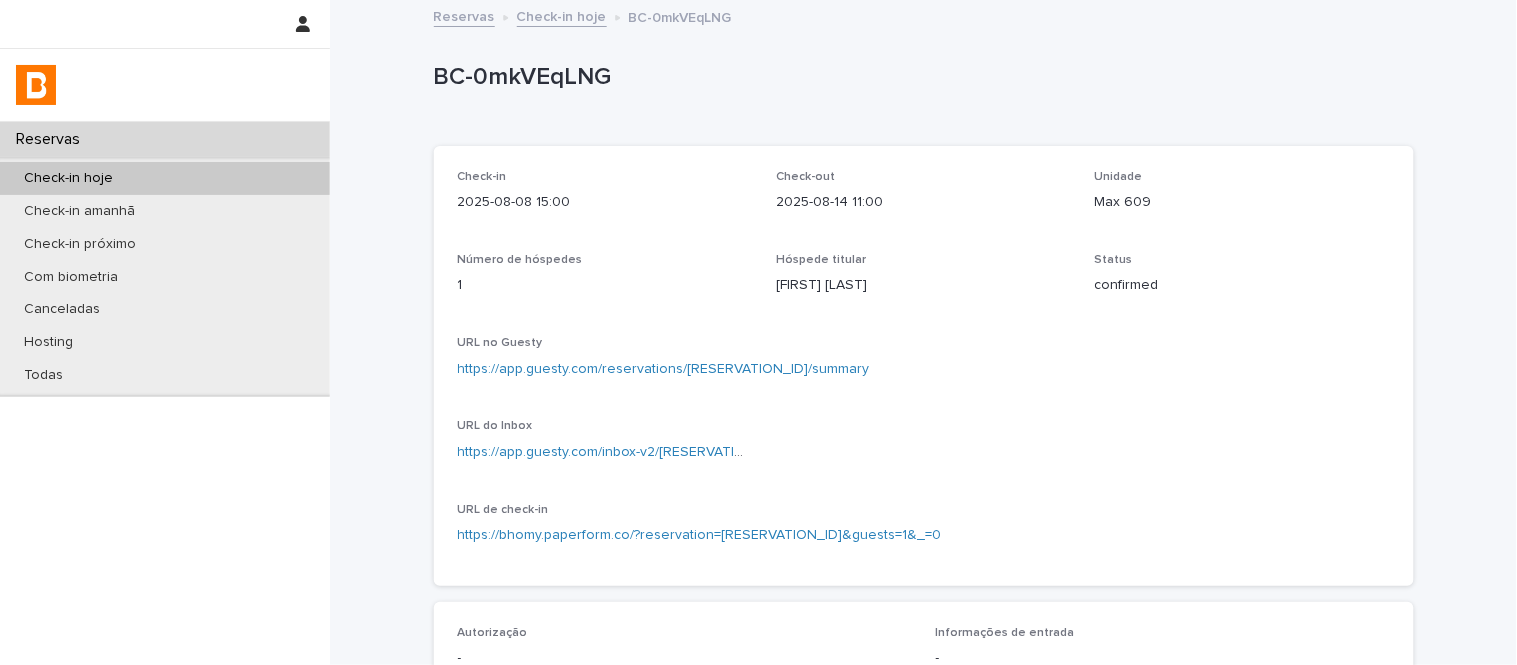 click on "Max 609" at bounding box center (1242, 202) 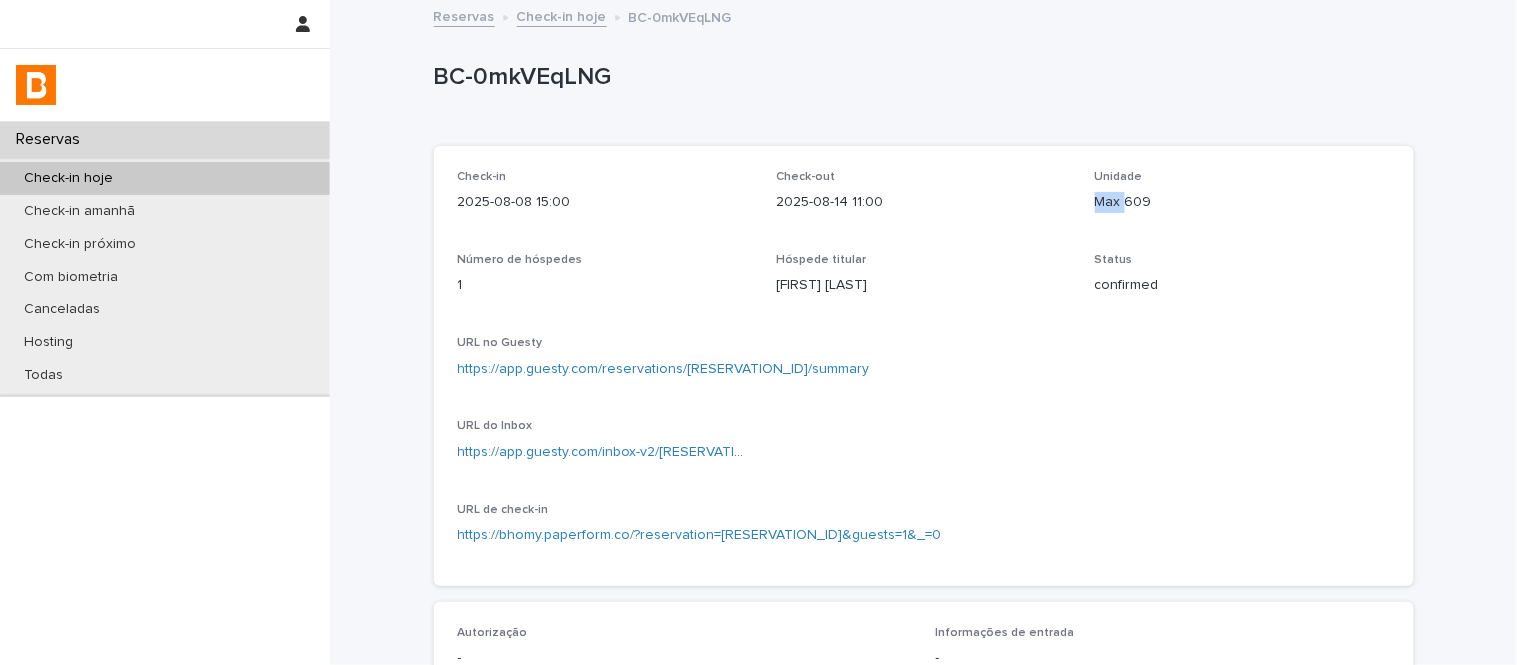 click on "Max 609" at bounding box center [1242, 202] 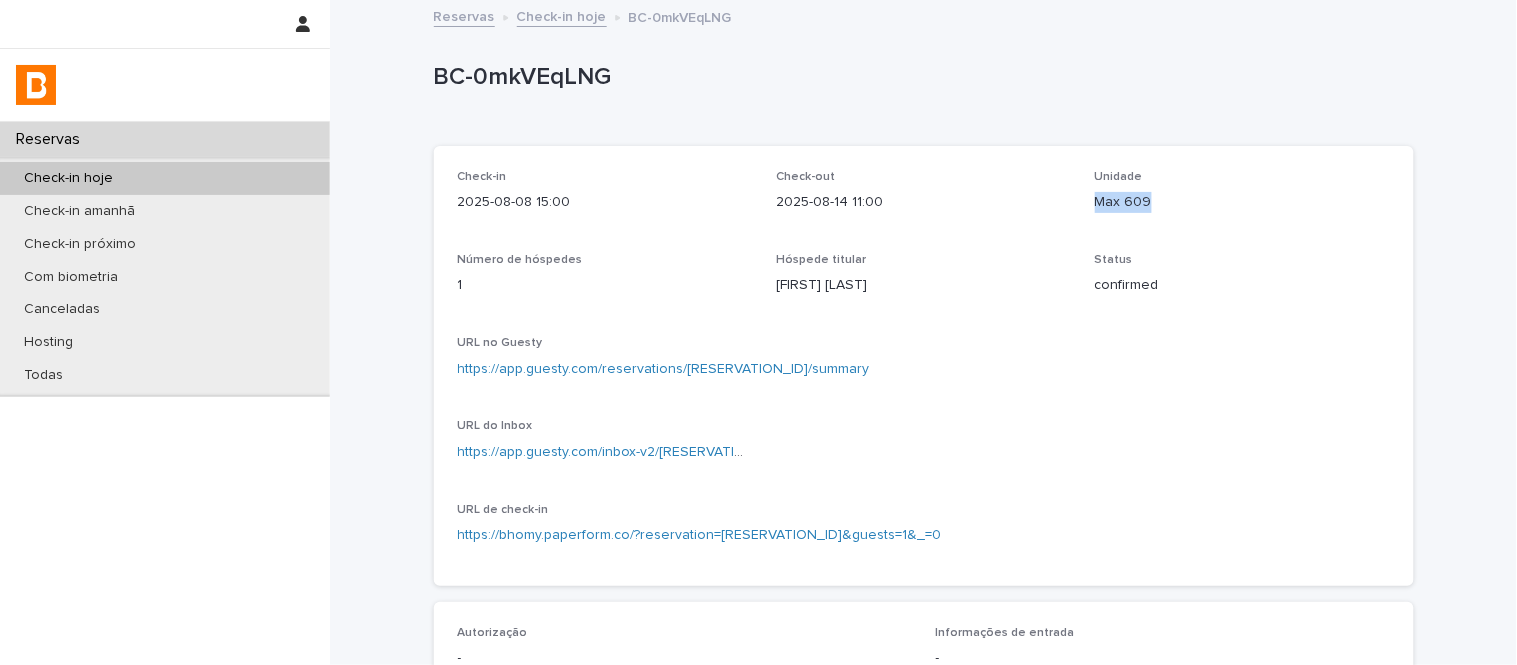 copy on "Max 609" 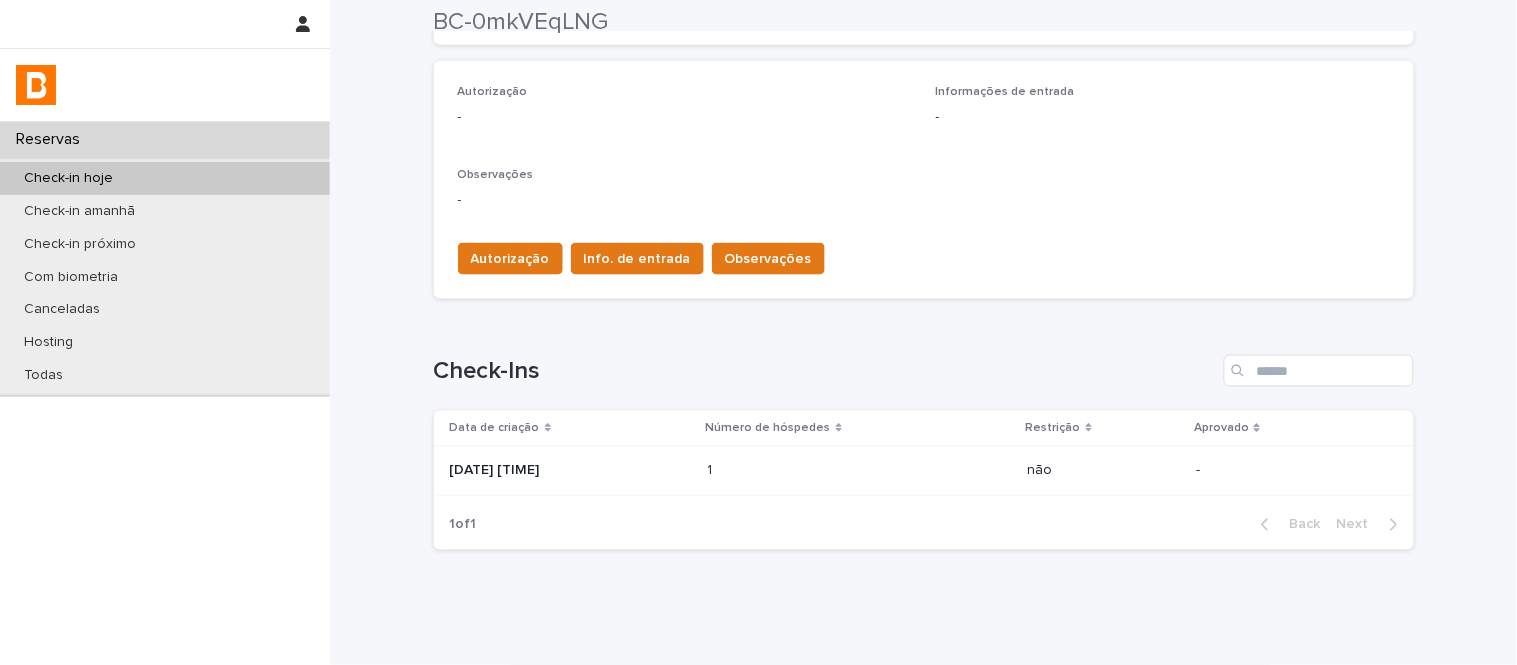 scroll, scrollTop: 555, scrollLeft: 0, axis: vertical 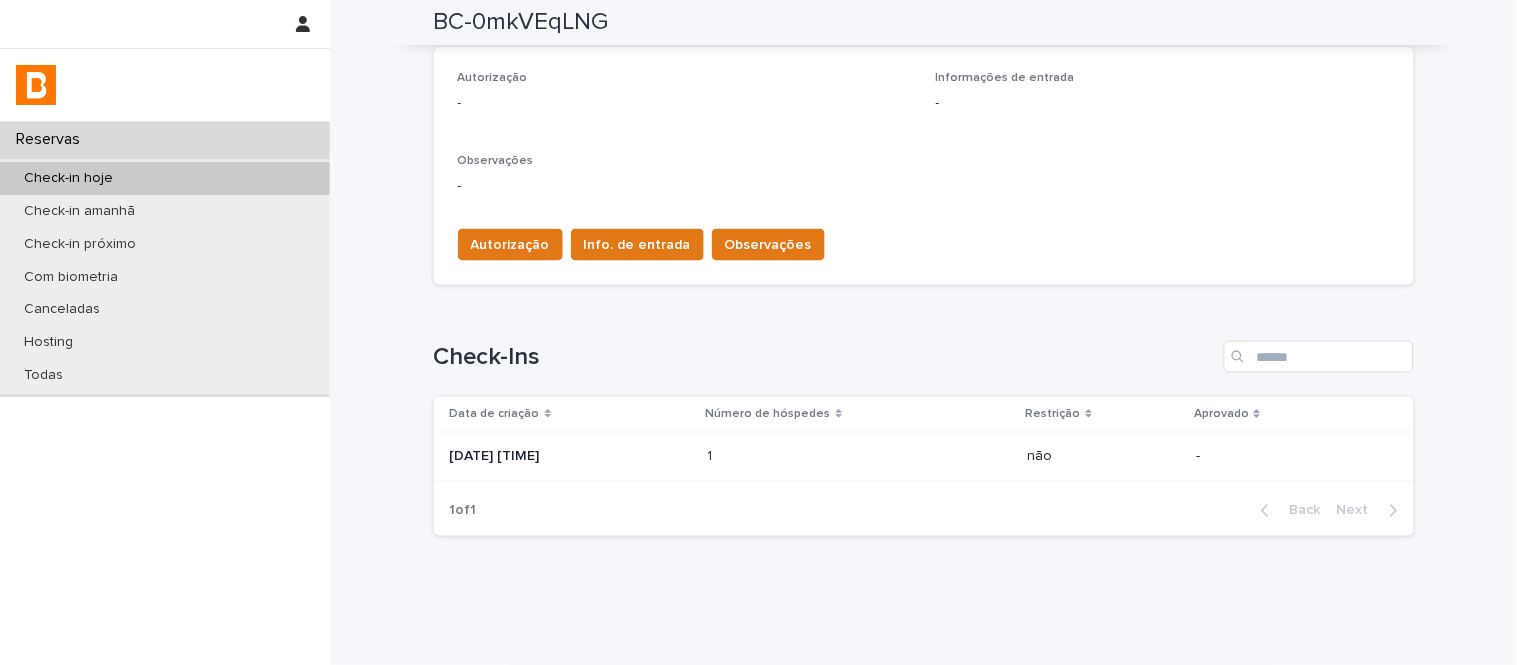 click on "1 1" at bounding box center [860, 457] 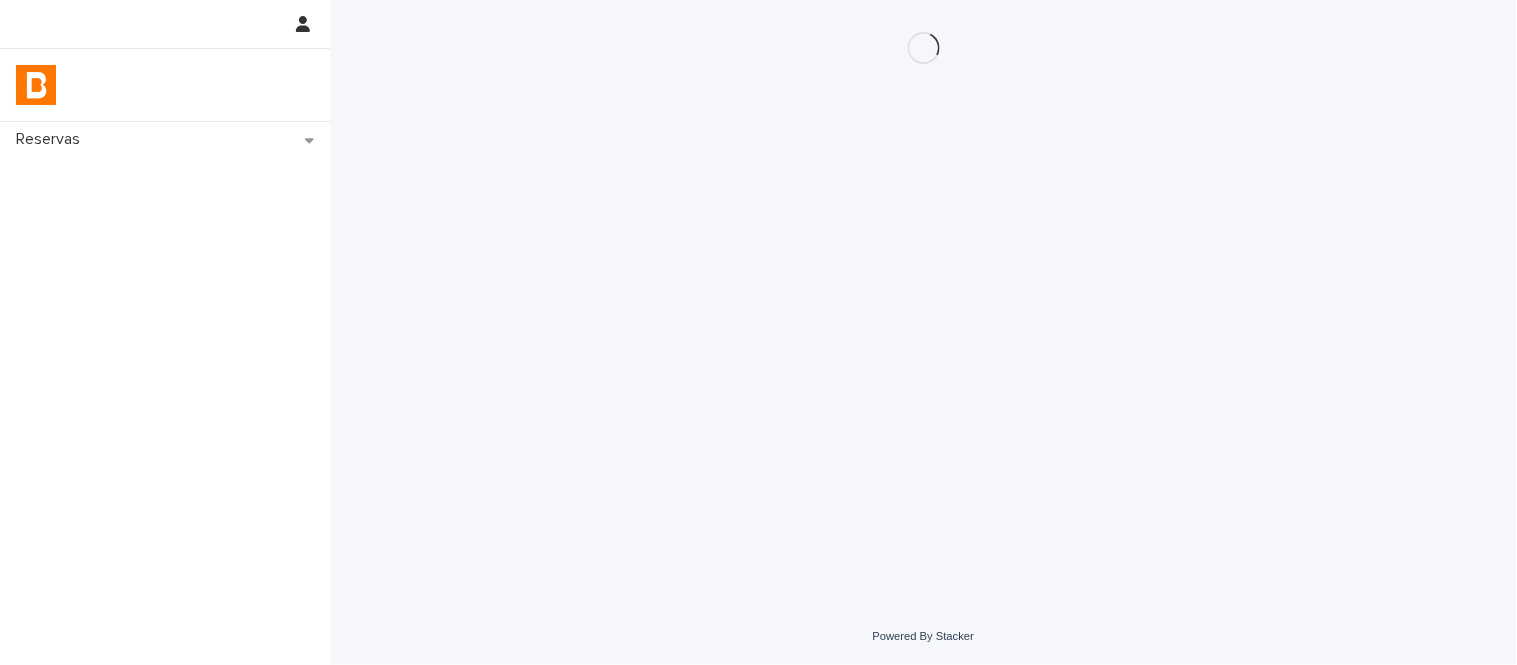 scroll, scrollTop: 0, scrollLeft: 0, axis: both 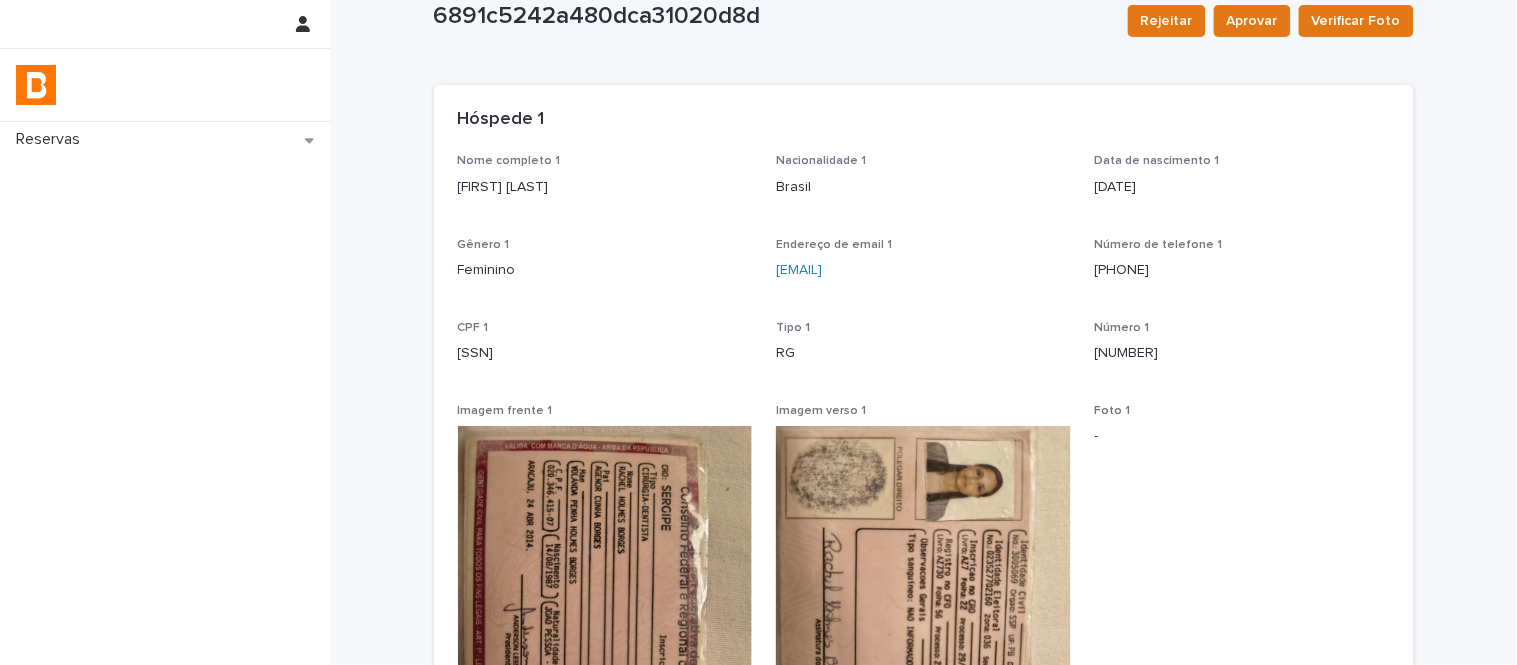 click on "Reservas Back to  [RESERVATION_ID] Loading... Saving… Loading... Saving… 6891c5242a480dca31020d8d Rejeitar Aprovar Verificar Foto 6891c5242a480dca31020d8d Rejeitar Aprovar Verificar Foto Sorry, there was an error saving your record. Please try again. Please fill out the required fields below. Loading... Saving… Loading... Saving… Loading... Saving… Restrição não Loading... Saving… Hóspede 1 Nome completo 1 [FIRST] [LAST] Nacionalidade 1 Brasil Data de nascimento 1 [DATE] Gênero 1 Feminino Endereço de email 1 [EMAIL] Número de telefone 1 [PHONE] CPF 1 [SSN] Tipo 1 RG Número 1 [NUMBER] Imagem frente 1 Imagem verso 1 Foto 1 - Status foto 1 - Loading... Saving… Hóspede 2 Loading... Saving… Hóspede 3 Loading... Saving… Hóspede 4 Loading... Saving… Veículo Powered By Stacker" at bounding box center [923, 527] 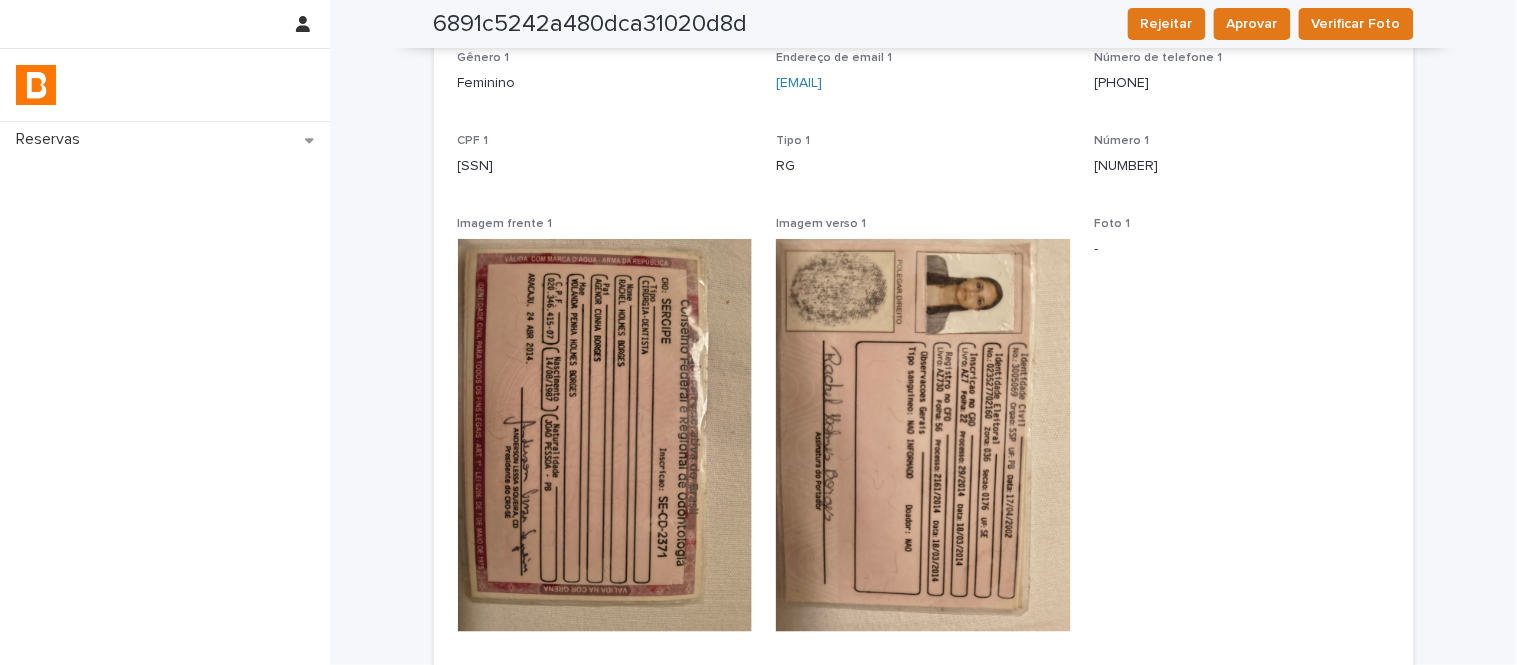 scroll, scrollTop: 0, scrollLeft: 0, axis: both 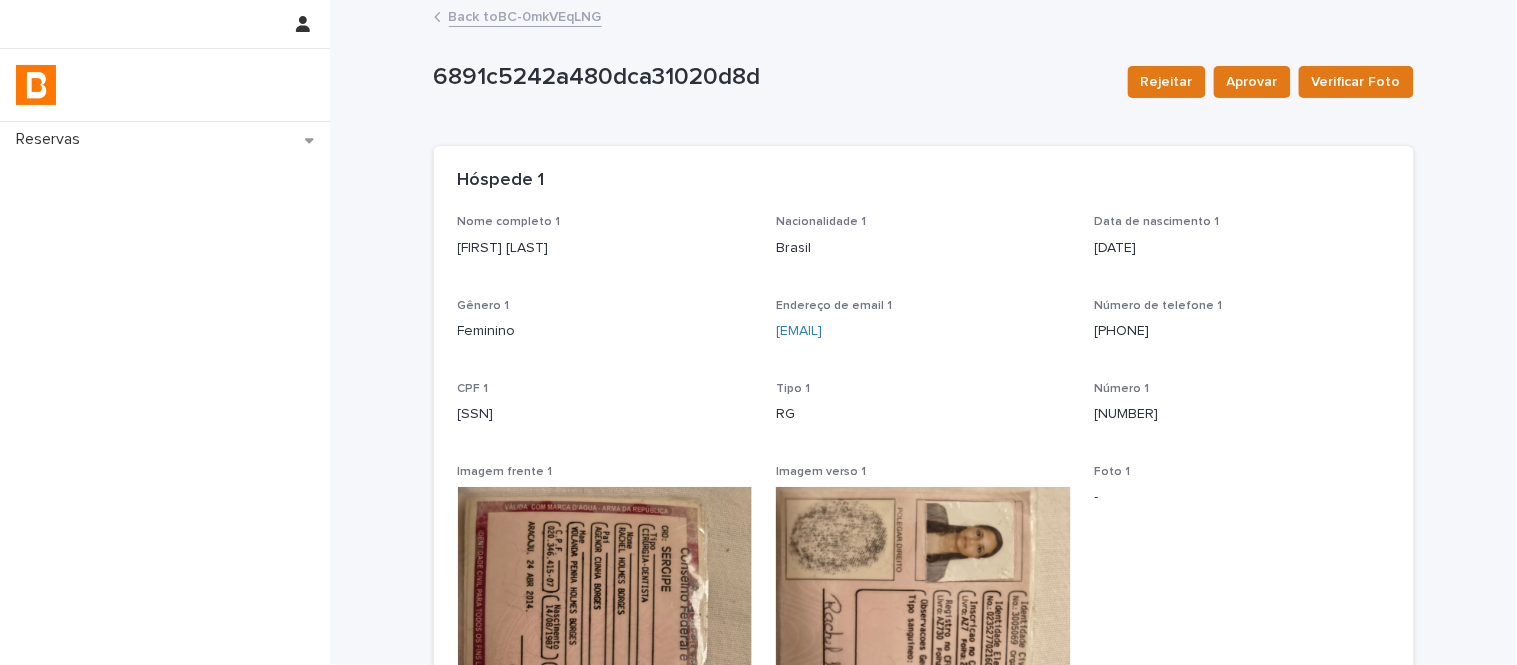click on "Back to  [RESERVATION_ID]" at bounding box center (525, 15) 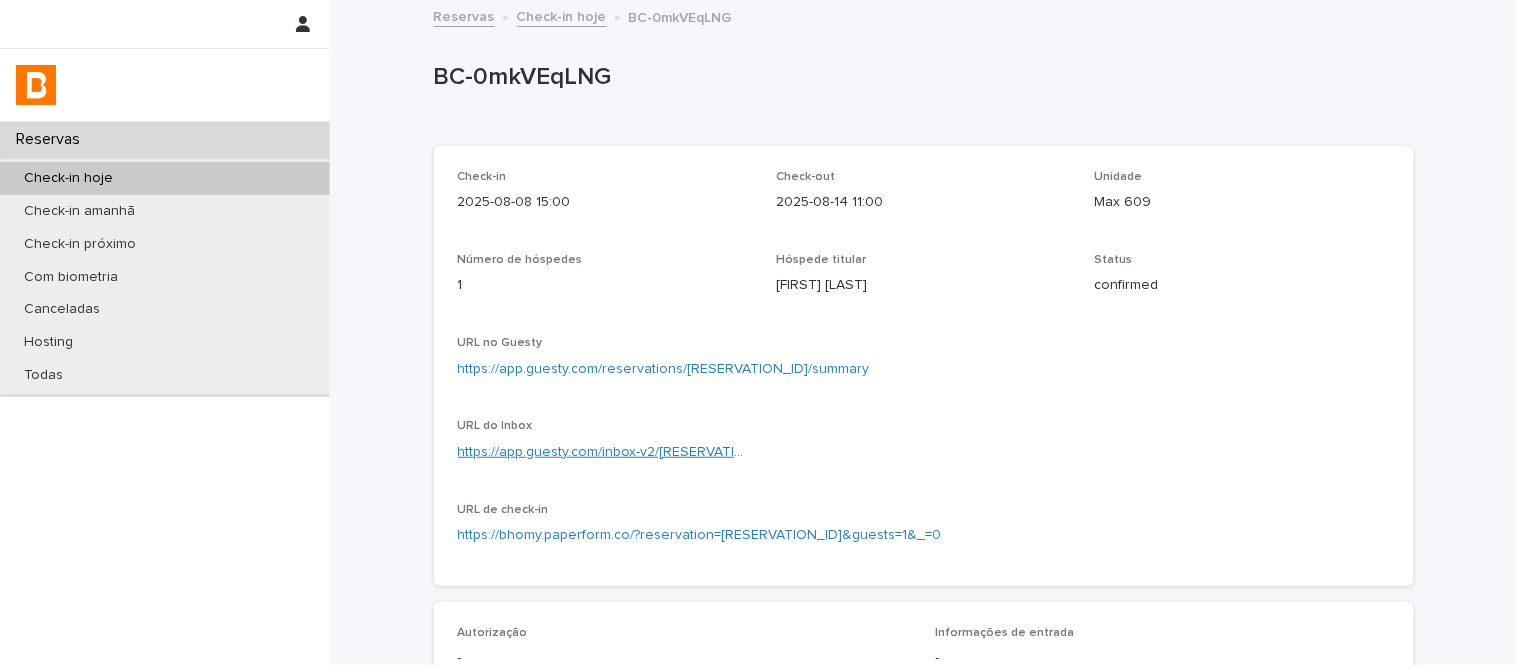 click on "https://app.guesty.com/inbox-v2/[RESERVATION_ID]?reservationId=[RESERVATION_ID]" at bounding box center (729, 452) 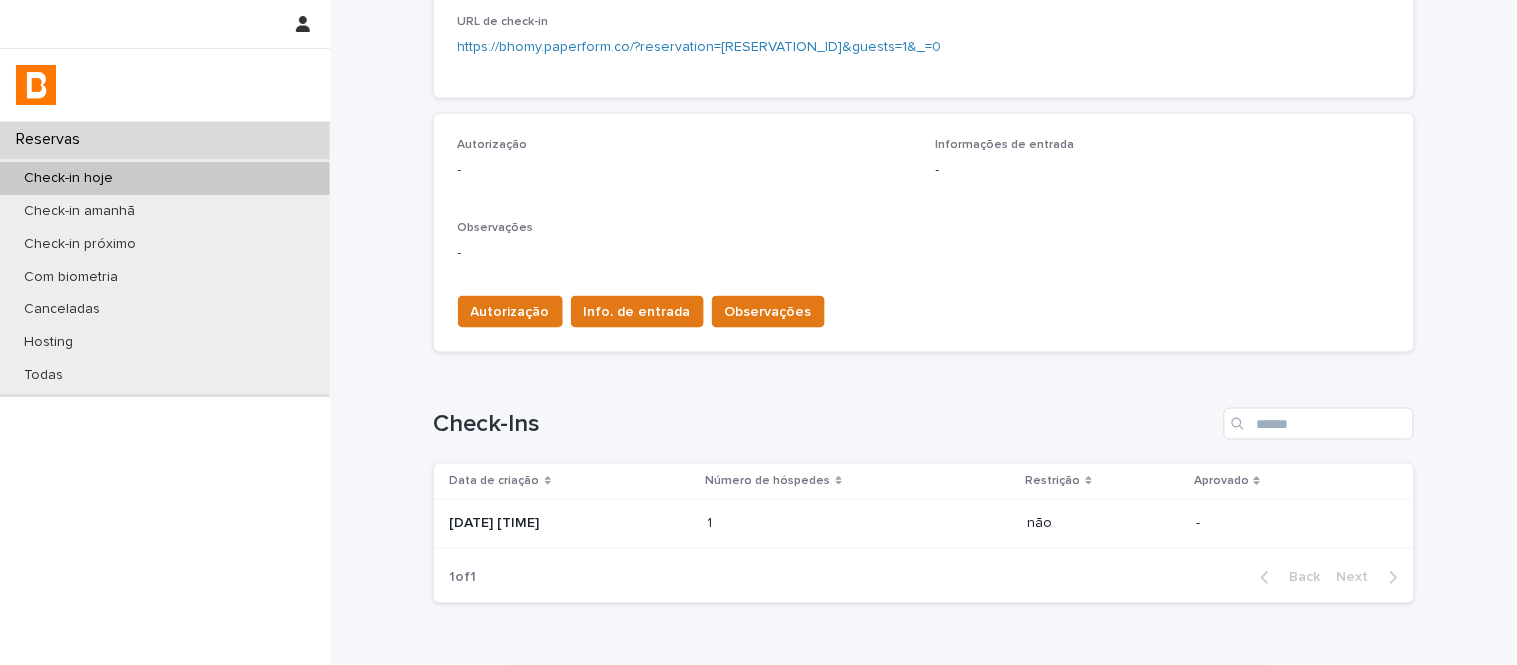 scroll, scrollTop: 555, scrollLeft: 0, axis: vertical 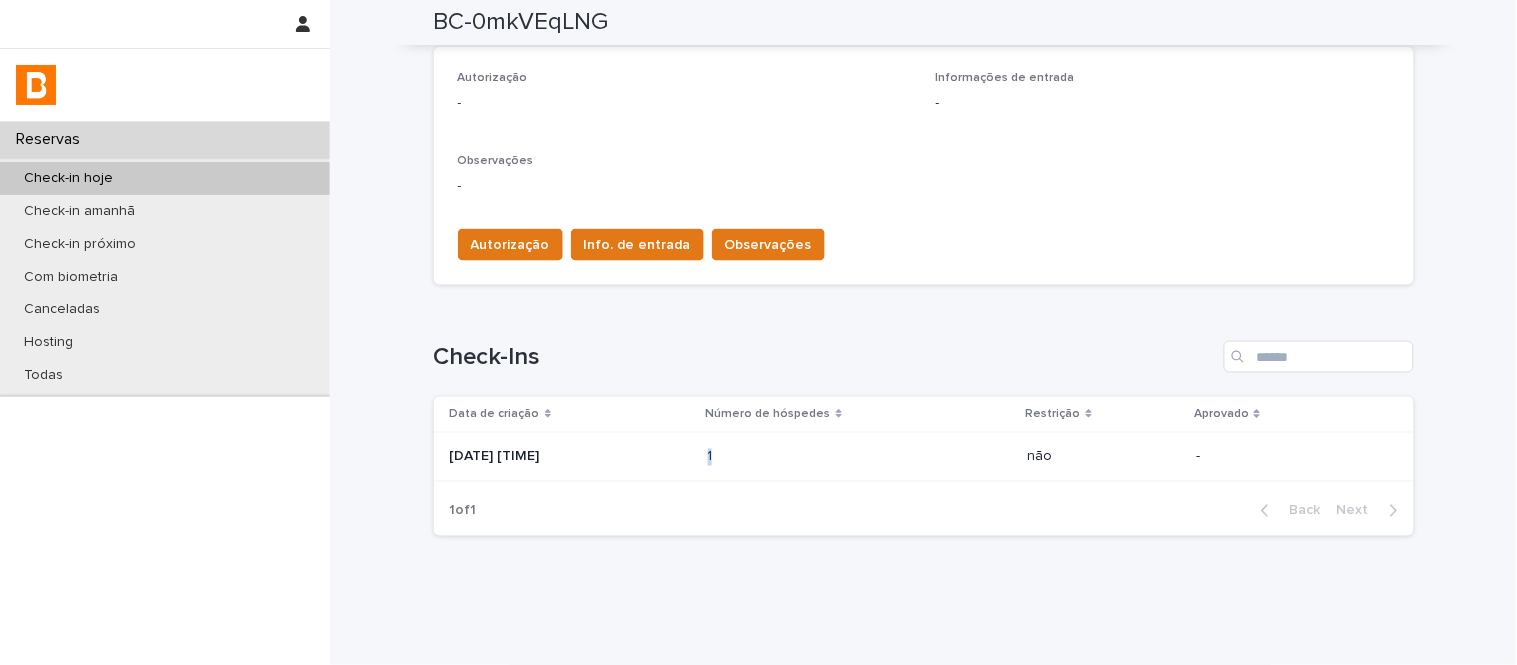 click on "1 1" at bounding box center [860, 457] 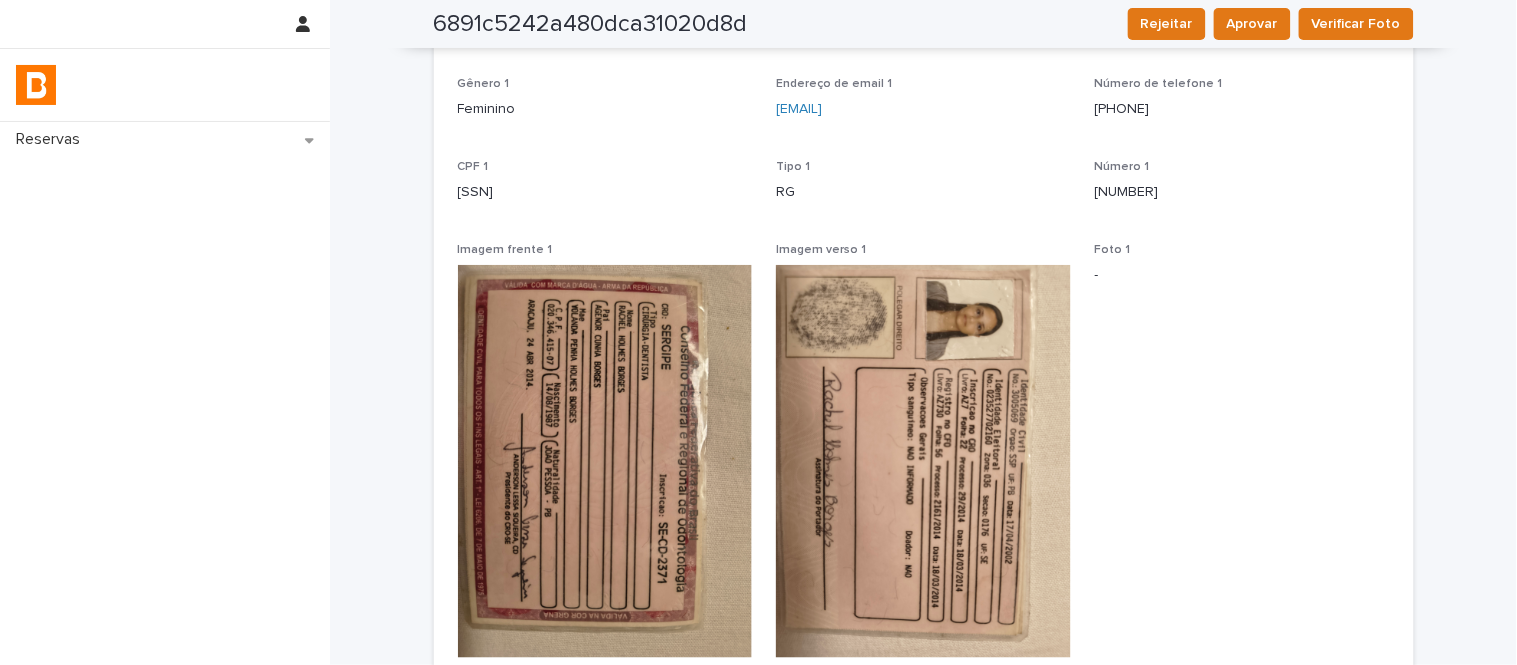 scroll, scrollTop: 111, scrollLeft: 0, axis: vertical 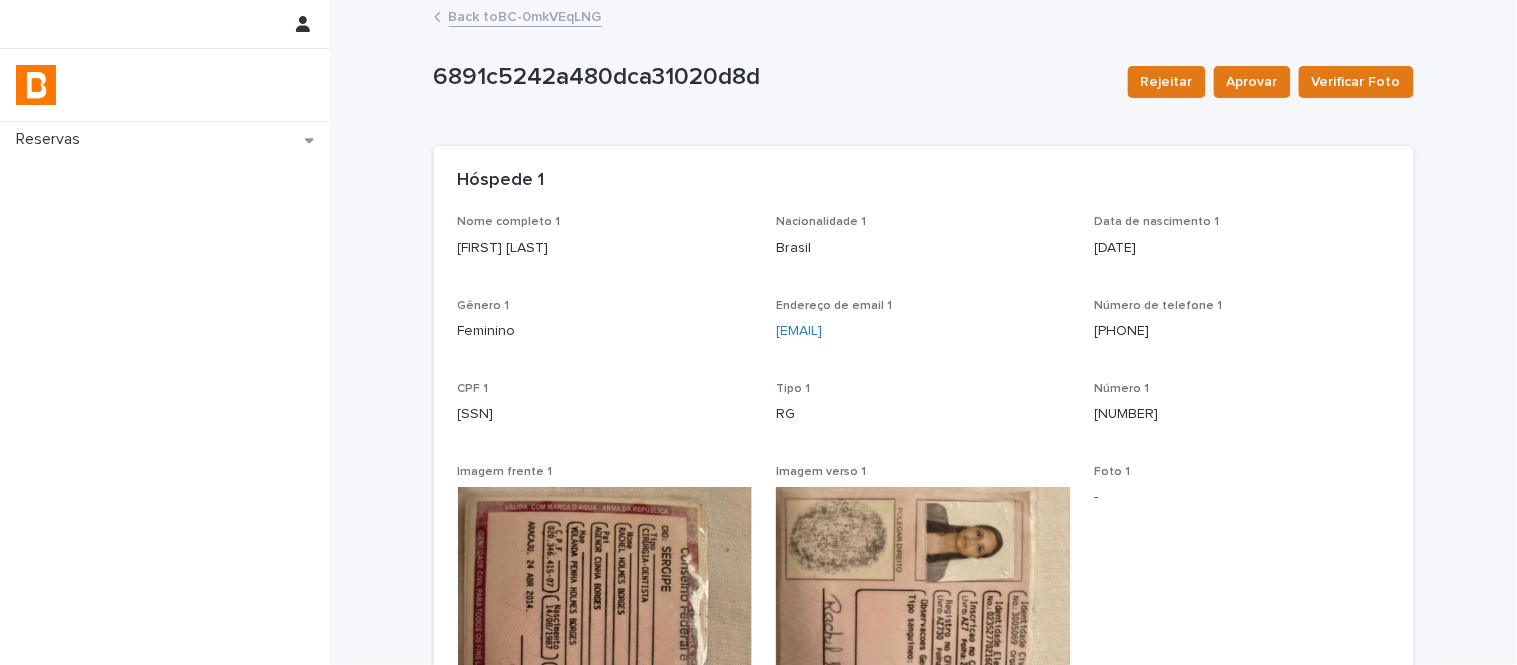 click on "Back to  [RESERVATION_ID]" at bounding box center (525, 15) 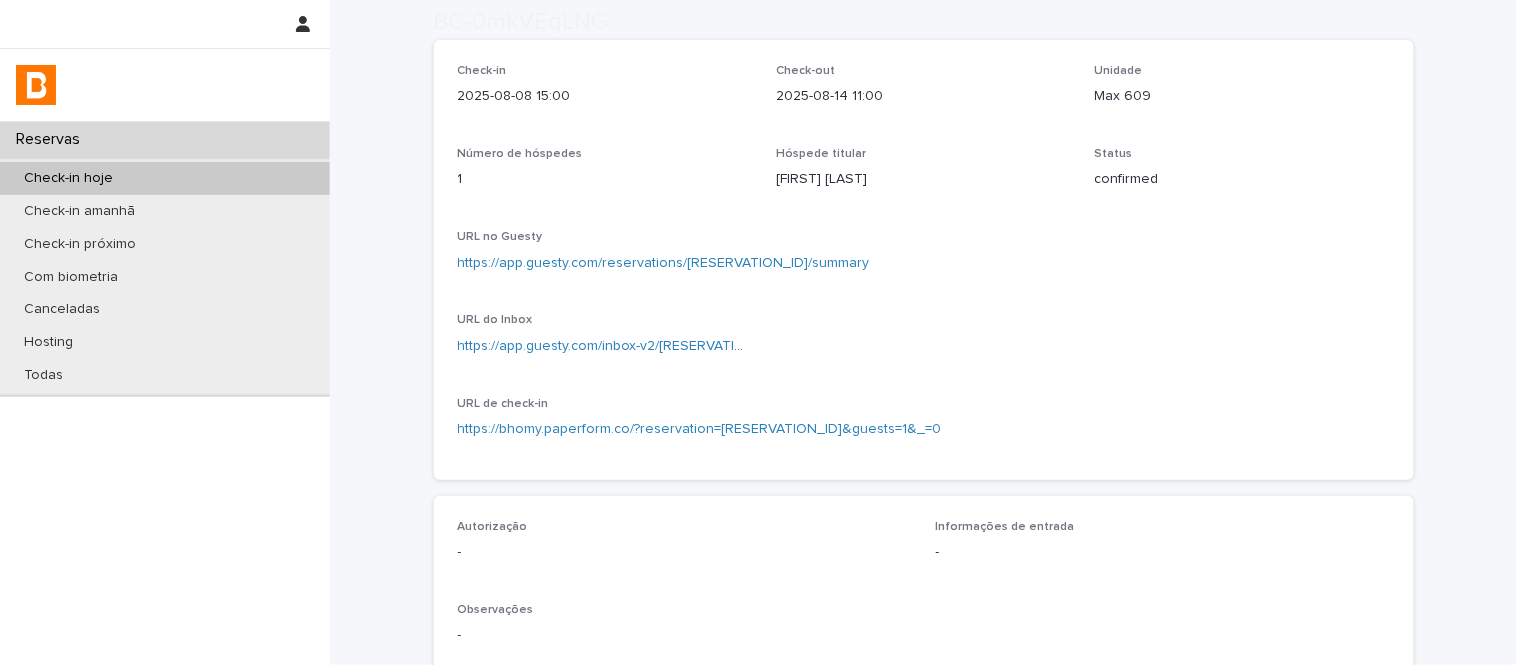 scroll, scrollTop: 222, scrollLeft: 0, axis: vertical 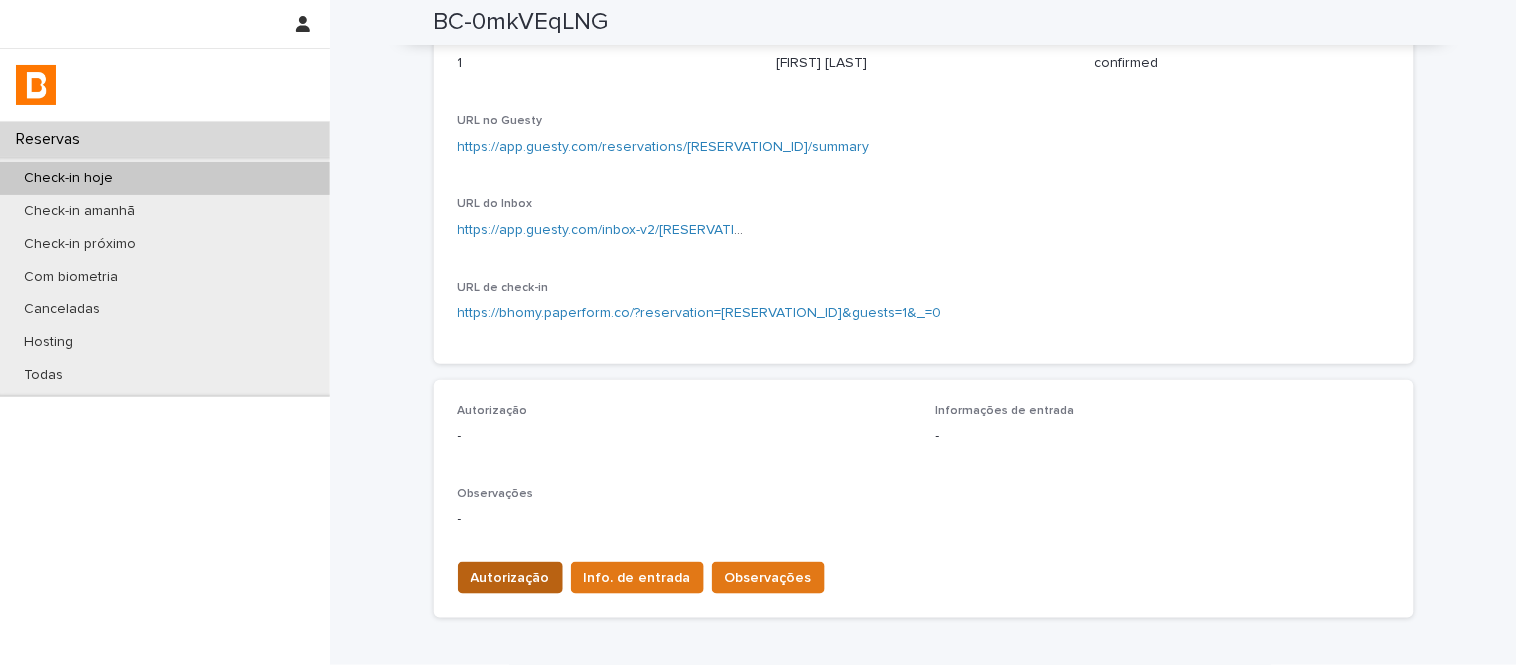 click on "Autorização" at bounding box center (510, 578) 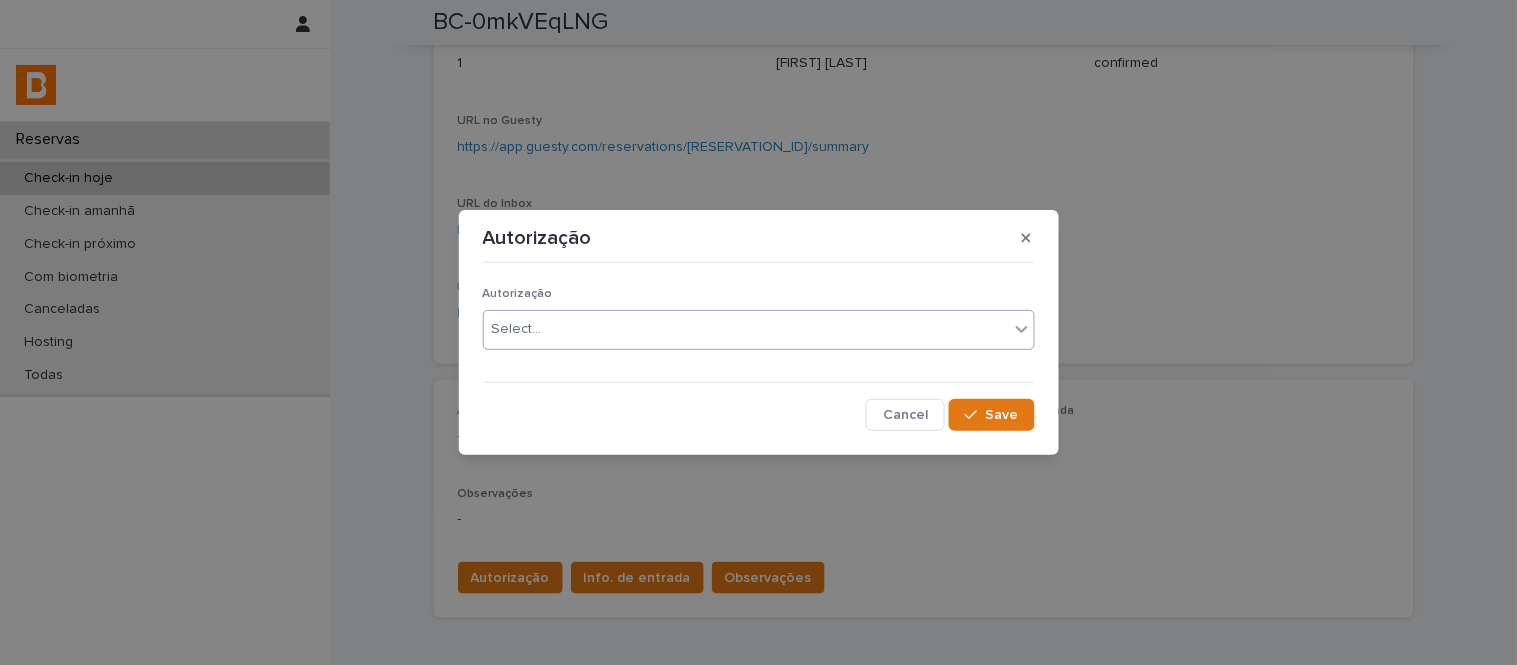 click on "Select..." at bounding box center [517, 329] 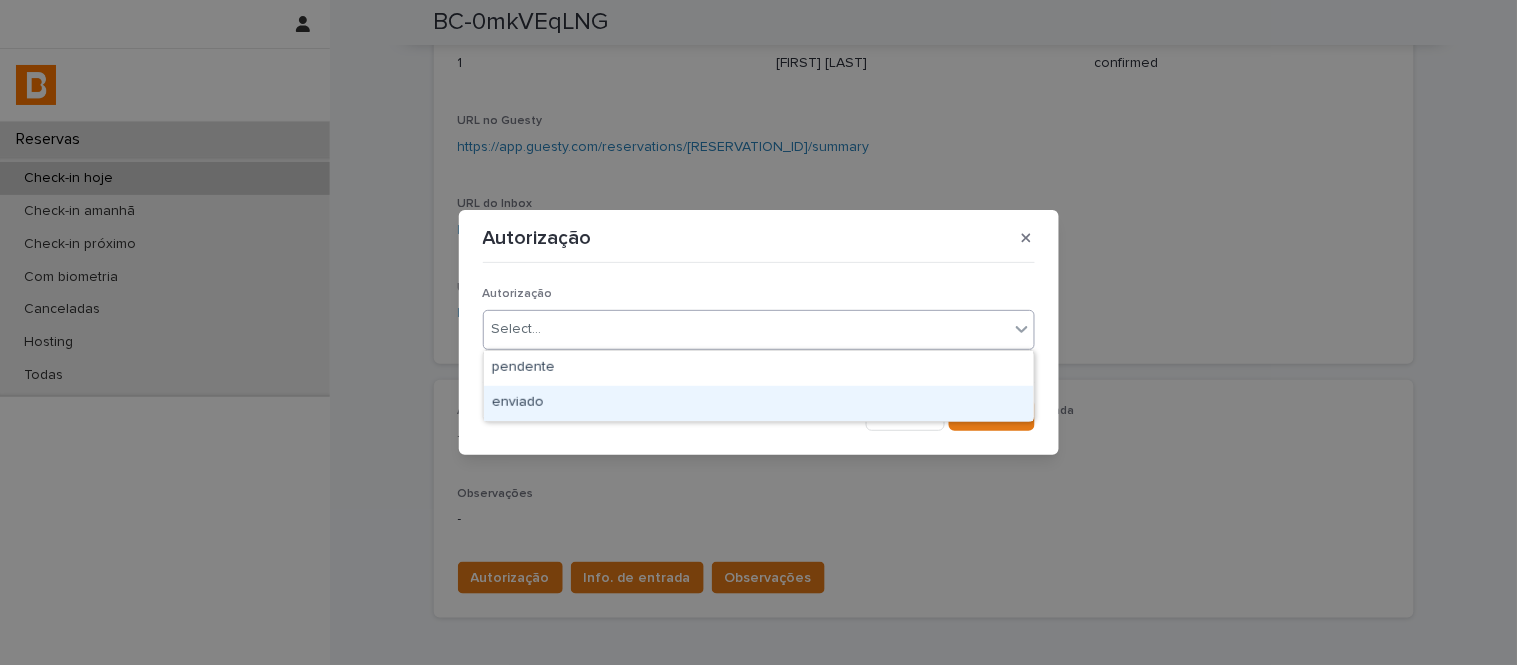 click on "enviado" at bounding box center (759, 403) 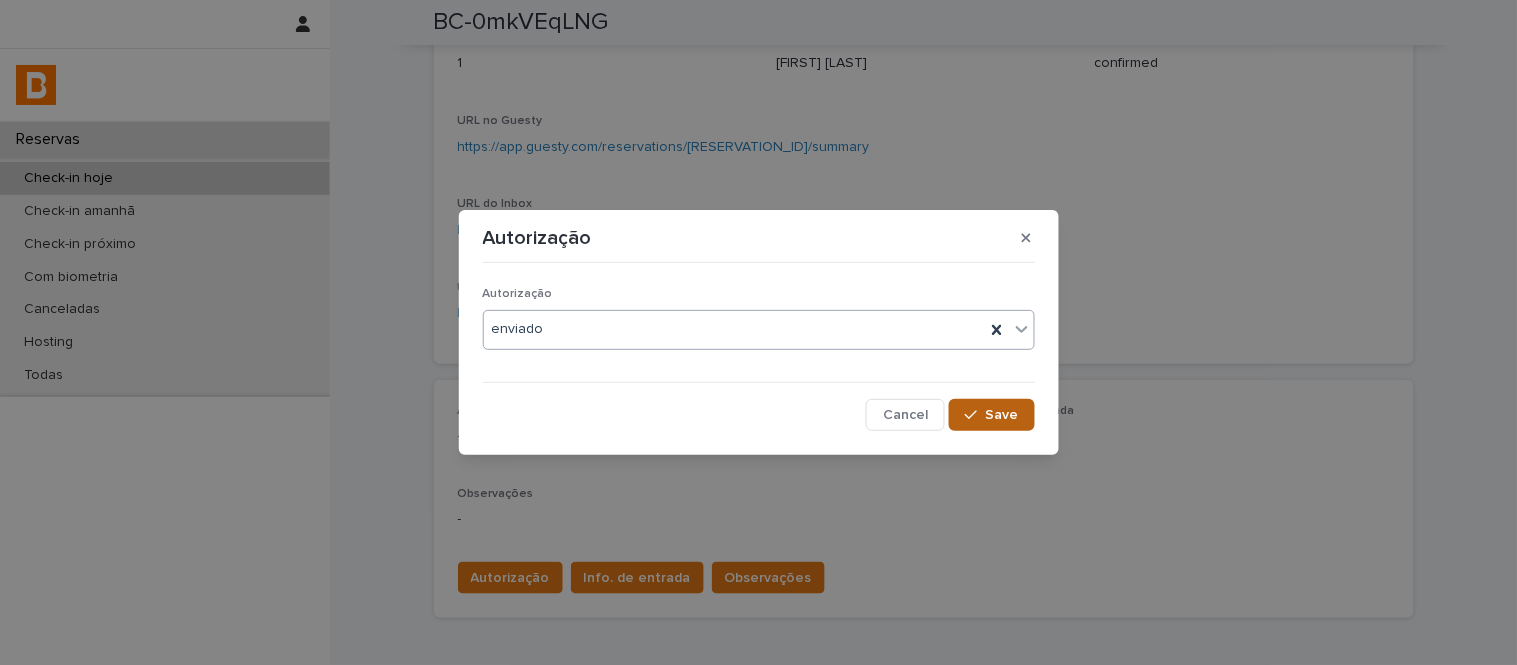 click on "Save" at bounding box center [991, 415] 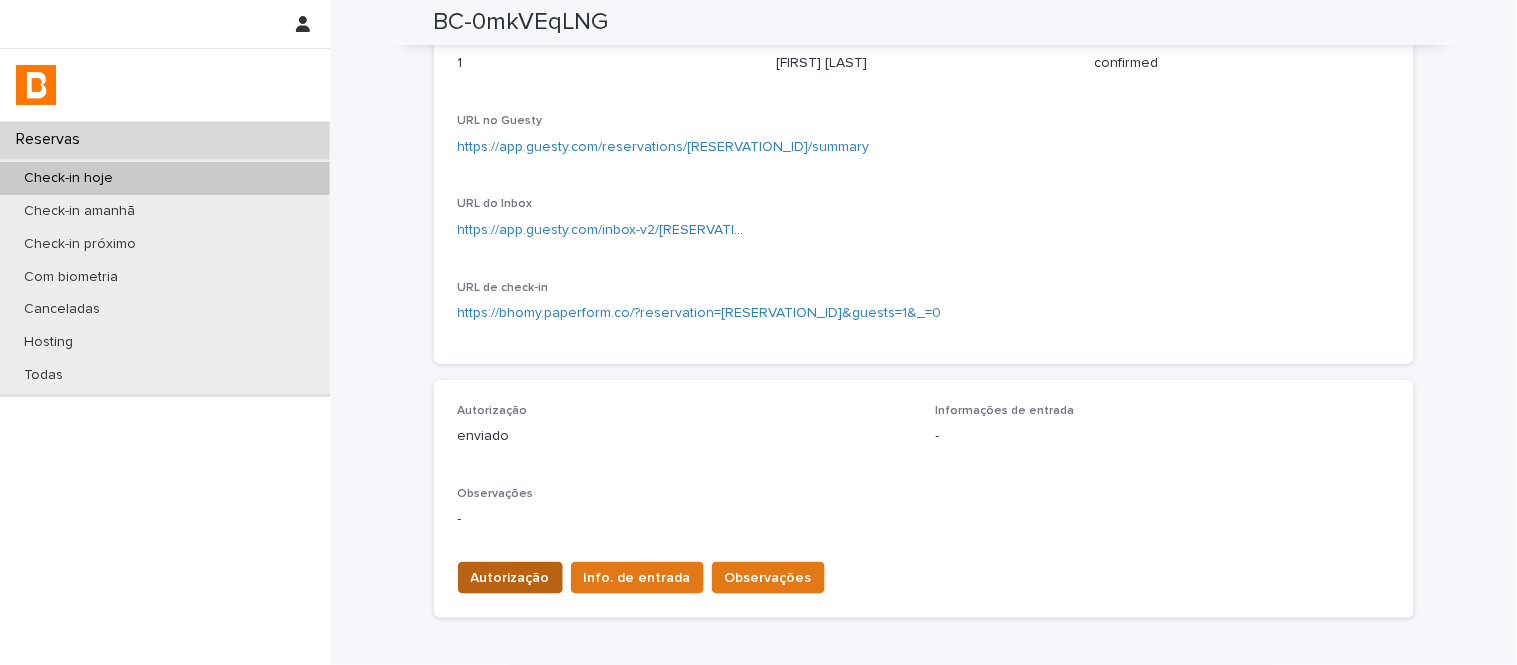click on "Autorização" at bounding box center (510, 578) 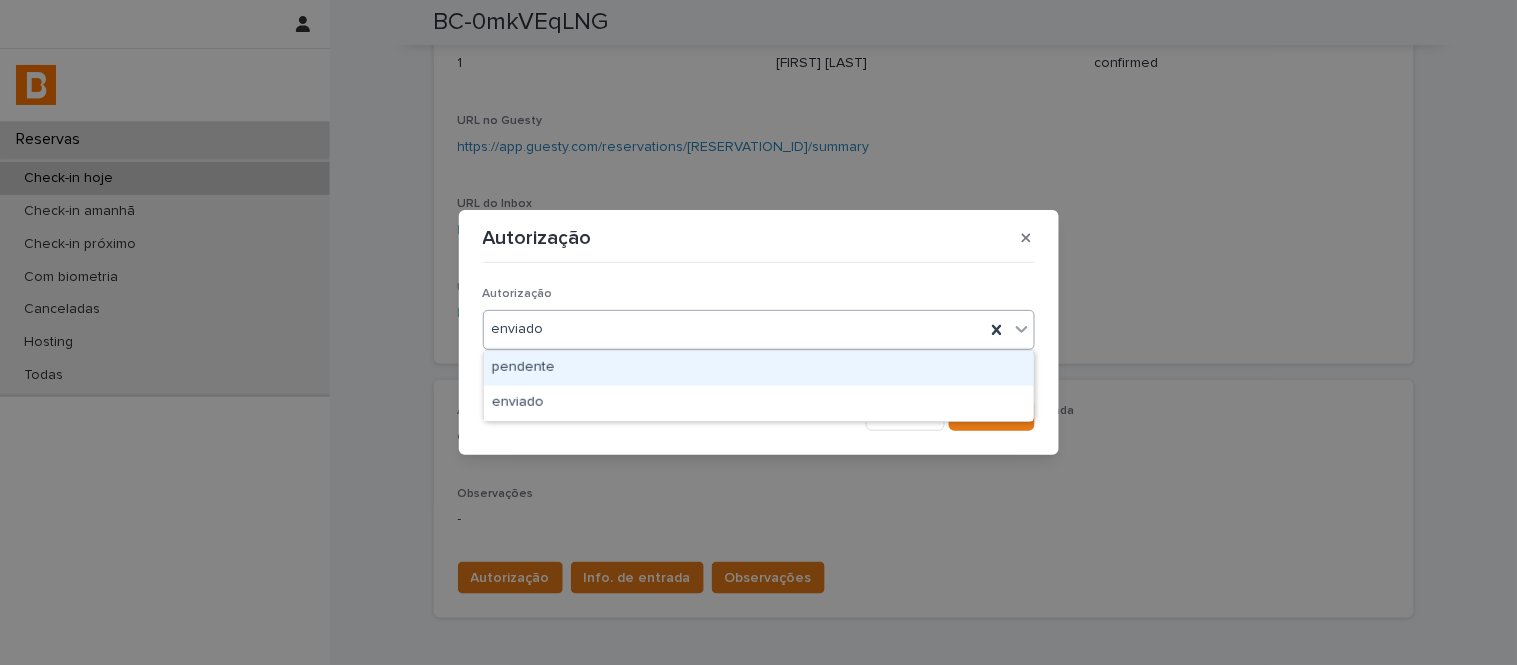 click on "enviado" at bounding box center [734, 329] 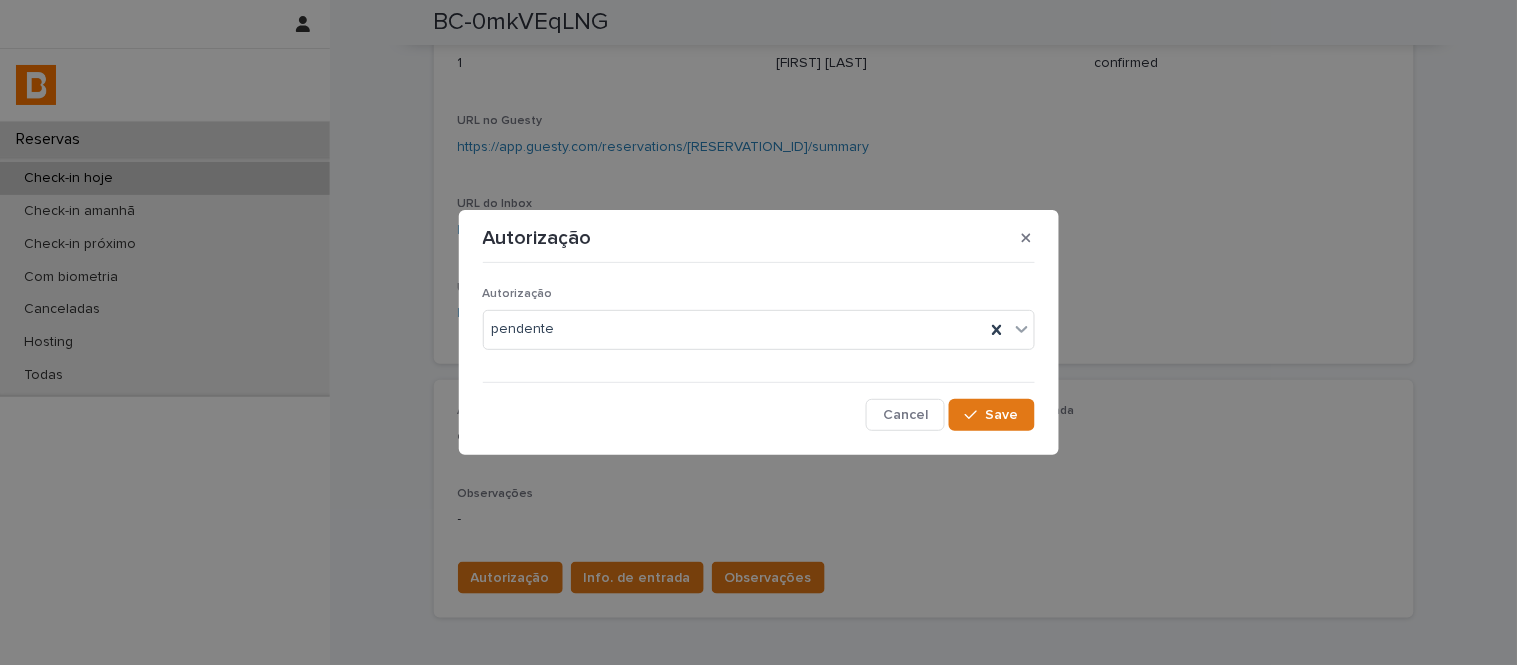 click on "Autorização pendente Cancel Save" at bounding box center [759, 350] 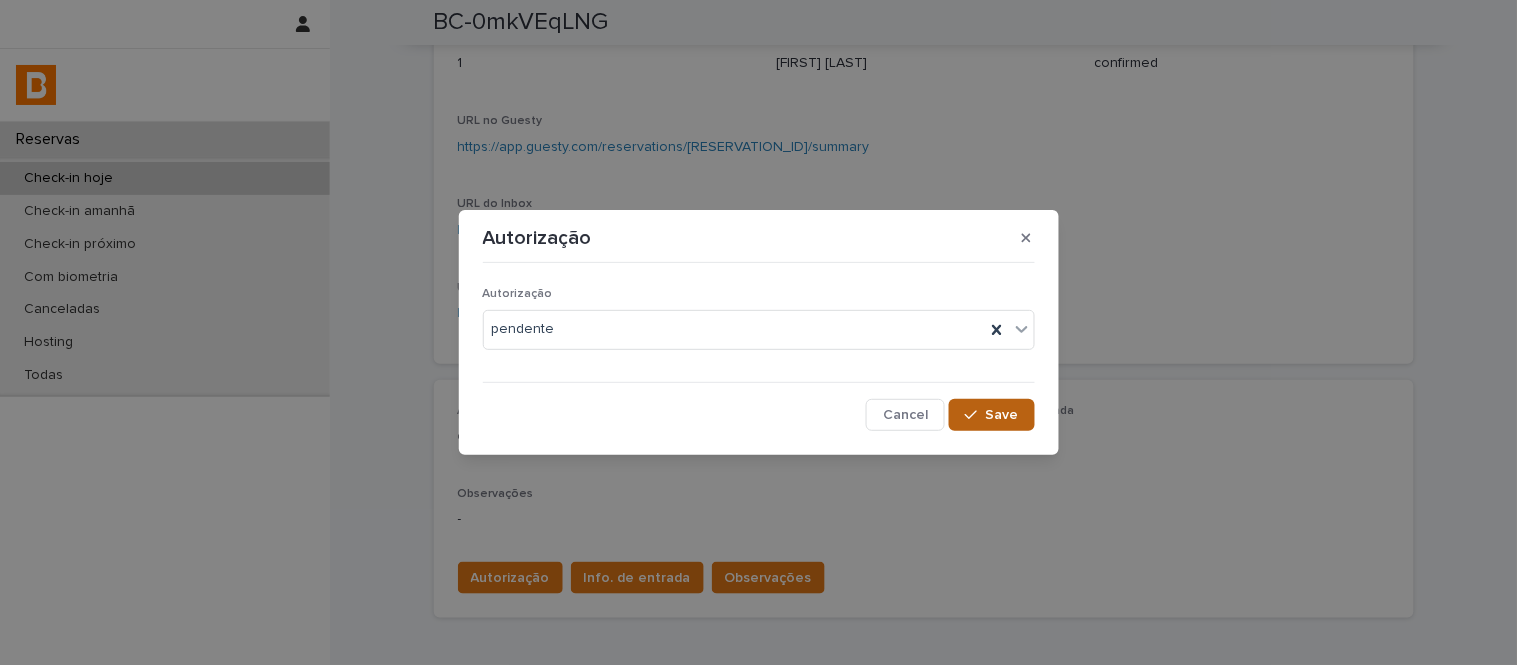 click on "Save" at bounding box center (991, 415) 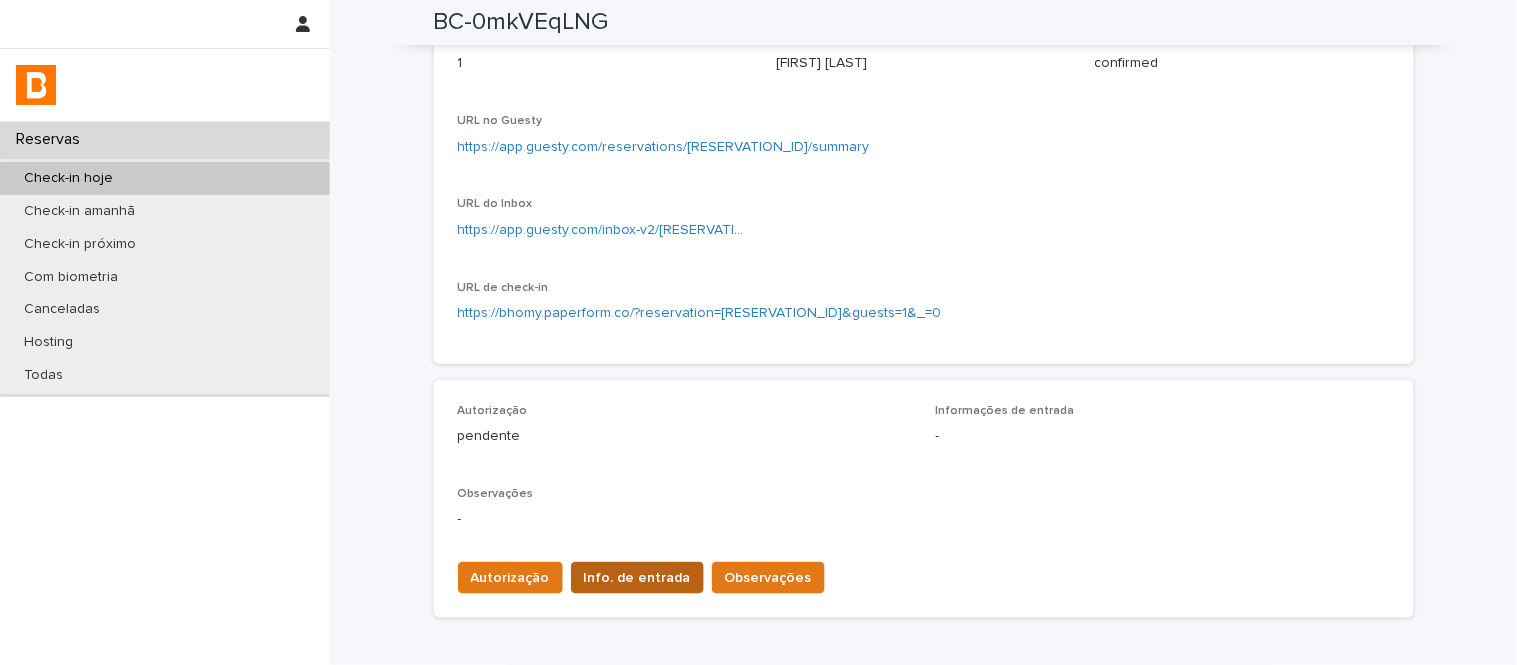 click on "Info. de entrada" at bounding box center [637, 578] 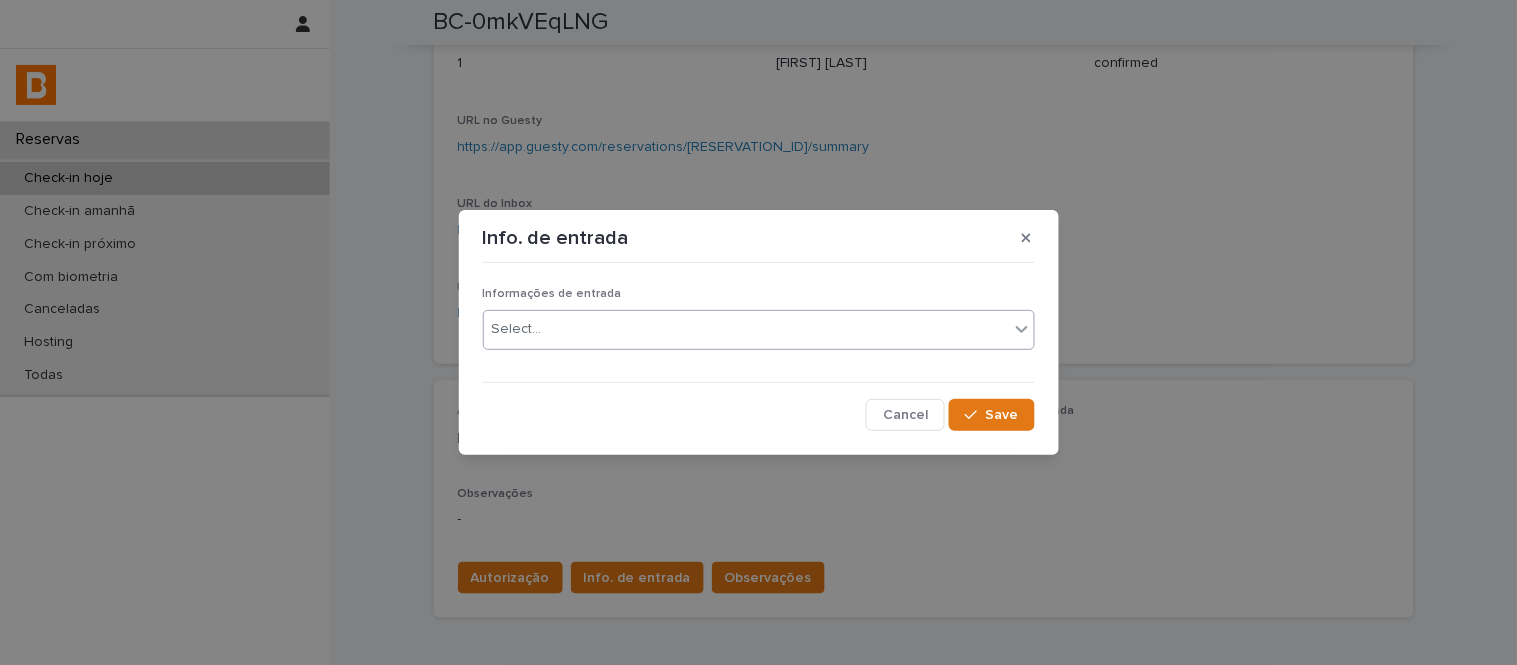 click on "Select..." at bounding box center (746, 329) 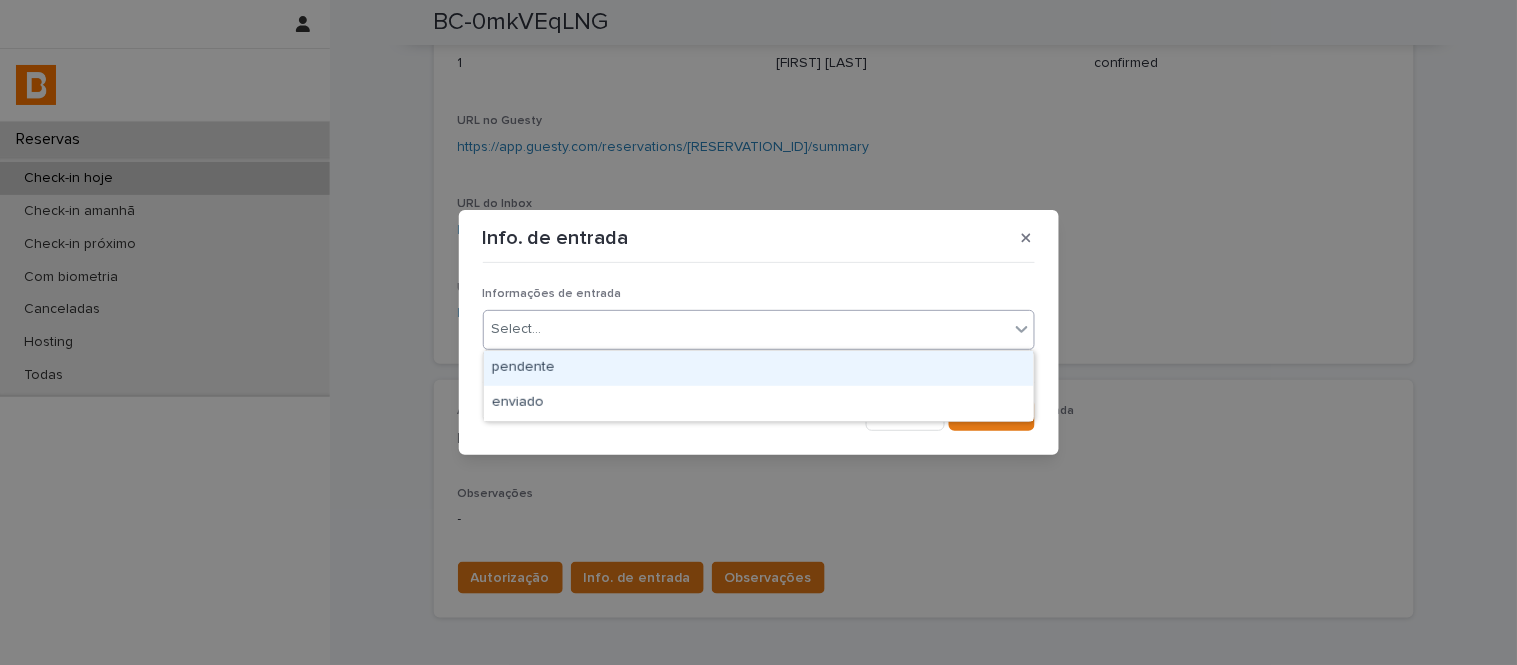 click on "pendente" at bounding box center [759, 368] 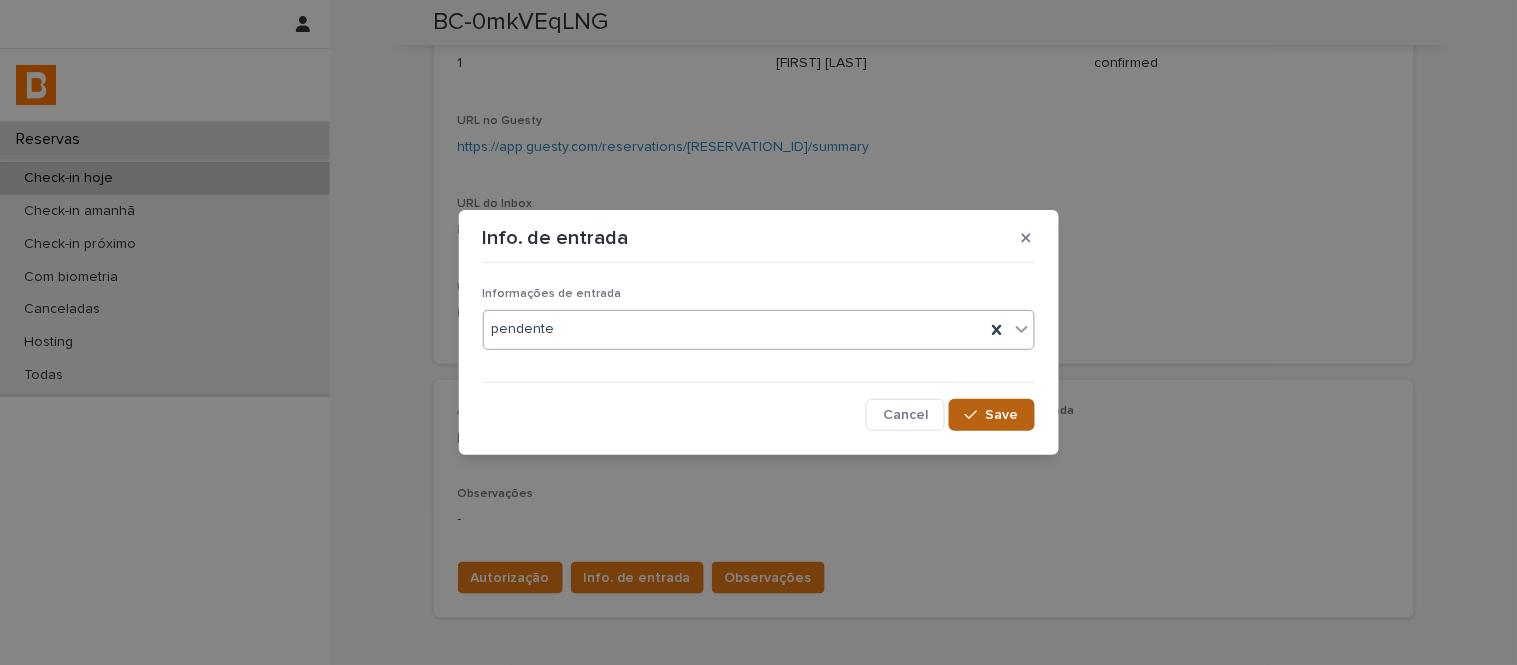 click on "Save" at bounding box center (1002, 415) 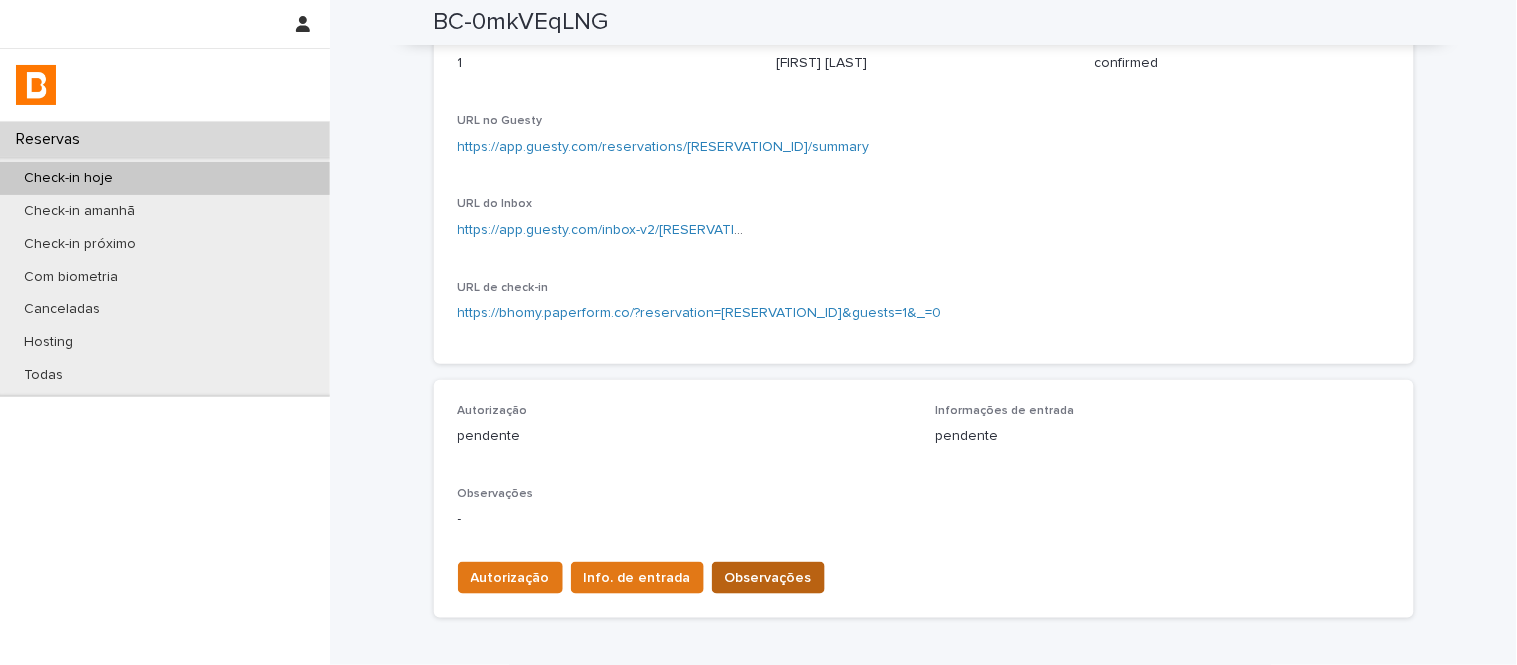 click on "Observações" at bounding box center (768, 578) 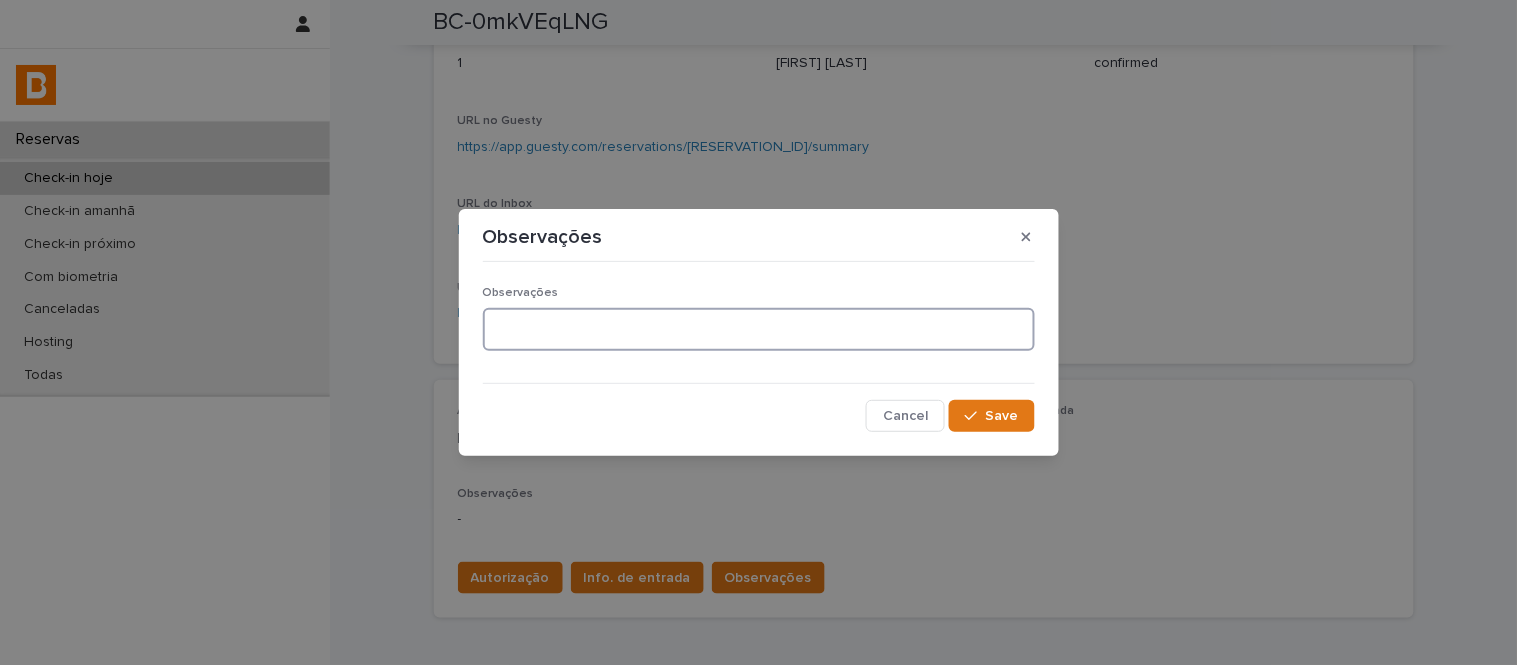 click at bounding box center (759, 329) 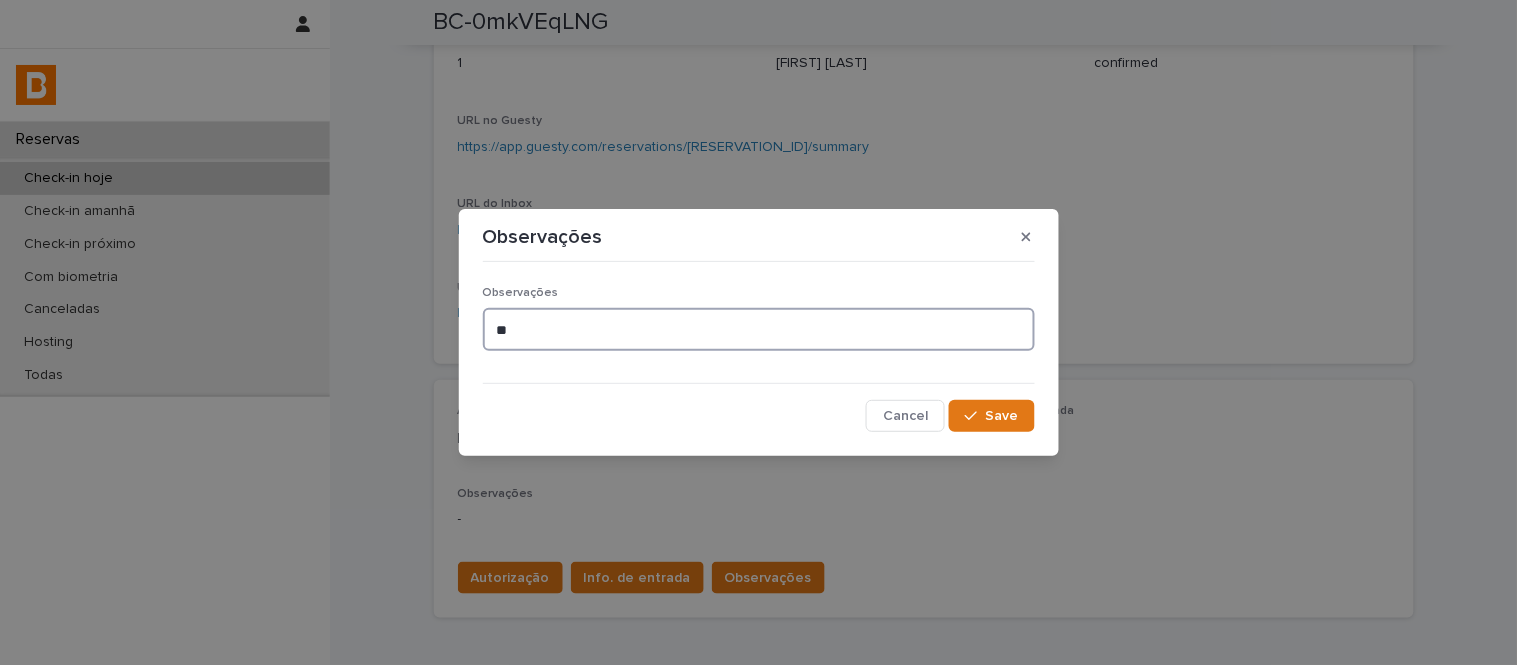 type on "*" 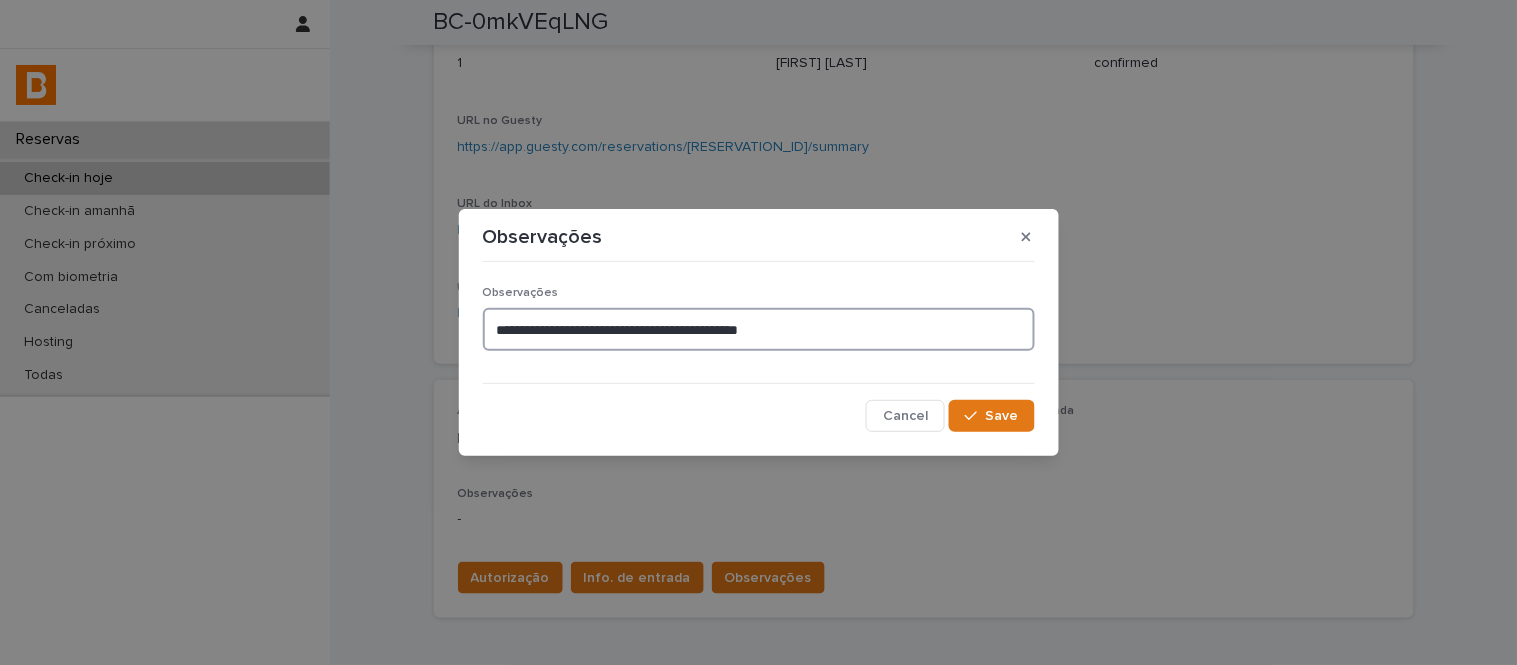 type on "**********" 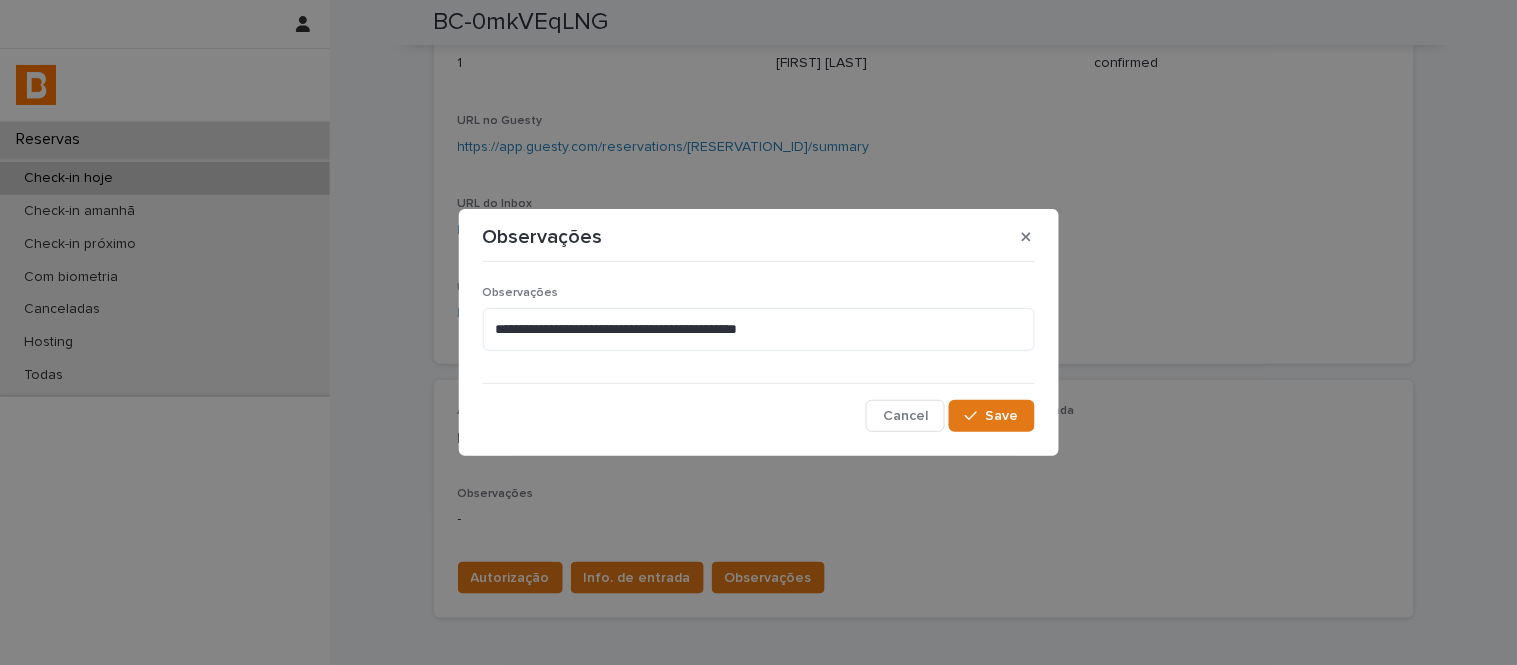 click on "**********" at bounding box center [759, 351] 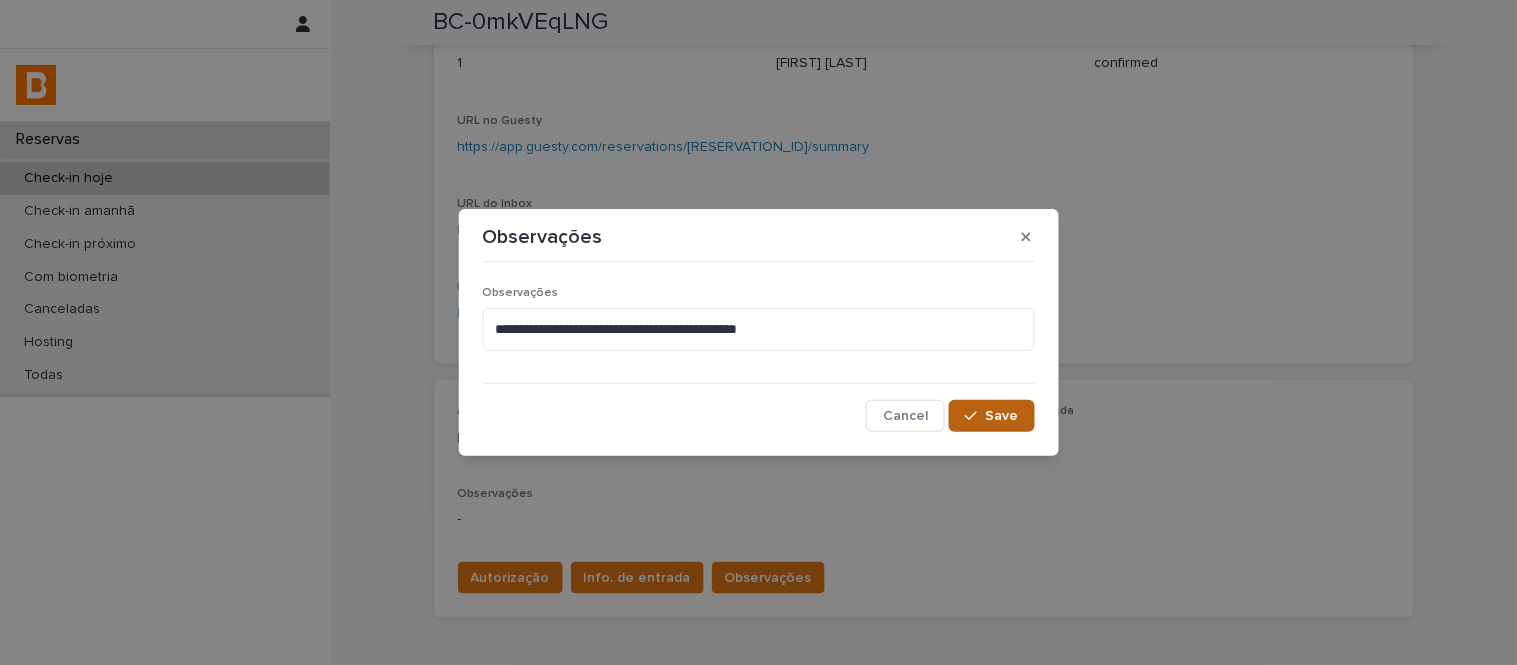 click on "Save" at bounding box center [1002, 416] 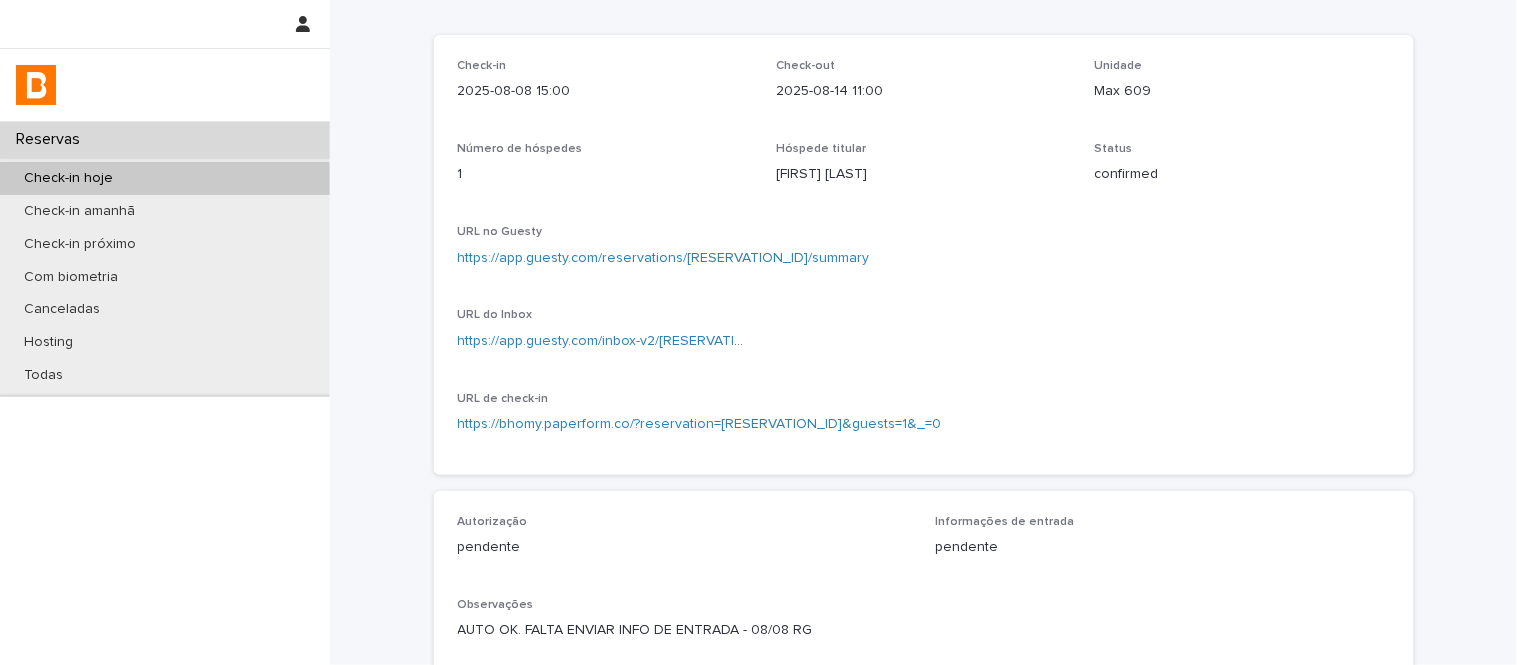 scroll, scrollTop: 0, scrollLeft: 0, axis: both 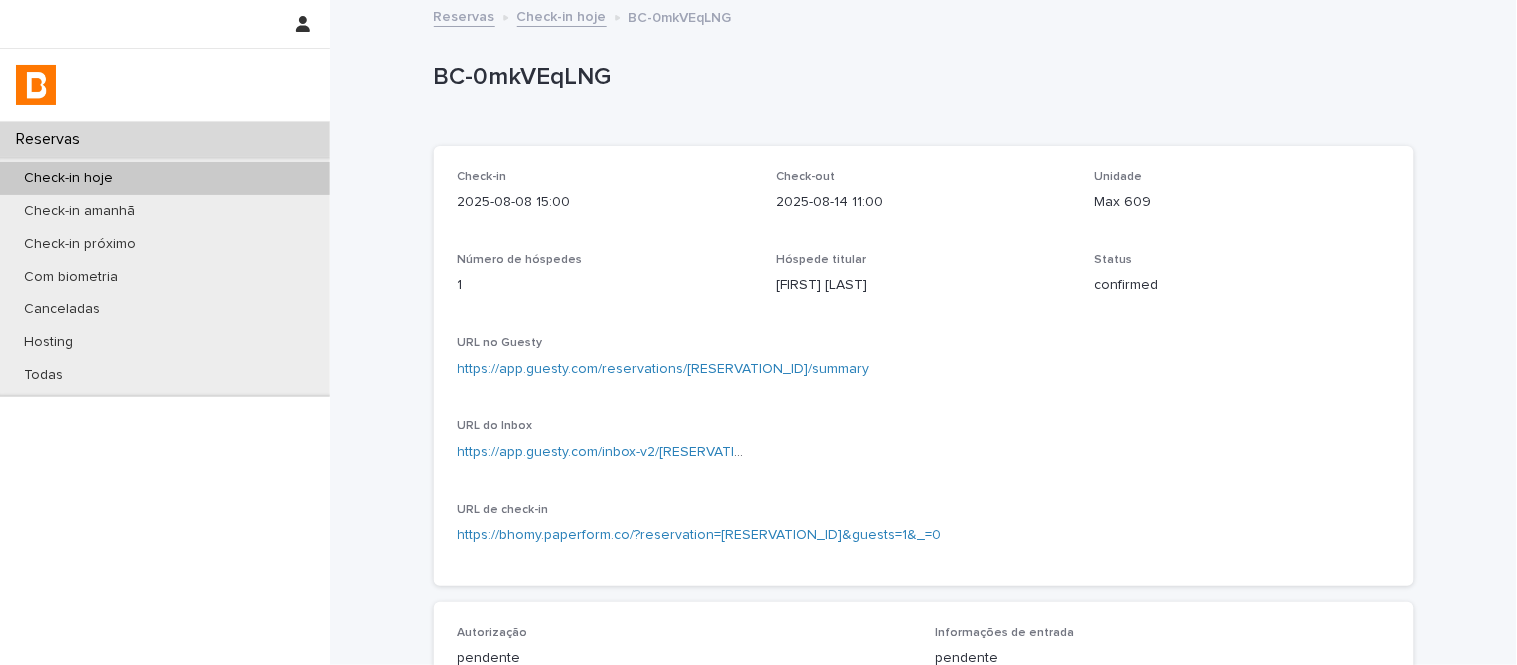 click on "Check-in hoje" at bounding box center [562, 15] 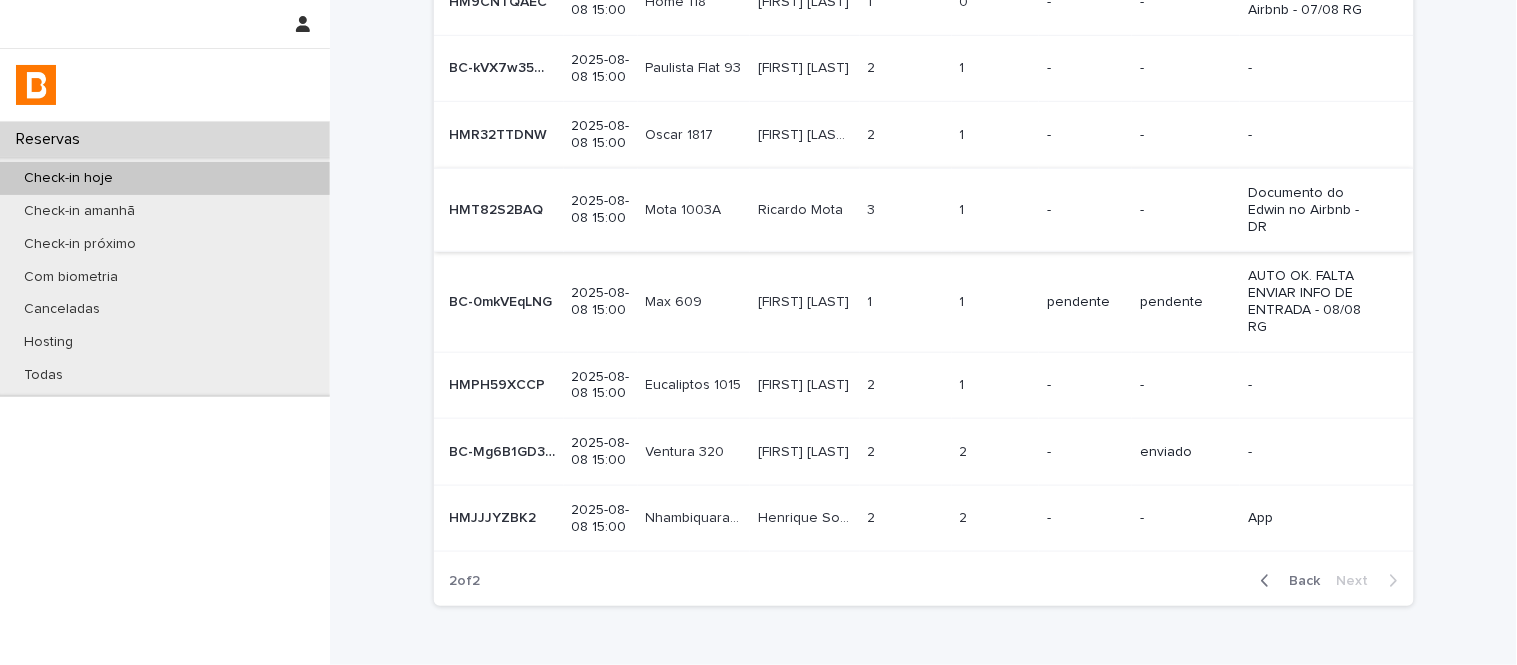 scroll, scrollTop: 333, scrollLeft: 0, axis: vertical 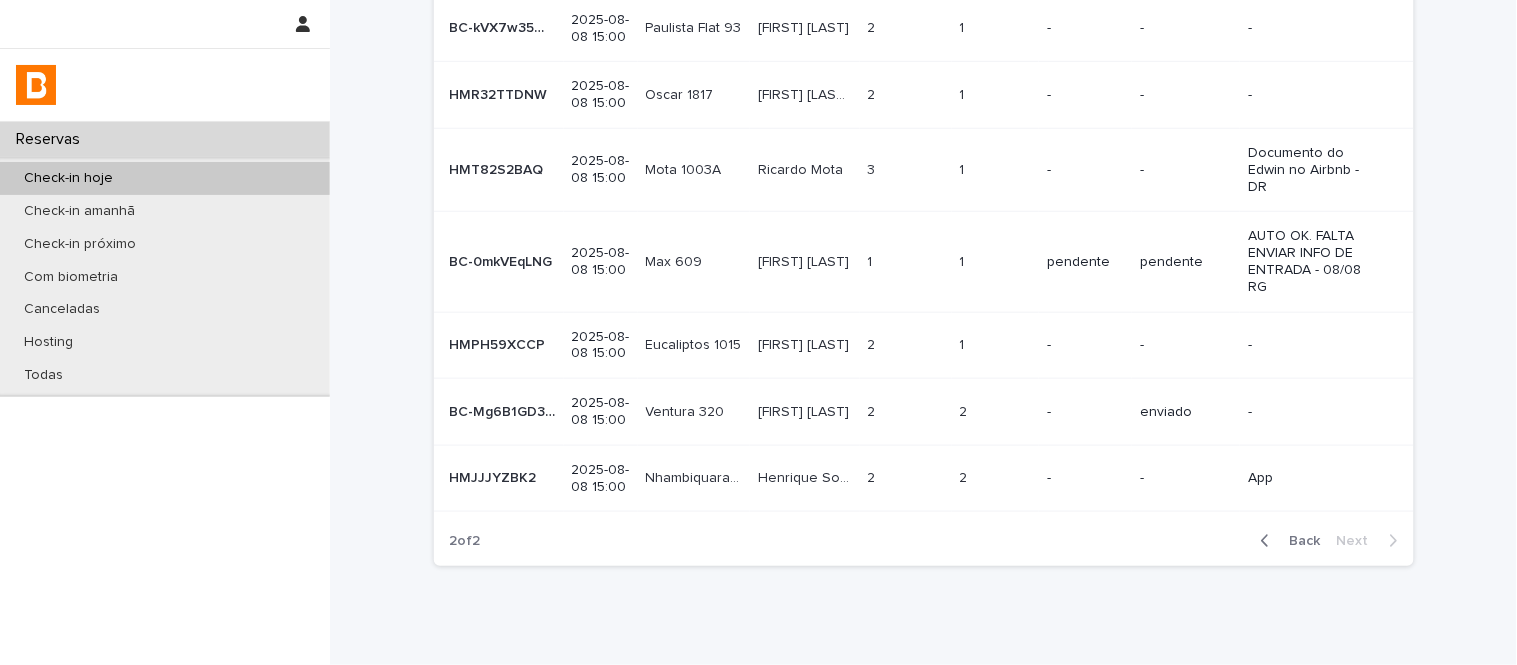 click at bounding box center [804, 345] 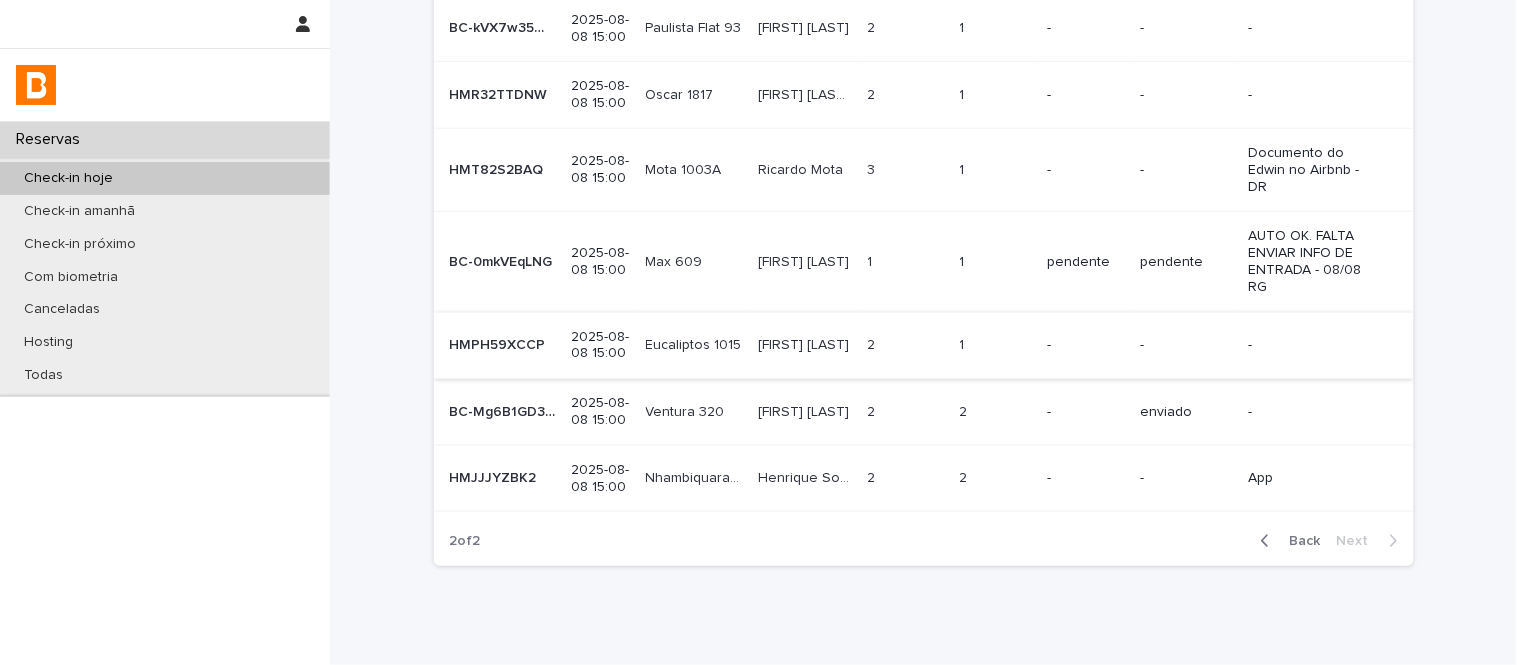 scroll, scrollTop: 0, scrollLeft: 0, axis: both 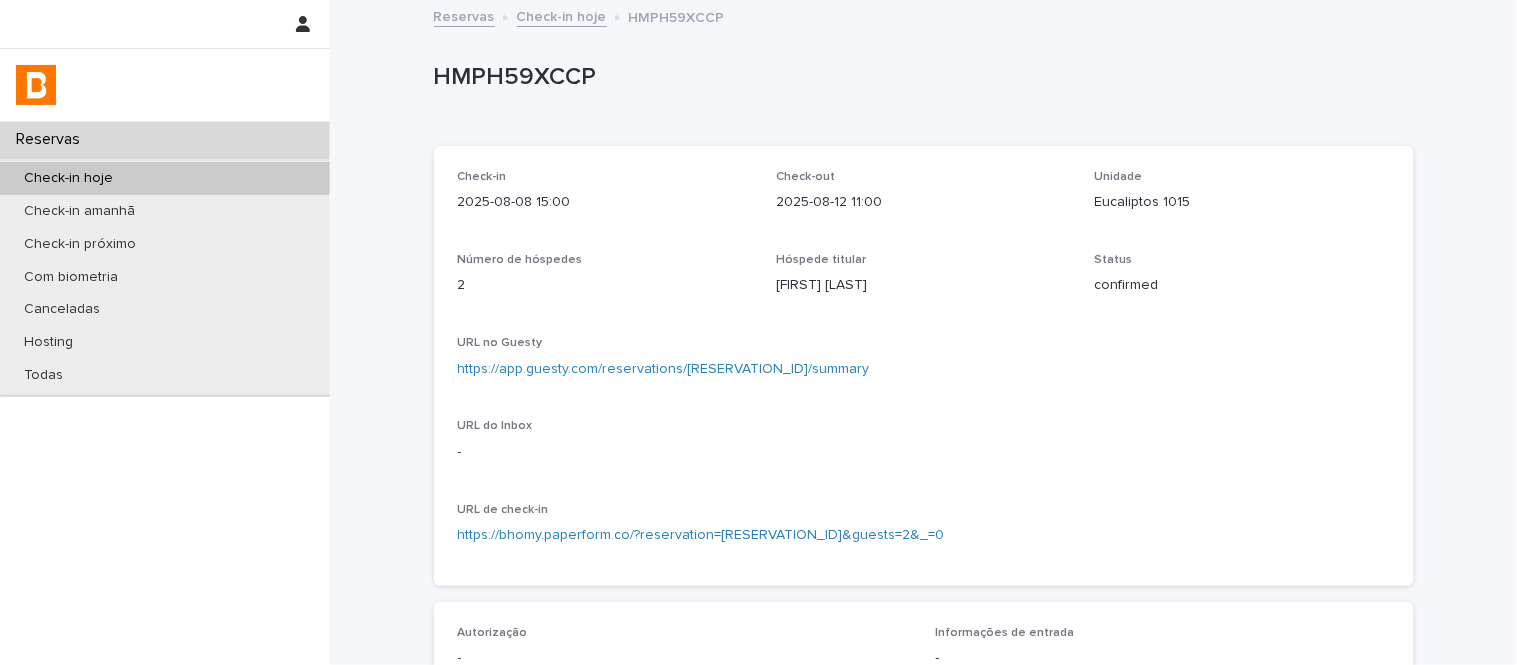 click on "https://app.guesty.com/reservations/[RESERVATION_ID]/summary" at bounding box center (664, 369) 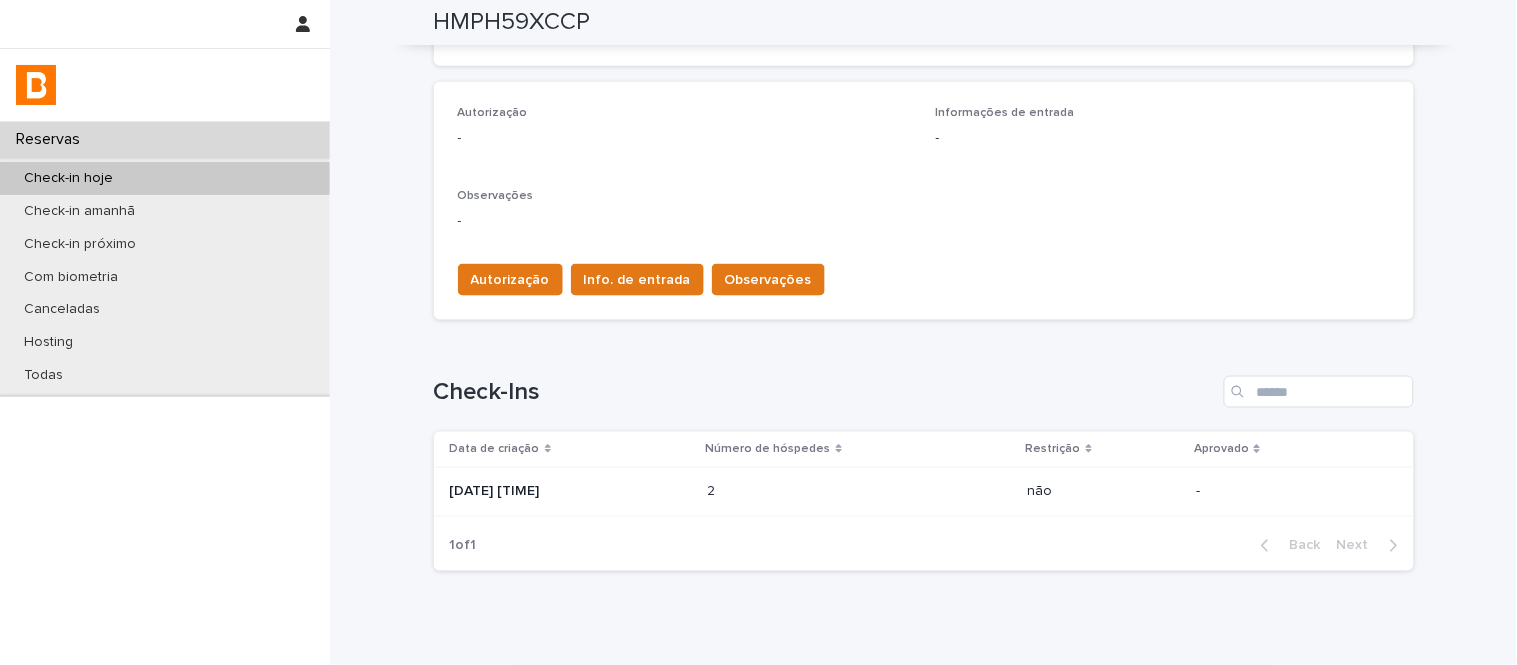 scroll, scrollTop: 598, scrollLeft: 0, axis: vertical 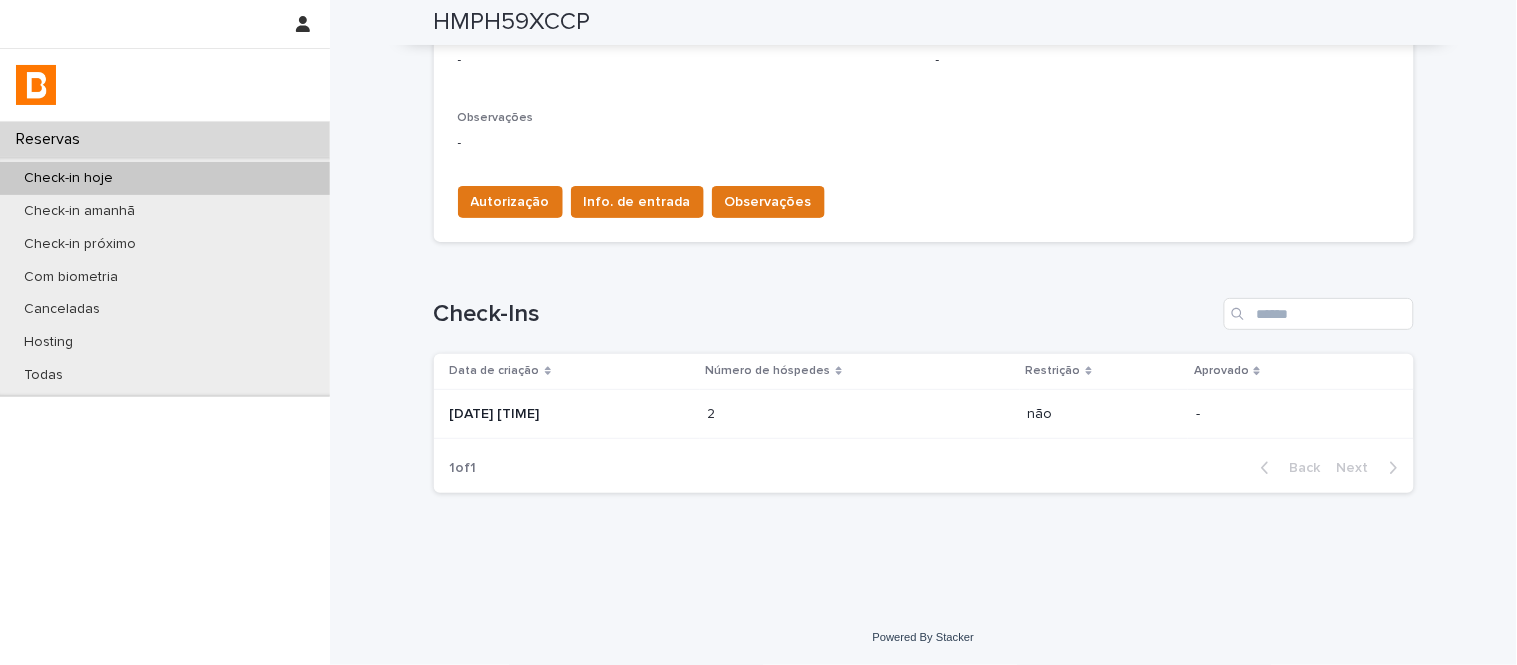 click at bounding box center [795, 414] 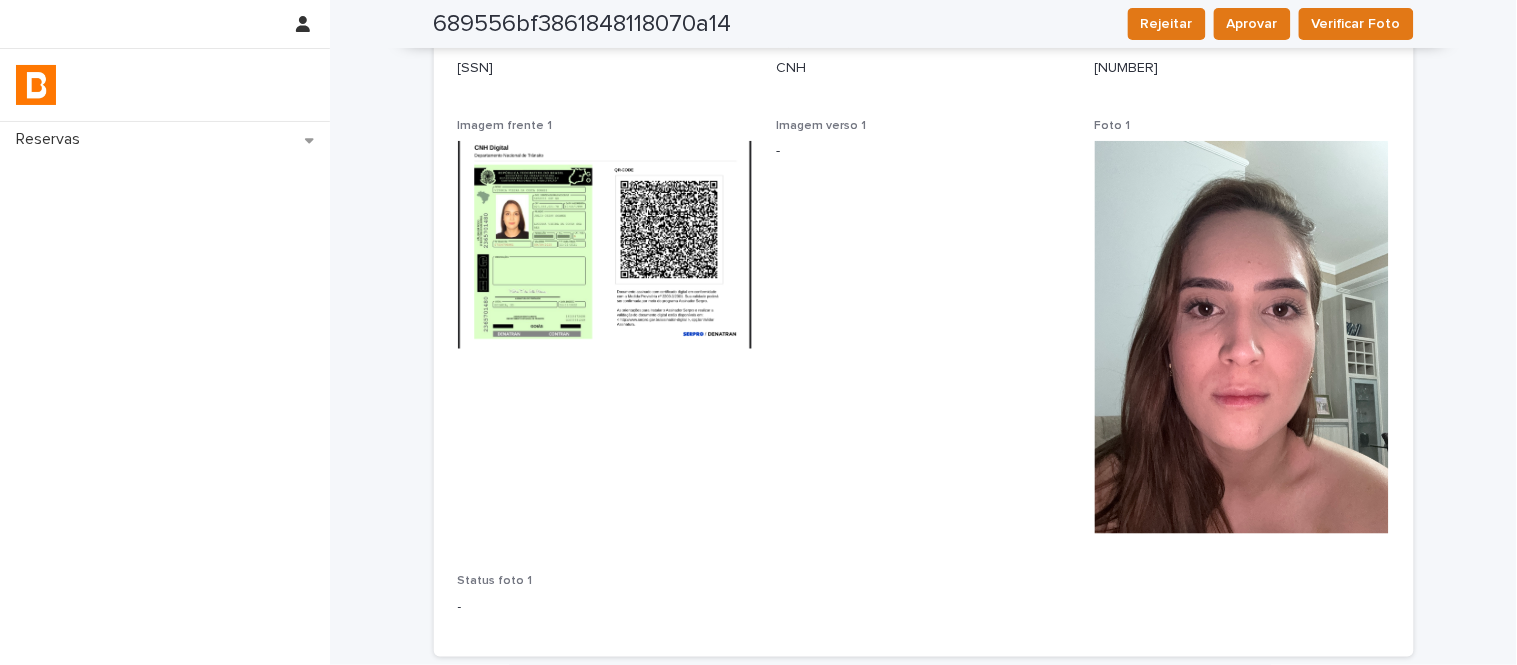 scroll, scrollTop: 167, scrollLeft: 0, axis: vertical 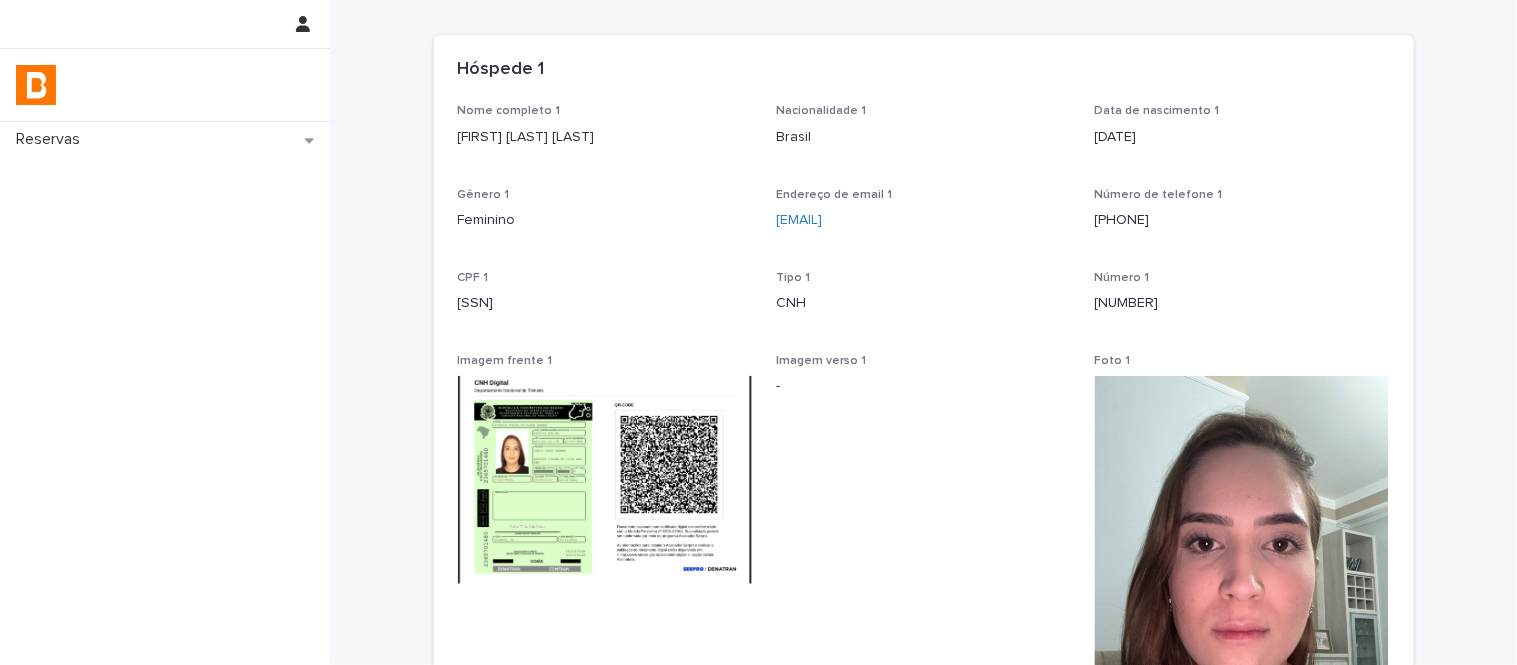 click on "Nome completo 1 [FIRST] [LAST] [LAST]" at bounding box center [605, 133] 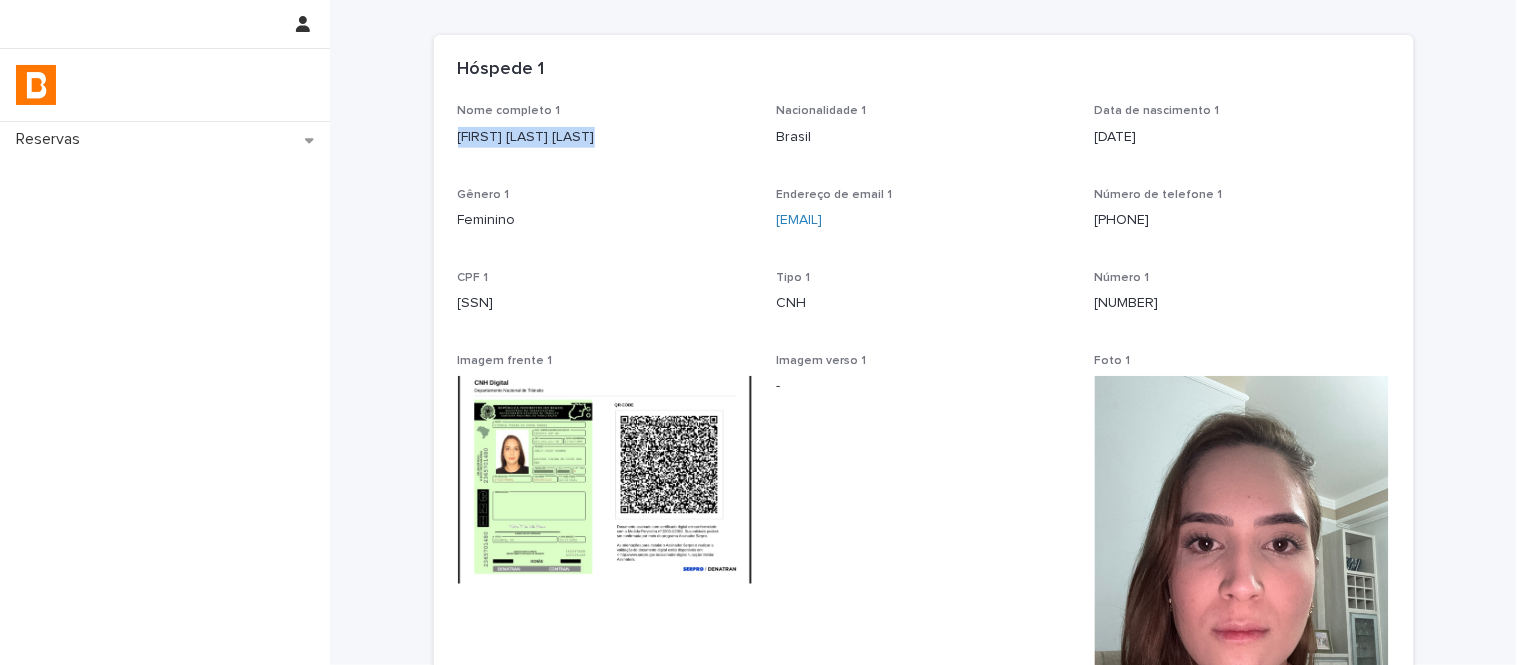 click on "Nome completo 1 [FIRST] [LAST] [LAST]" at bounding box center (605, 133) 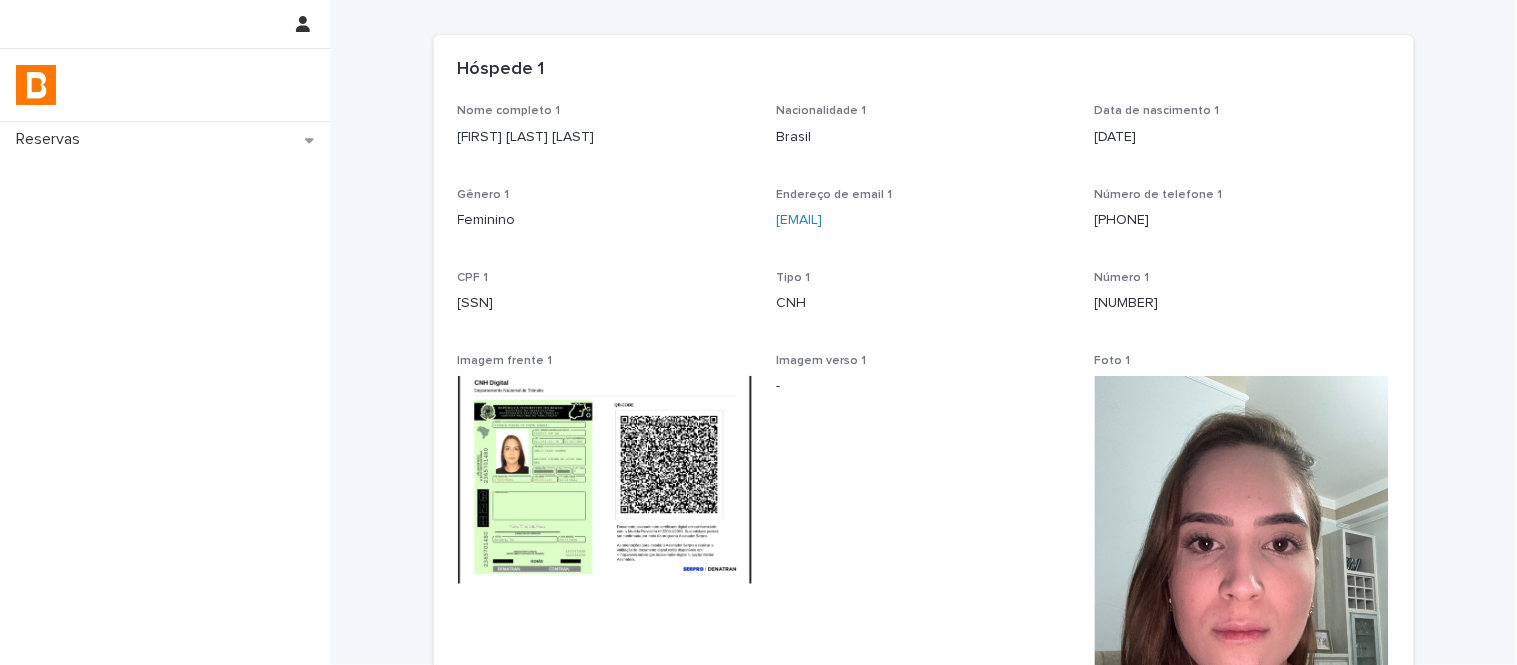 click on "[SSN]" at bounding box center [605, 303] 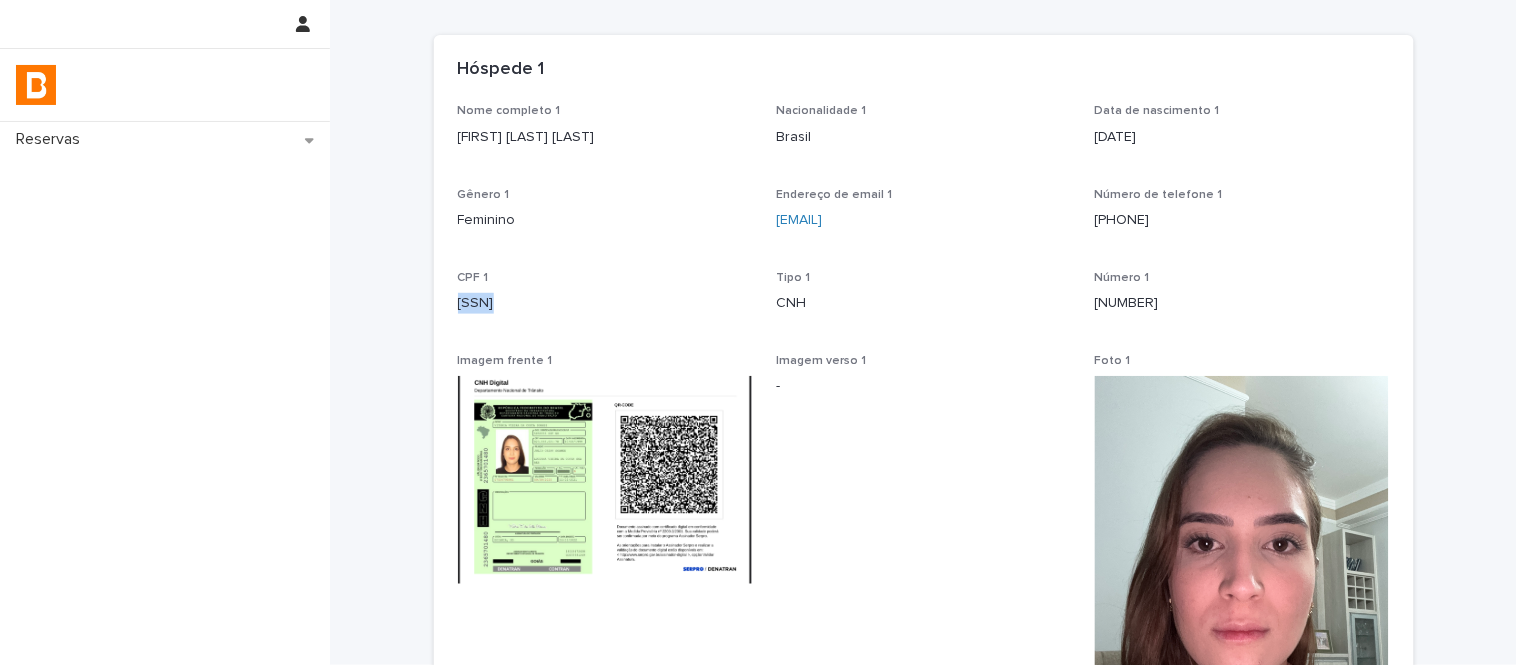 click on "[SSN]" at bounding box center (605, 303) 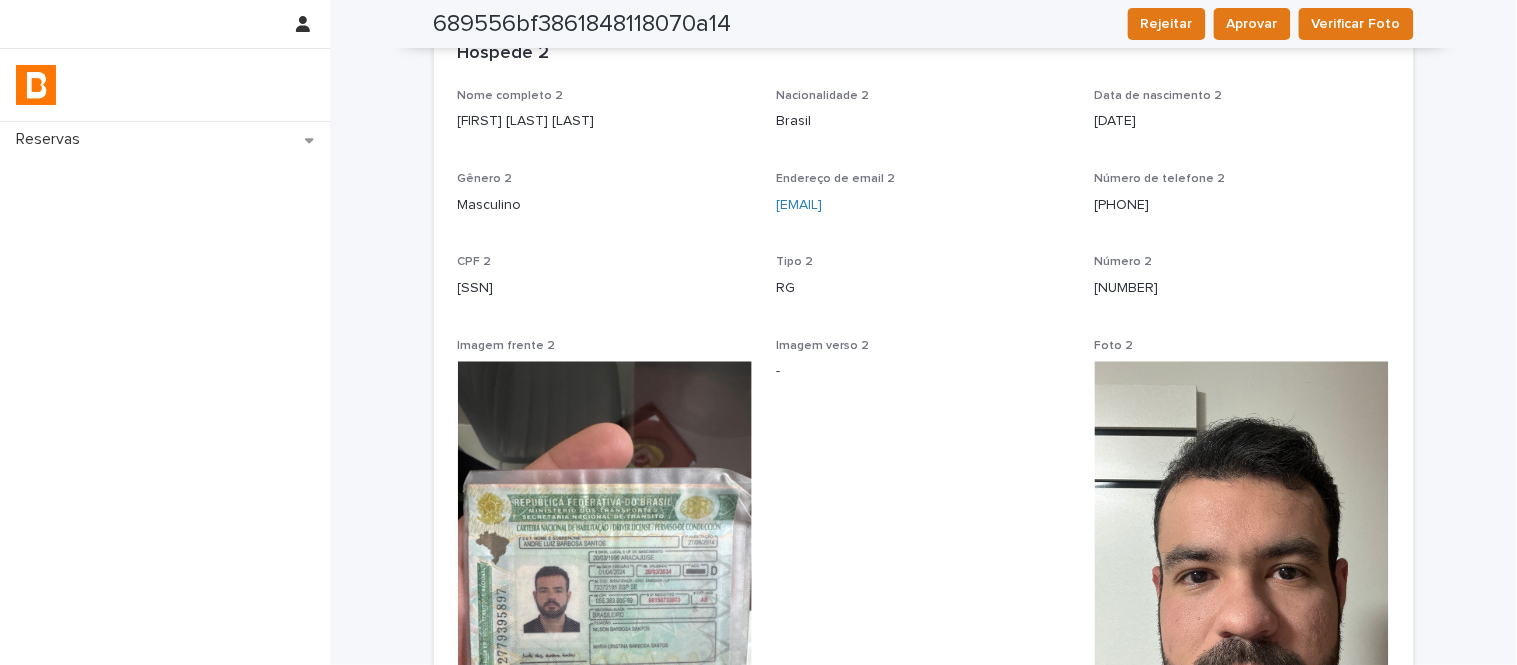scroll, scrollTop: 888, scrollLeft: 0, axis: vertical 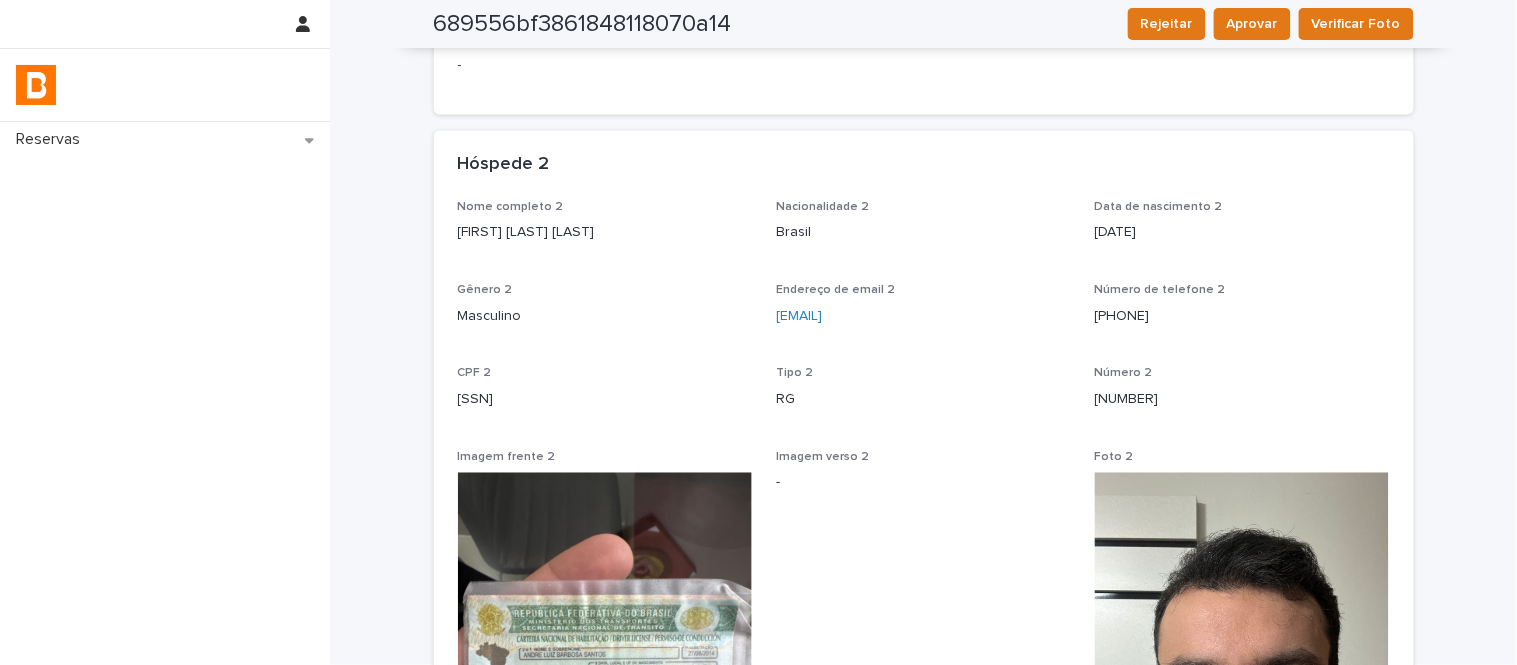 click on "CPF 2 [SSN]" at bounding box center (605, 396) 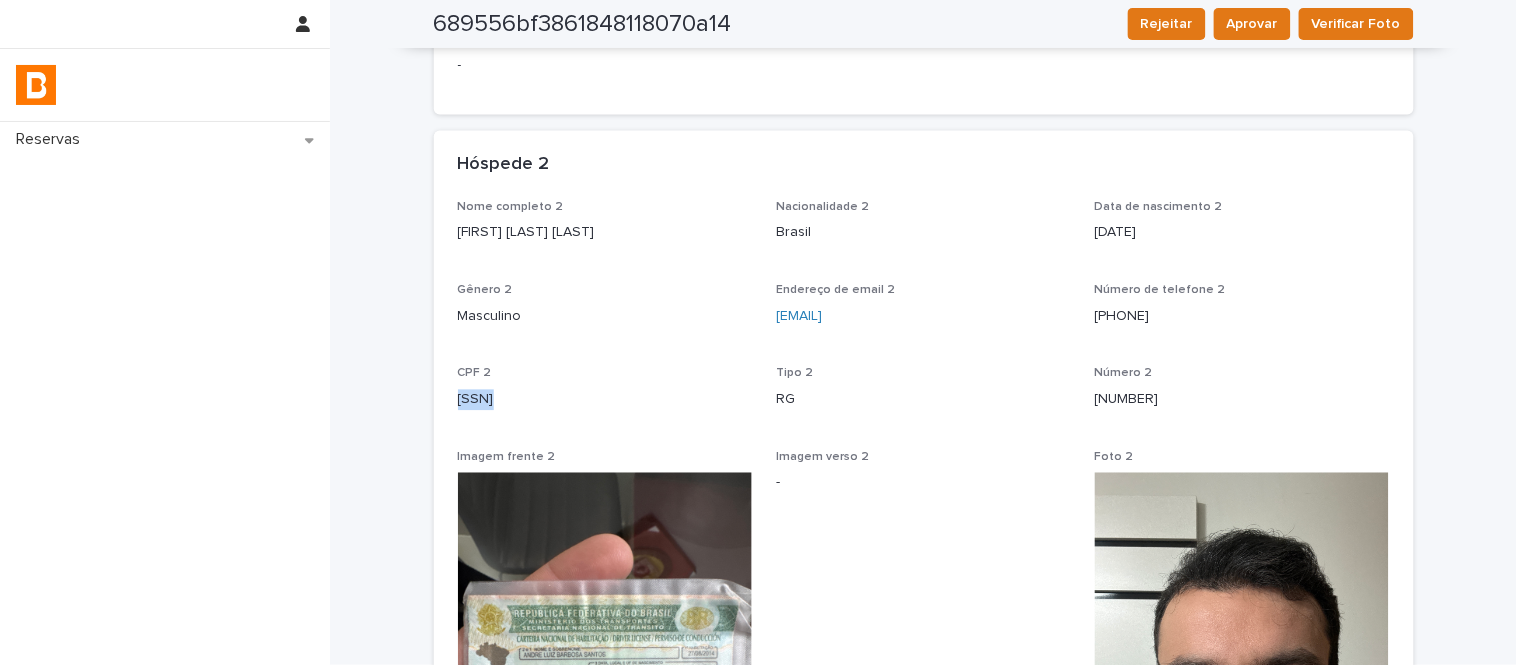 click on "CPF 2 [SSN]" at bounding box center [605, 396] 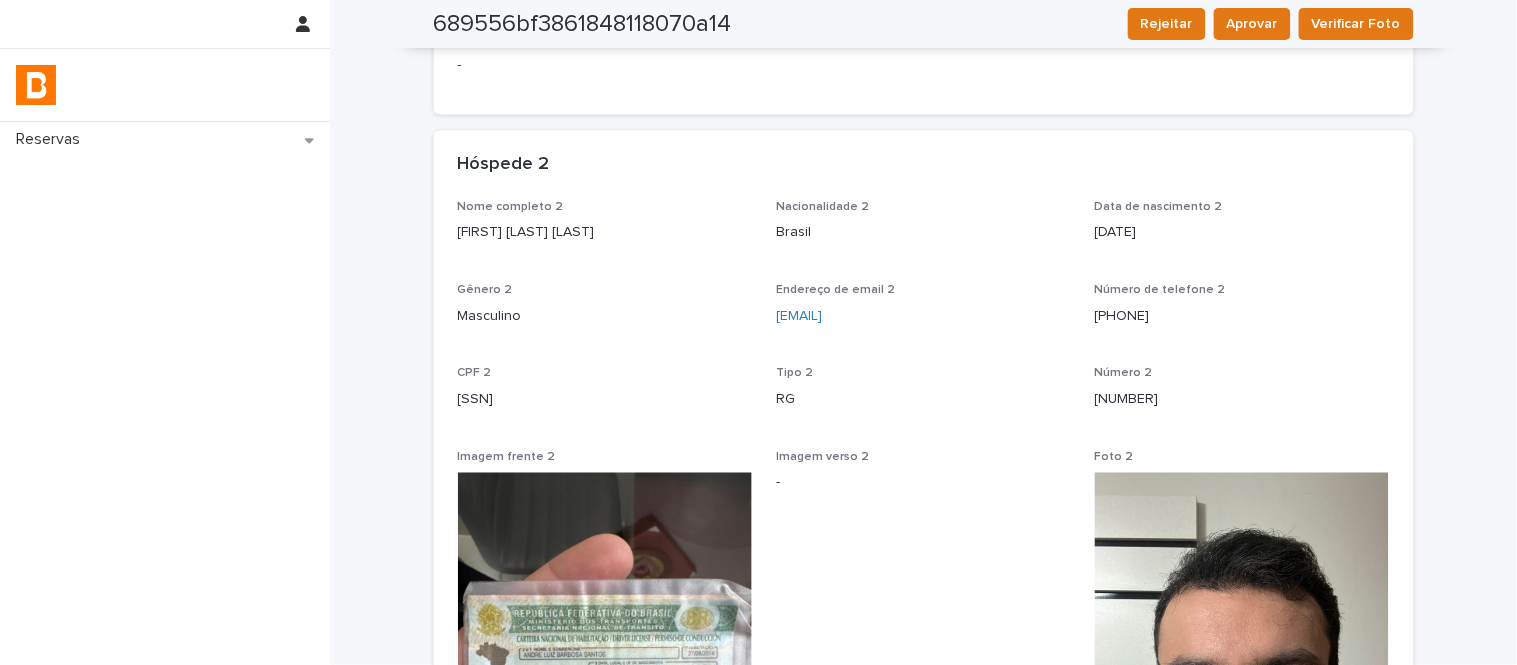 click on "[FIRST] [LAST] [LAST]" at bounding box center (605, 233) 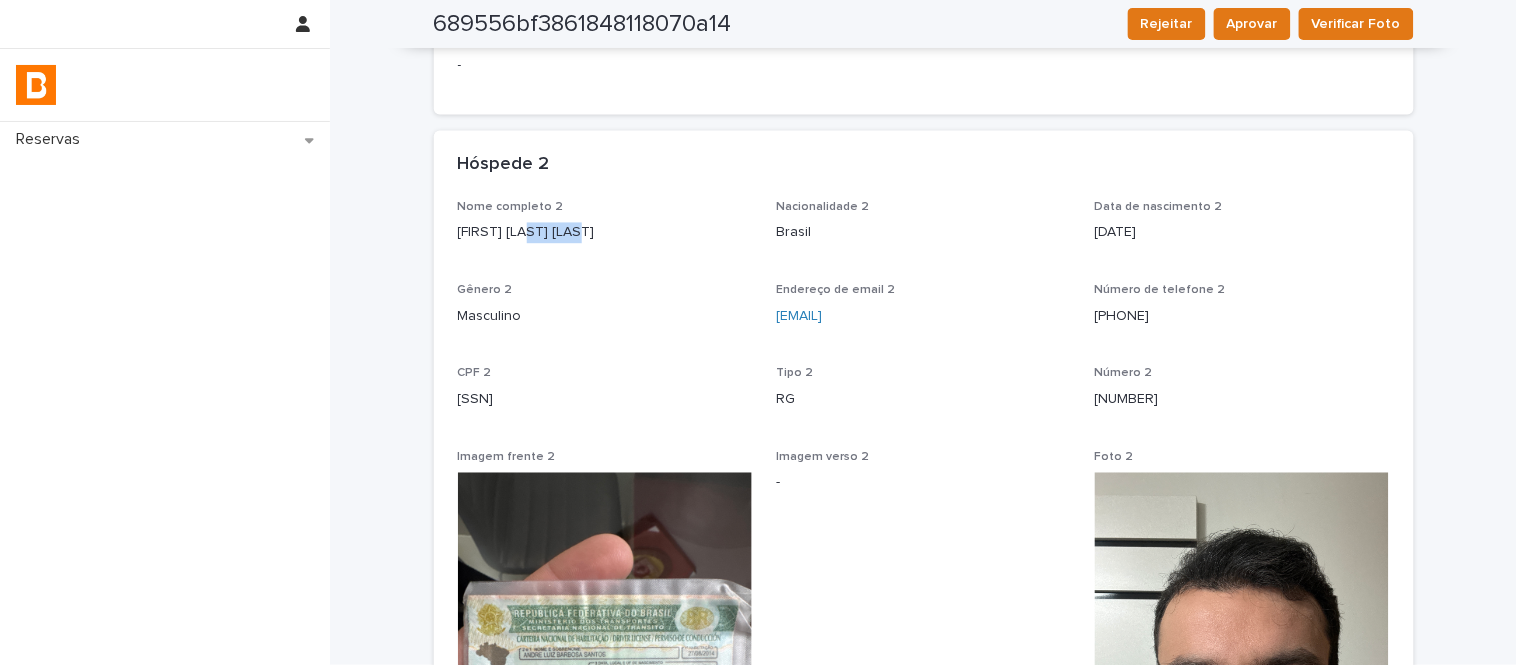 click on "[FIRST] [LAST] [LAST]" at bounding box center (605, 233) 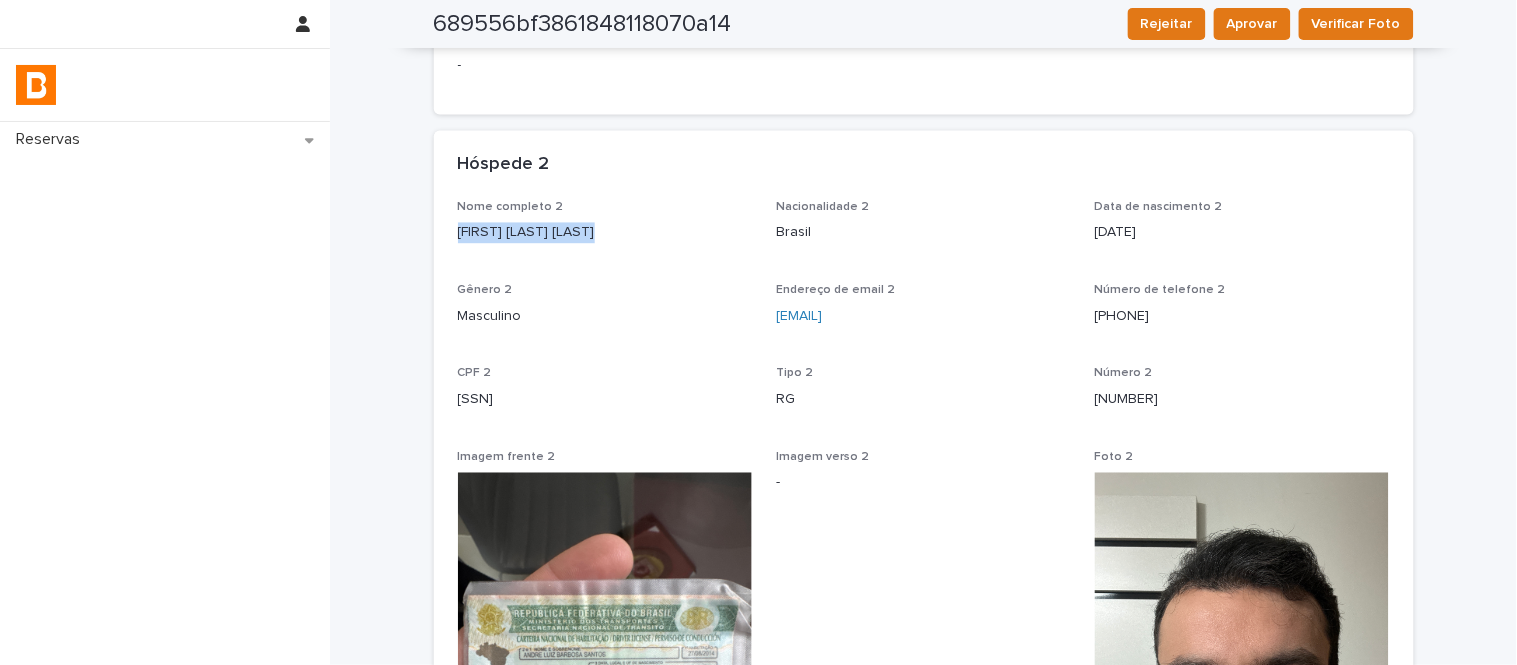 click on "[FIRST] [LAST] [LAST]" at bounding box center (605, 233) 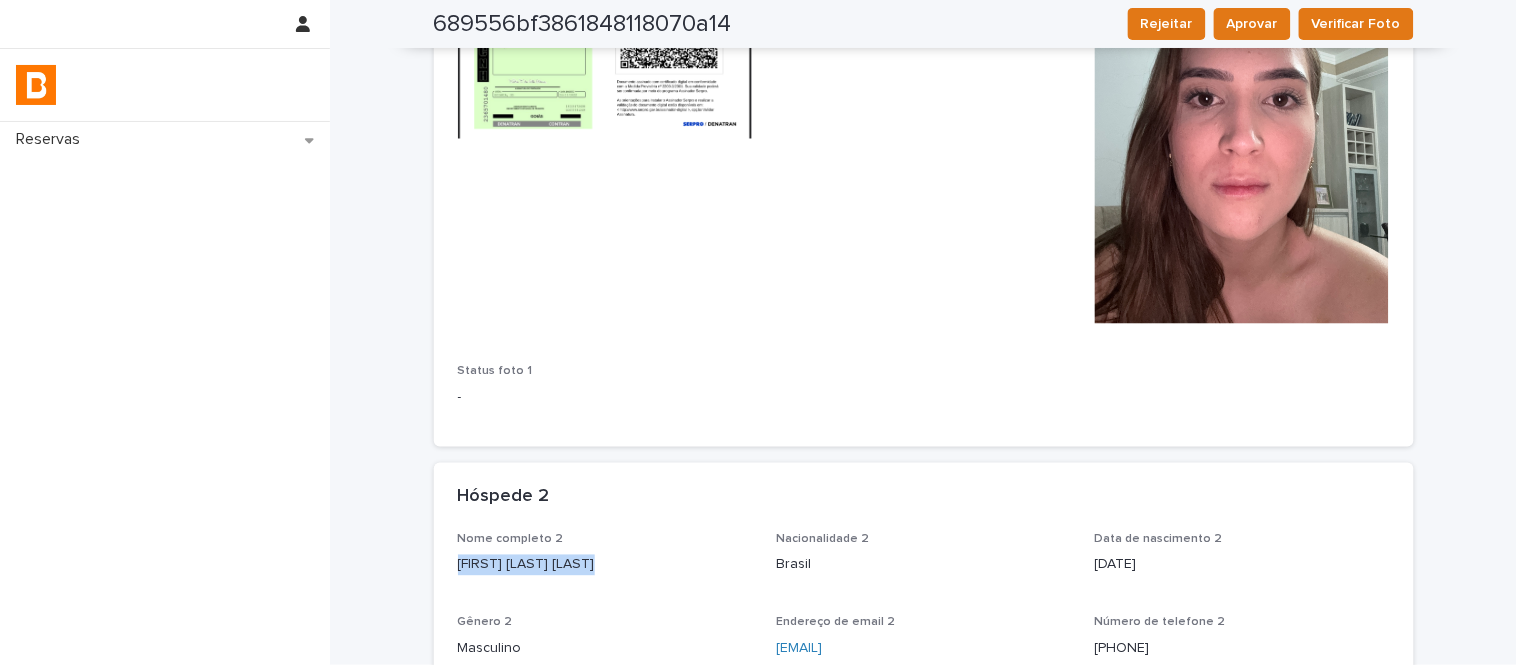 scroll, scrollTop: 555, scrollLeft: 0, axis: vertical 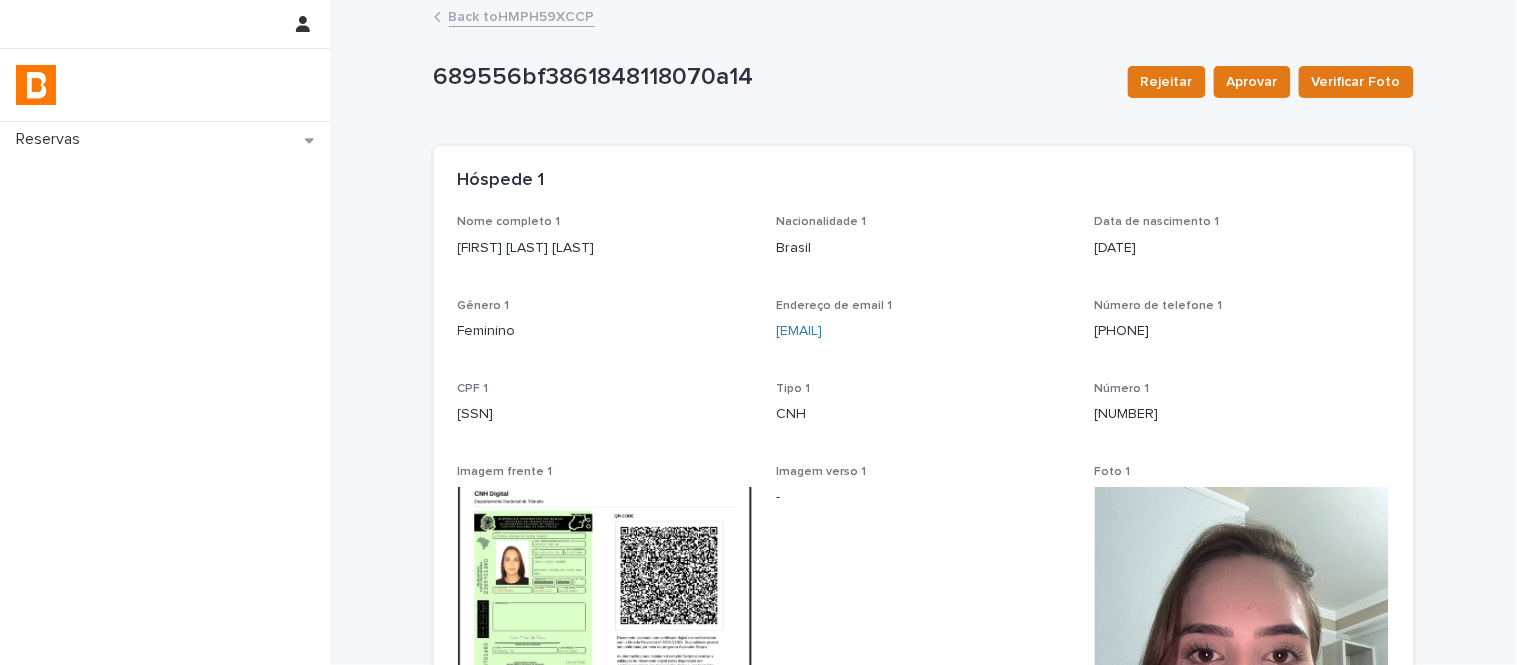 click on "Back to  [RESERVATION_ID]" at bounding box center [924, 18] 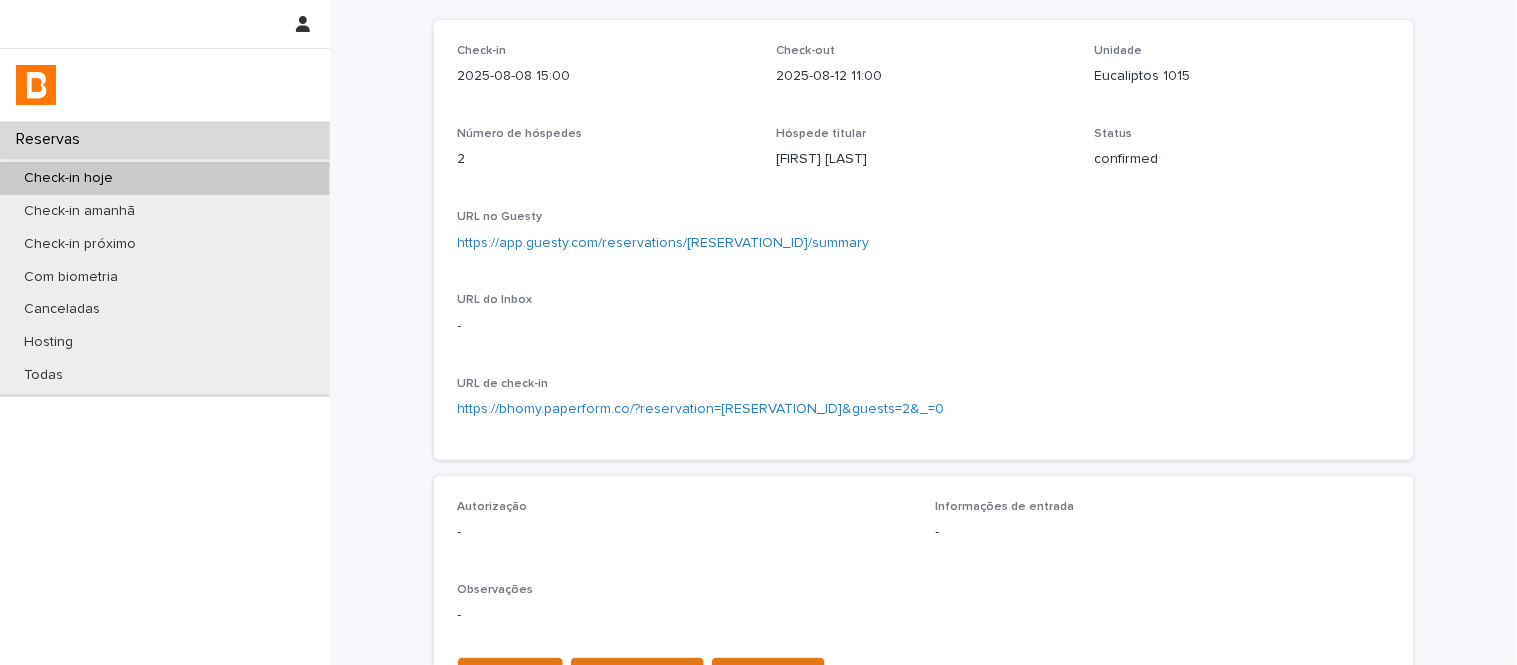 scroll, scrollTop: 444, scrollLeft: 0, axis: vertical 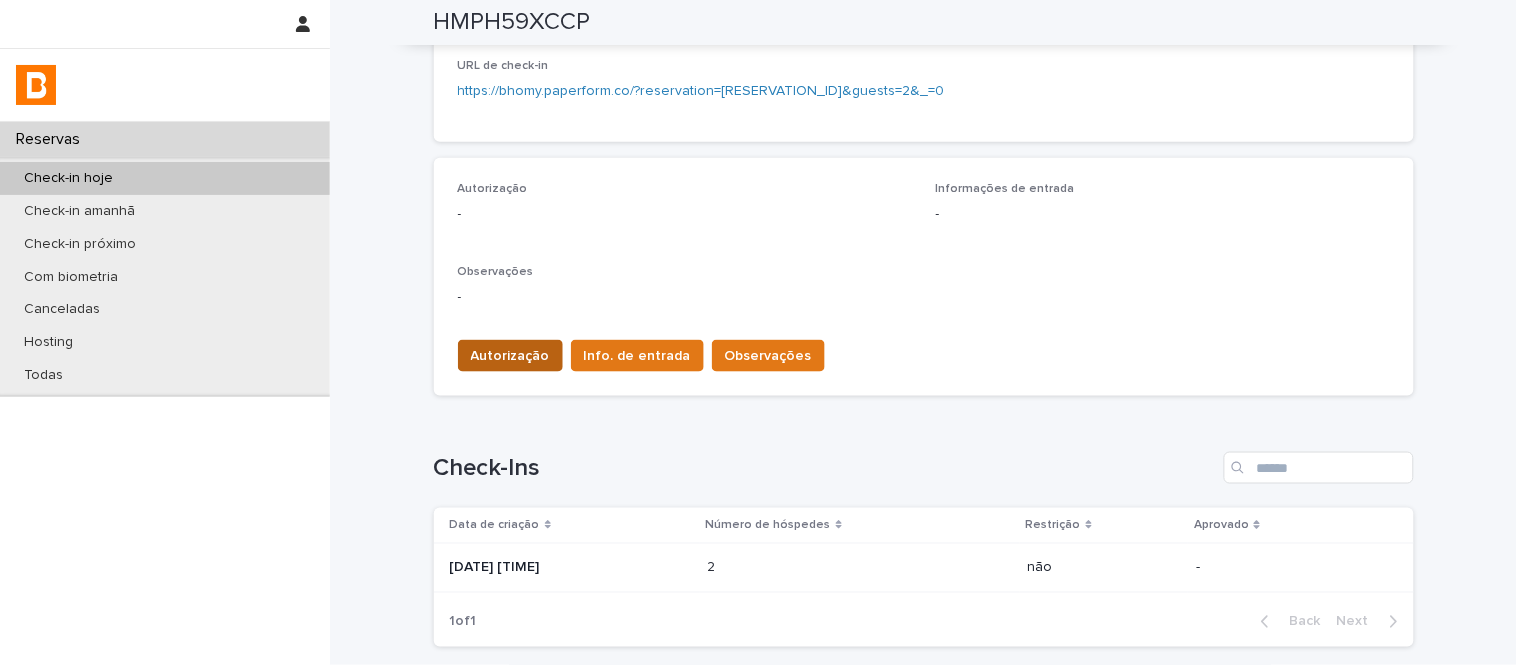 click on "Autorização" at bounding box center [510, 356] 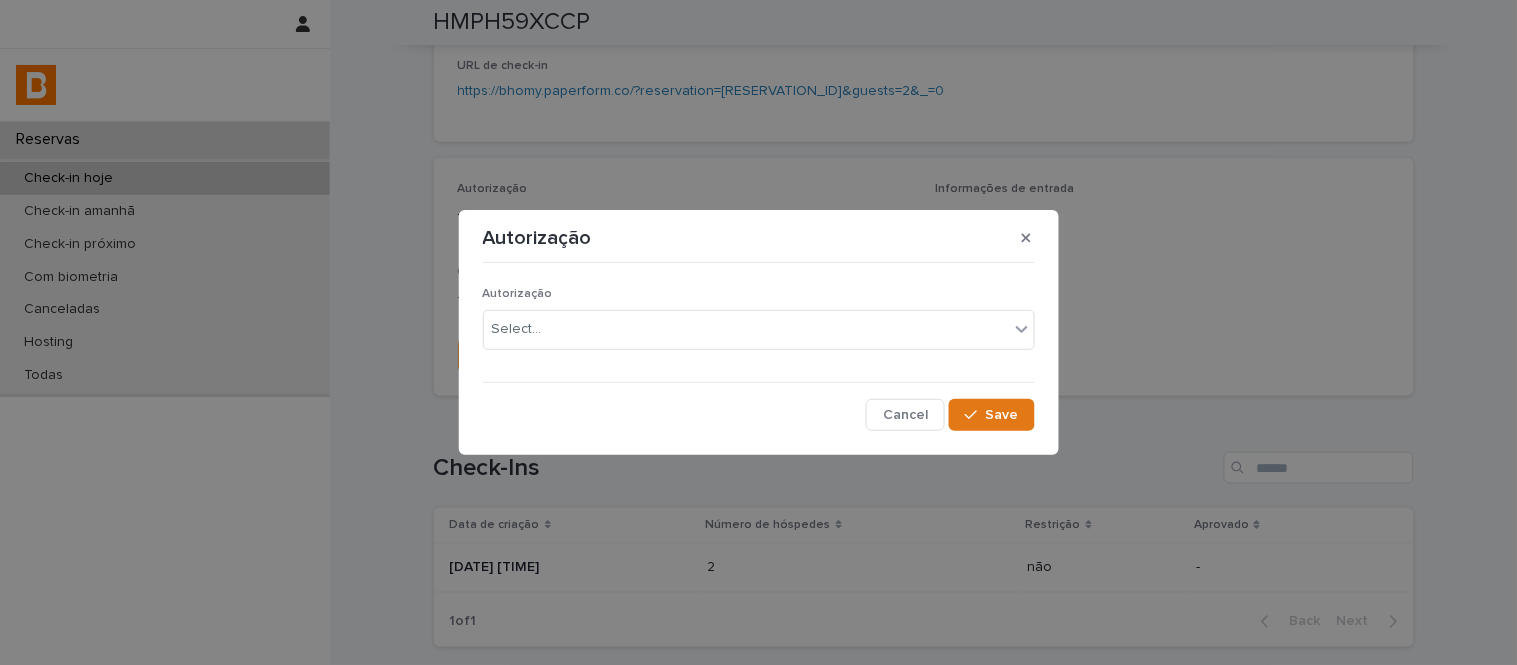 click on "Autorização" at bounding box center (518, 294) 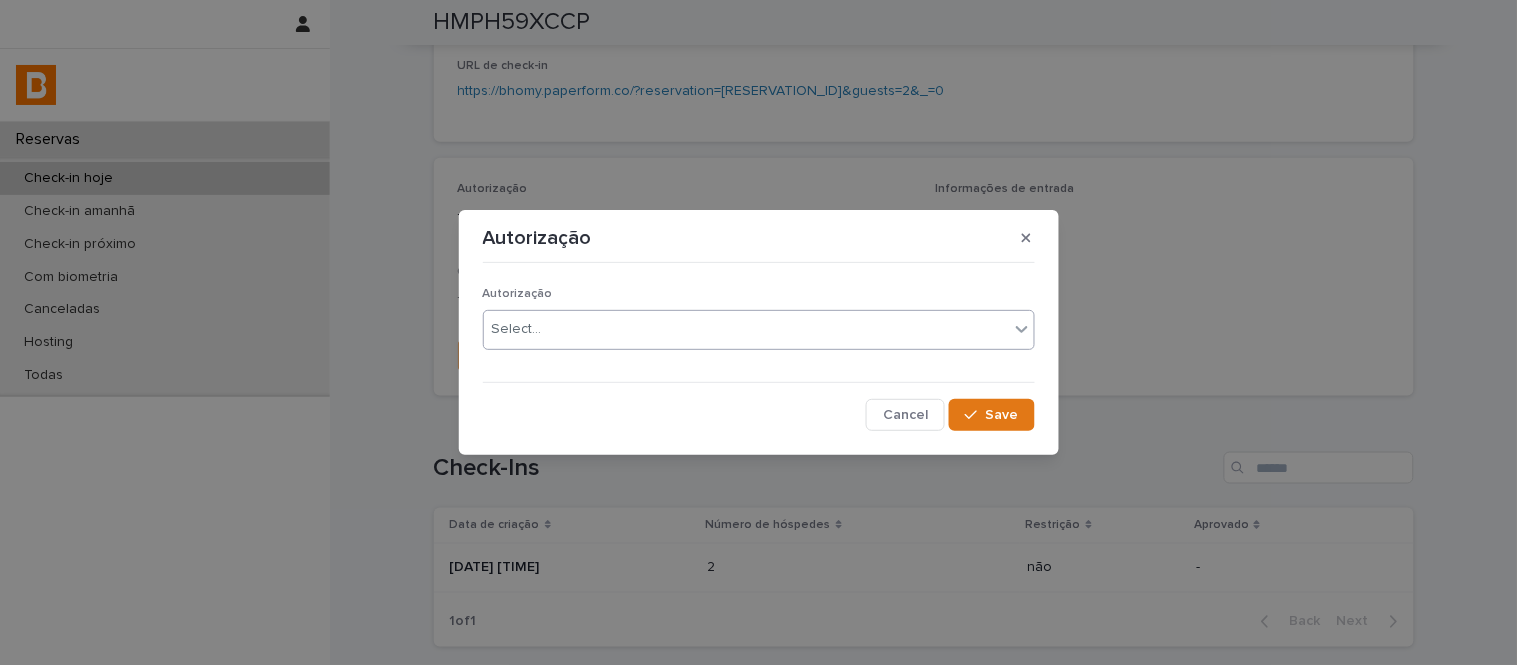 drag, startPoint x: 558, startPoint y: 337, endPoint x: 560, endPoint y: 348, distance: 11.18034 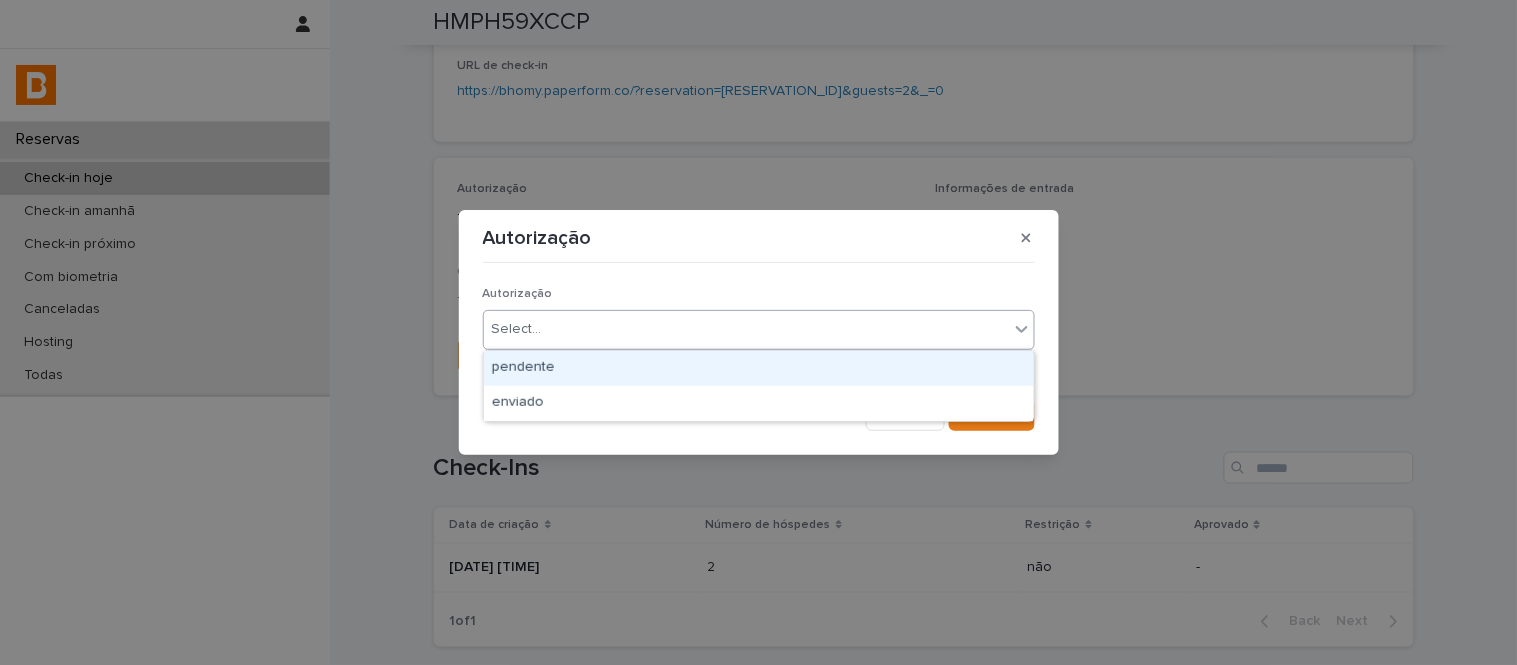 click on "pendente" at bounding box center (759, 368) 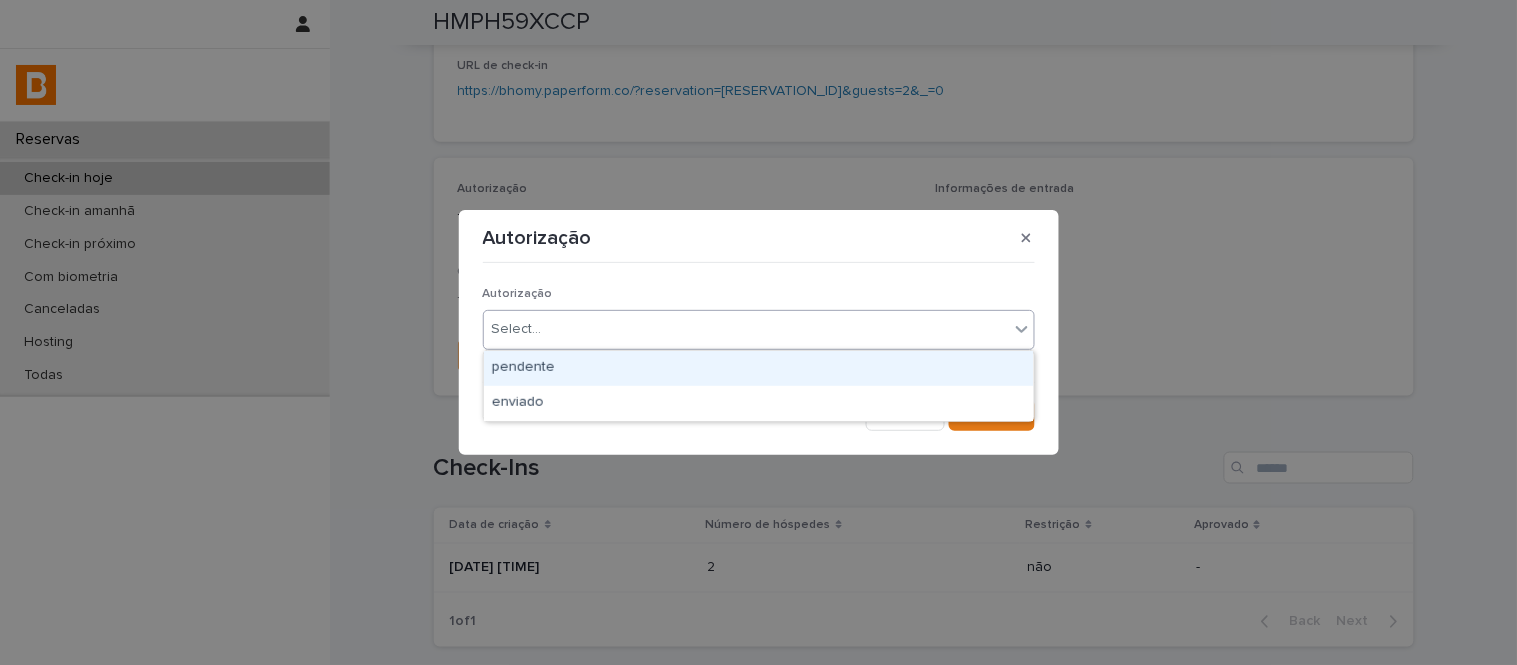 click on "Autorização      option pendente focused, 1 of 2. 2 results available. Use Up and Down to choose options, press Enter to select the currently focused option, press Escape to exit the menu, press Tab to select the option and exit the menu. Select... Cancel Save" at bounding box center (759, 350) 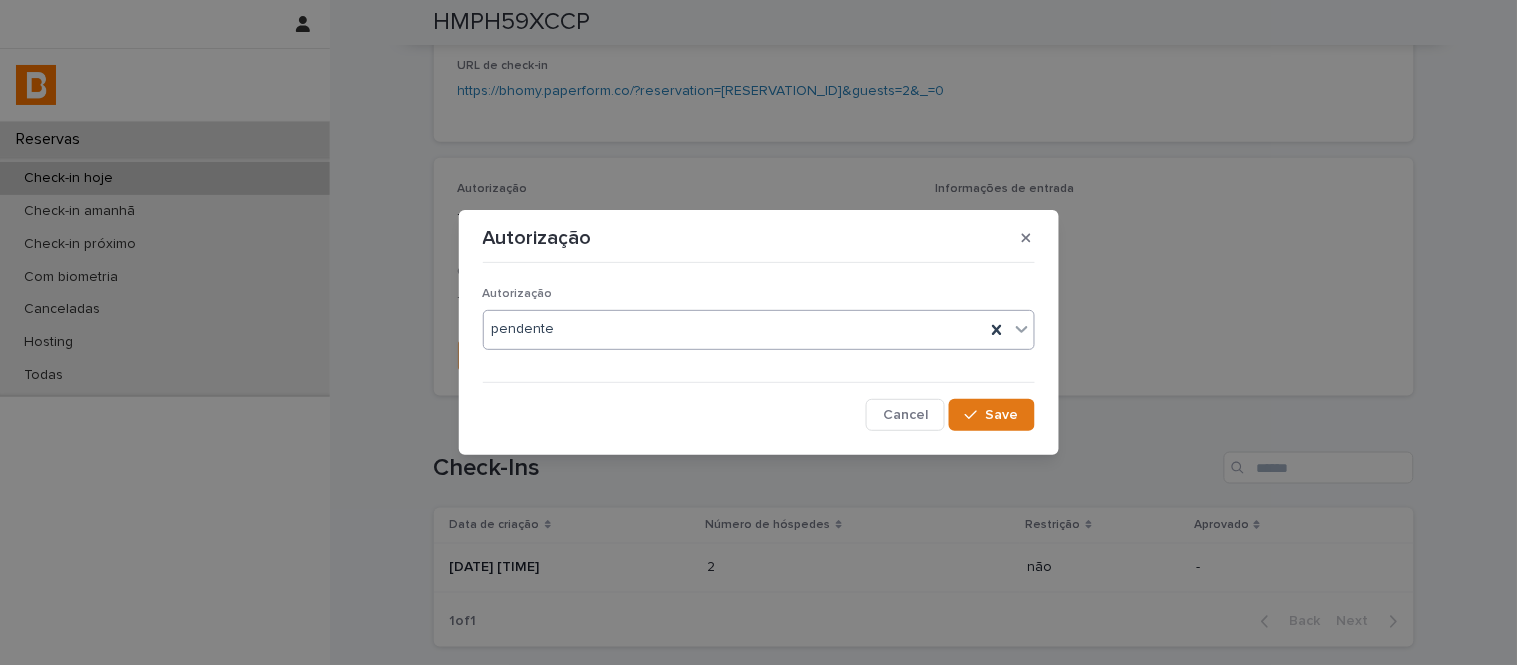 click on "pendente" at bounding box center (734, 329) 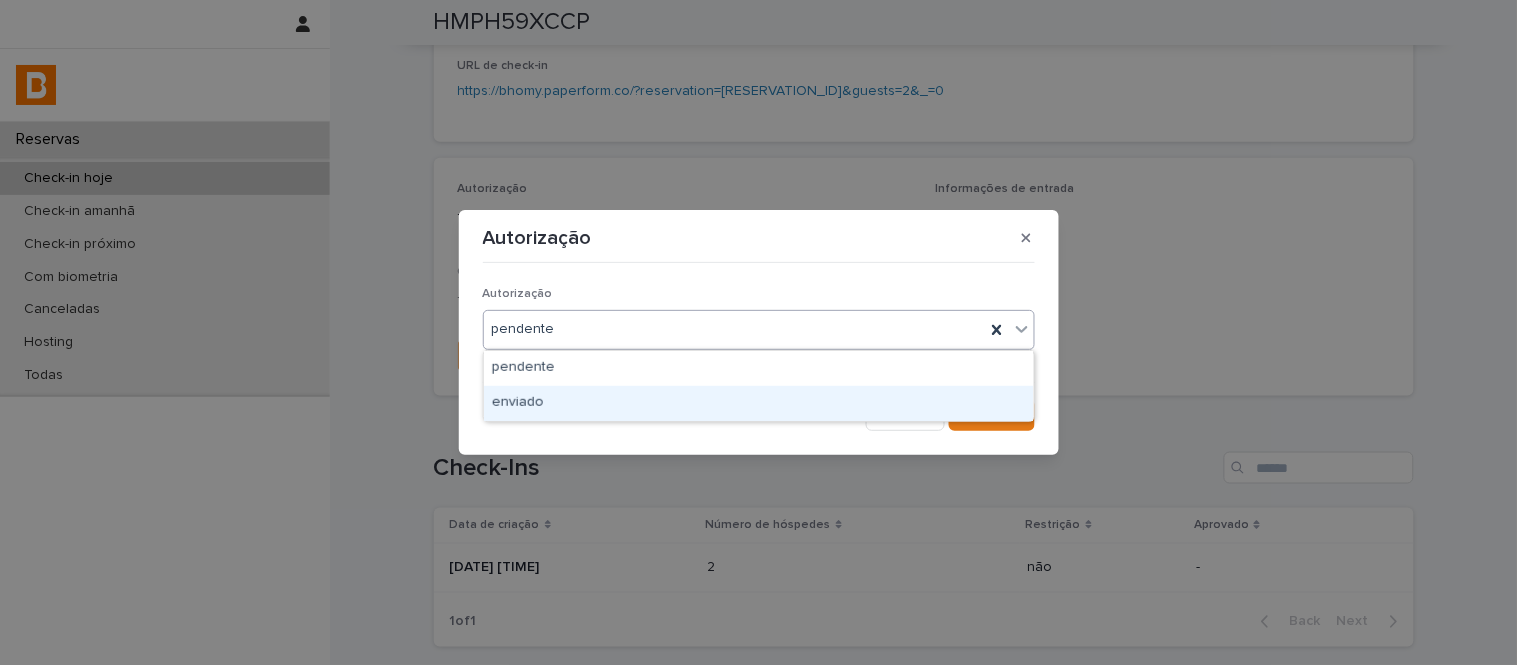 click on "enviado" at bounding box center (759, 403) 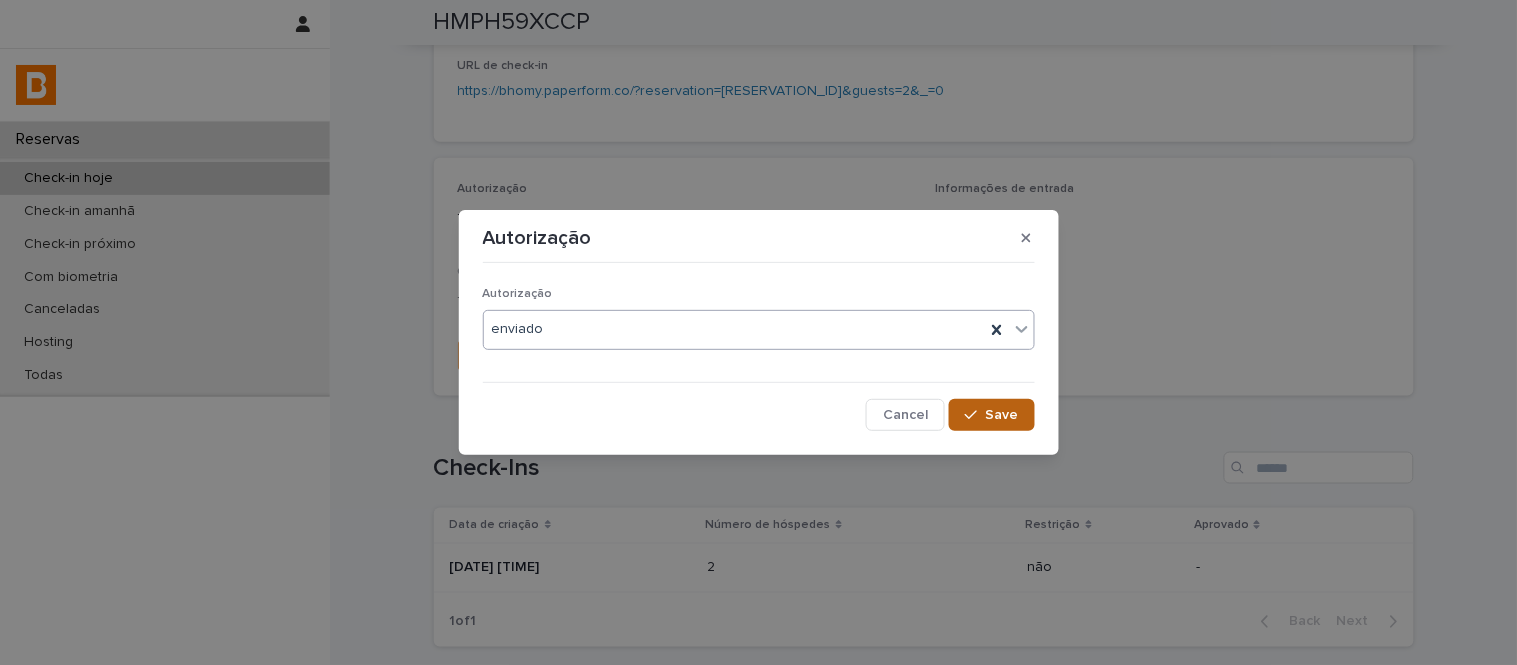 click on "Save" at bounding box center [991, 415] 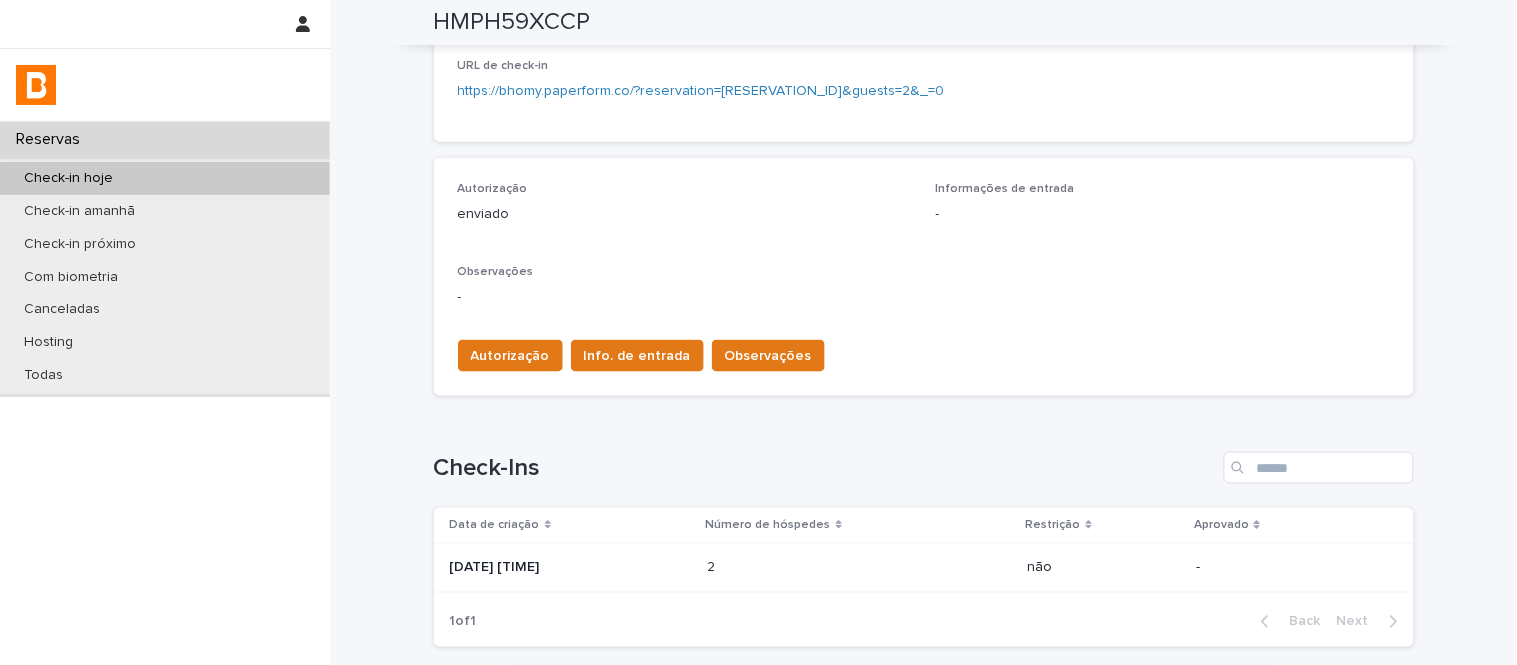 click on "Info. de entrada" at bounding box center (637, 356) 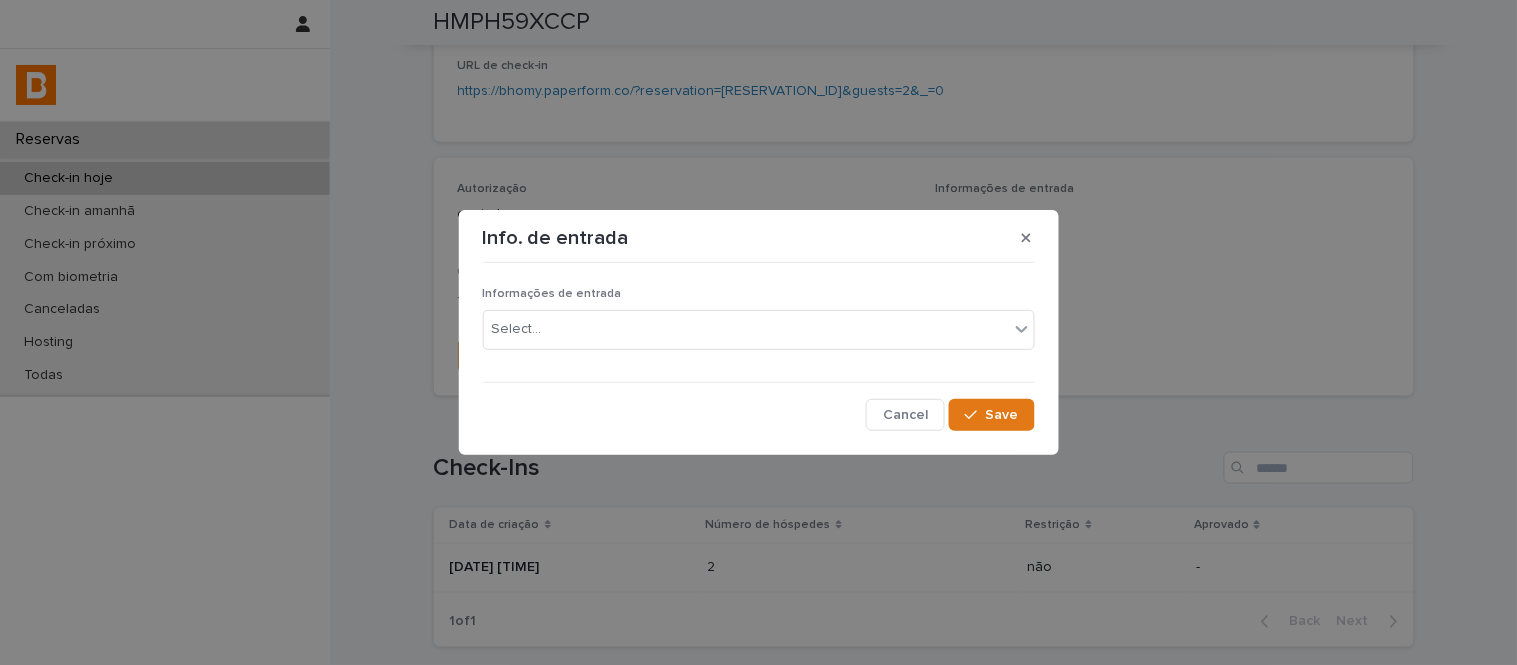 drag, startPoint x: 627, startPoint y: 300, endPoint x: 647, endPoint y: 344, distance: 48.332184 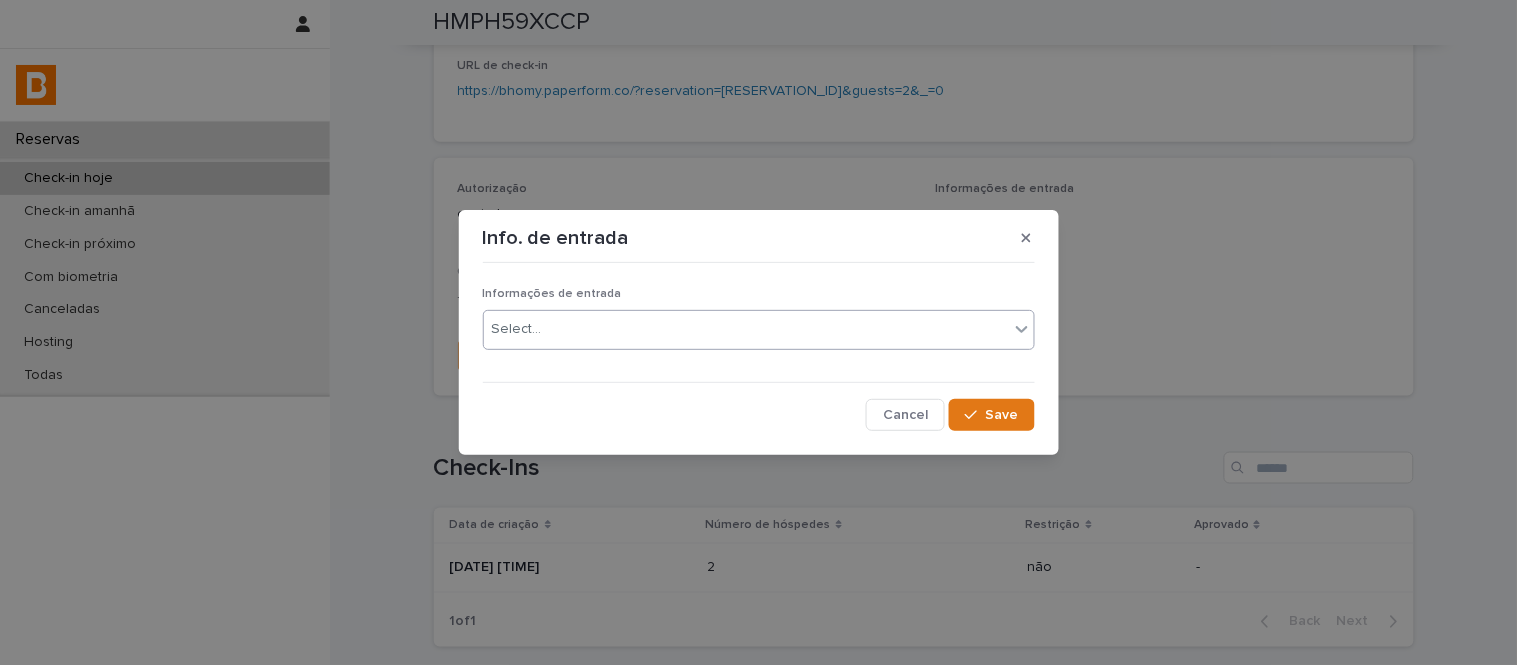 click on "Select..." at bounding box center (746, 329) 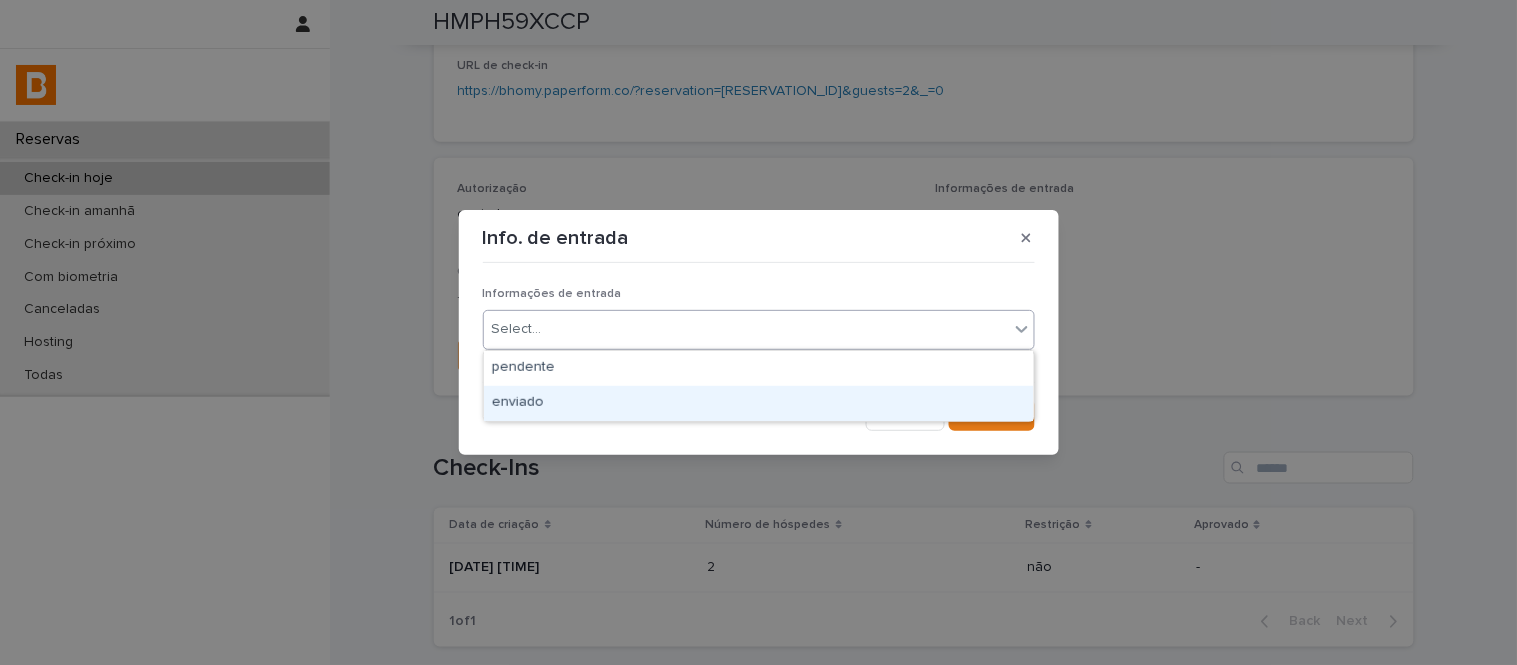 click on "enviado" at bounding box center (759, 403) 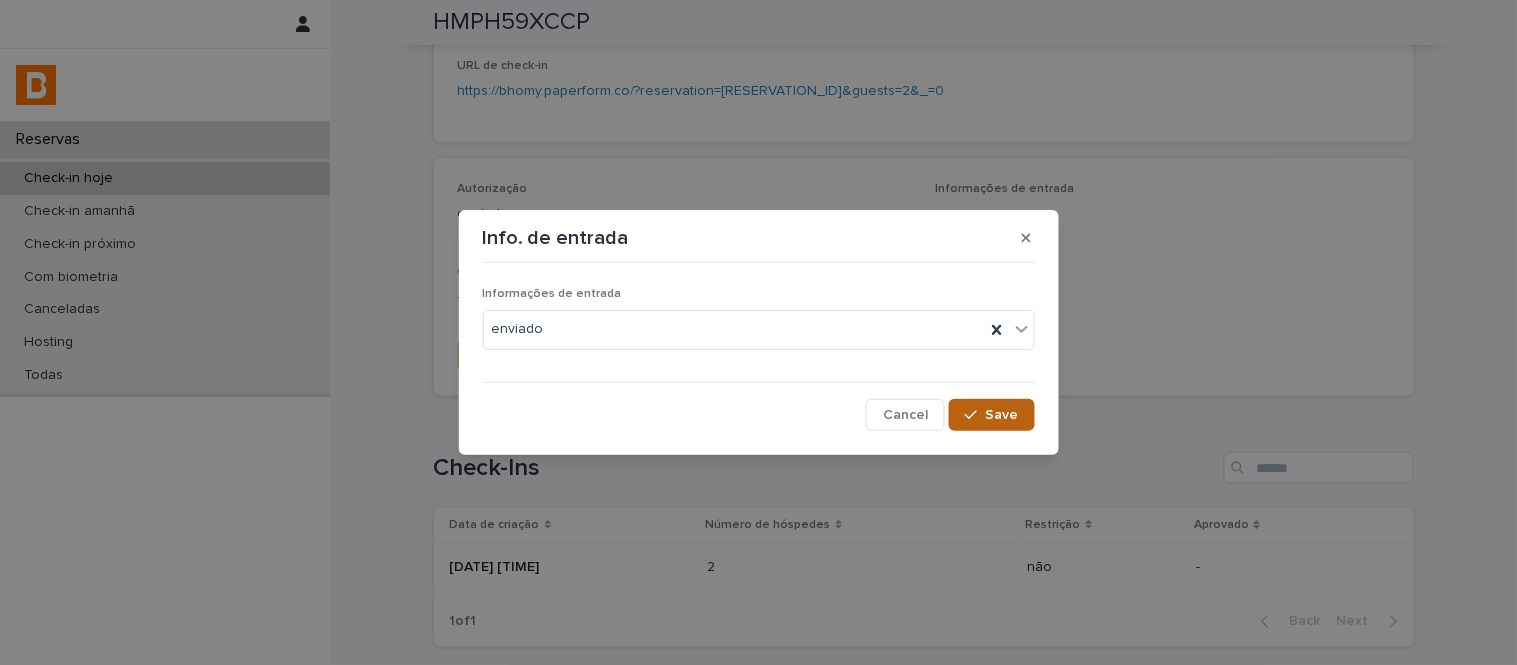 click on "Save" at bounding box center [1002, 415] 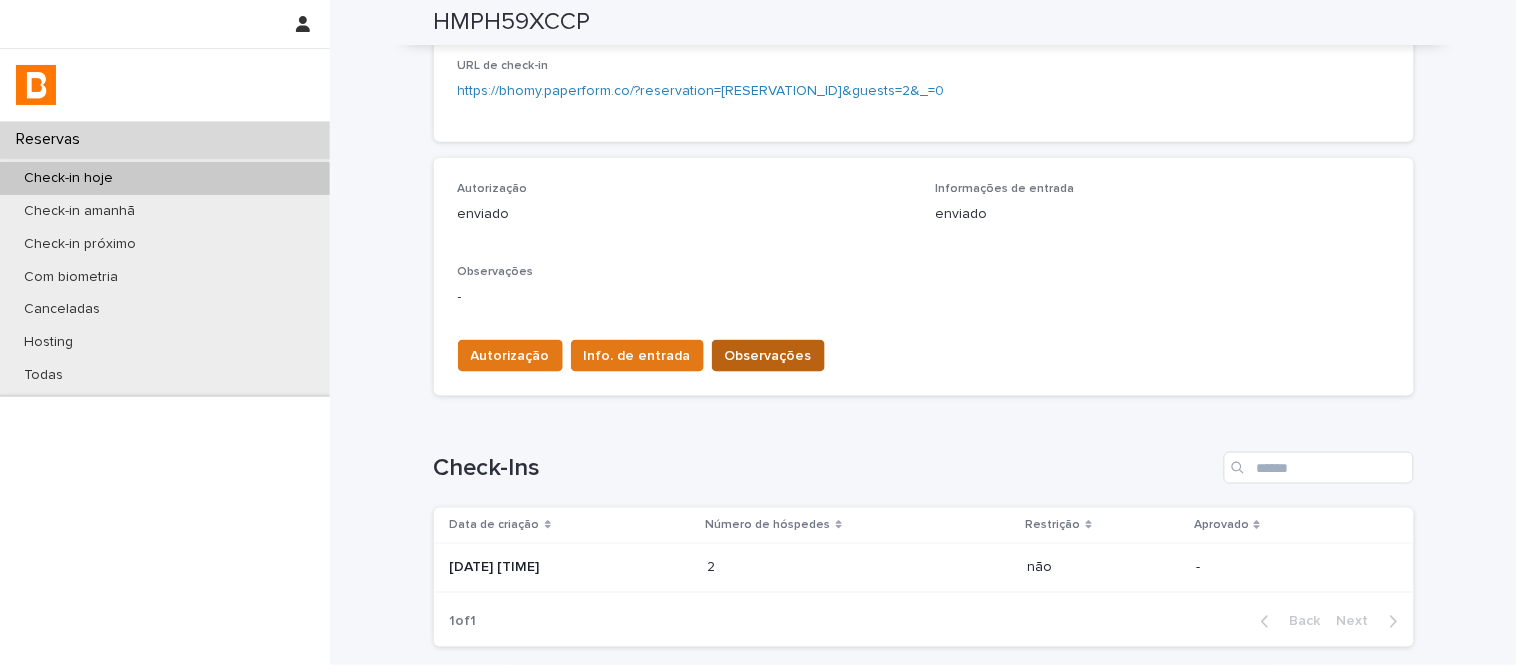 click on "Observações" at bounding box center [768, 356] 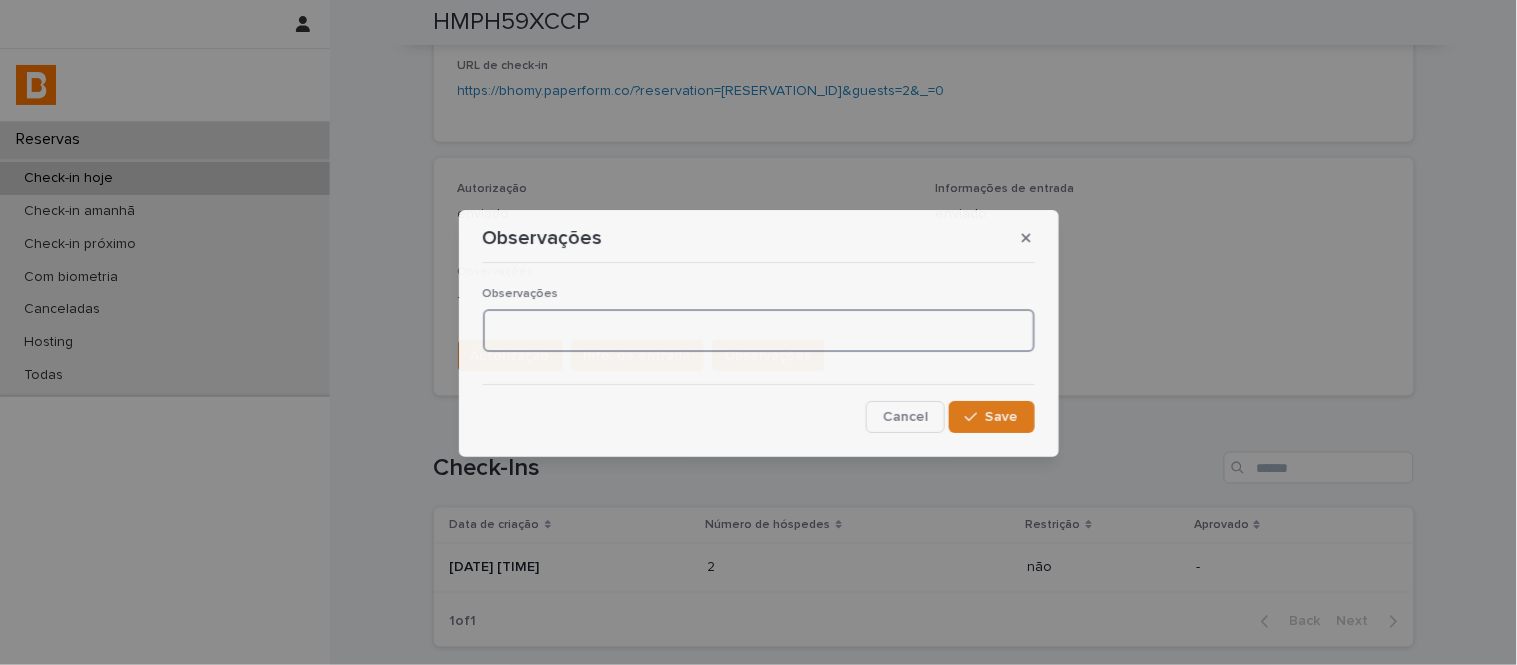 click at bounding box center [759, 330] 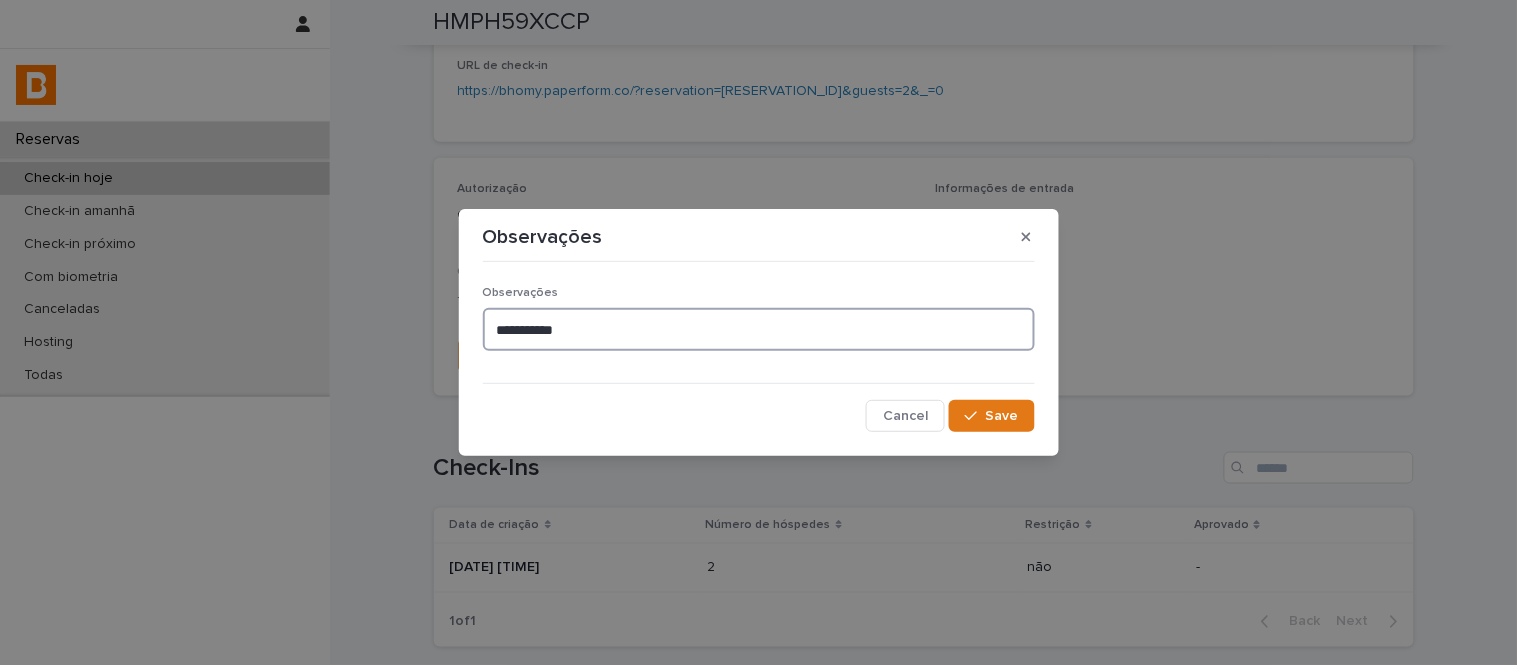 click on "**********" at bounding box center (759, 329) 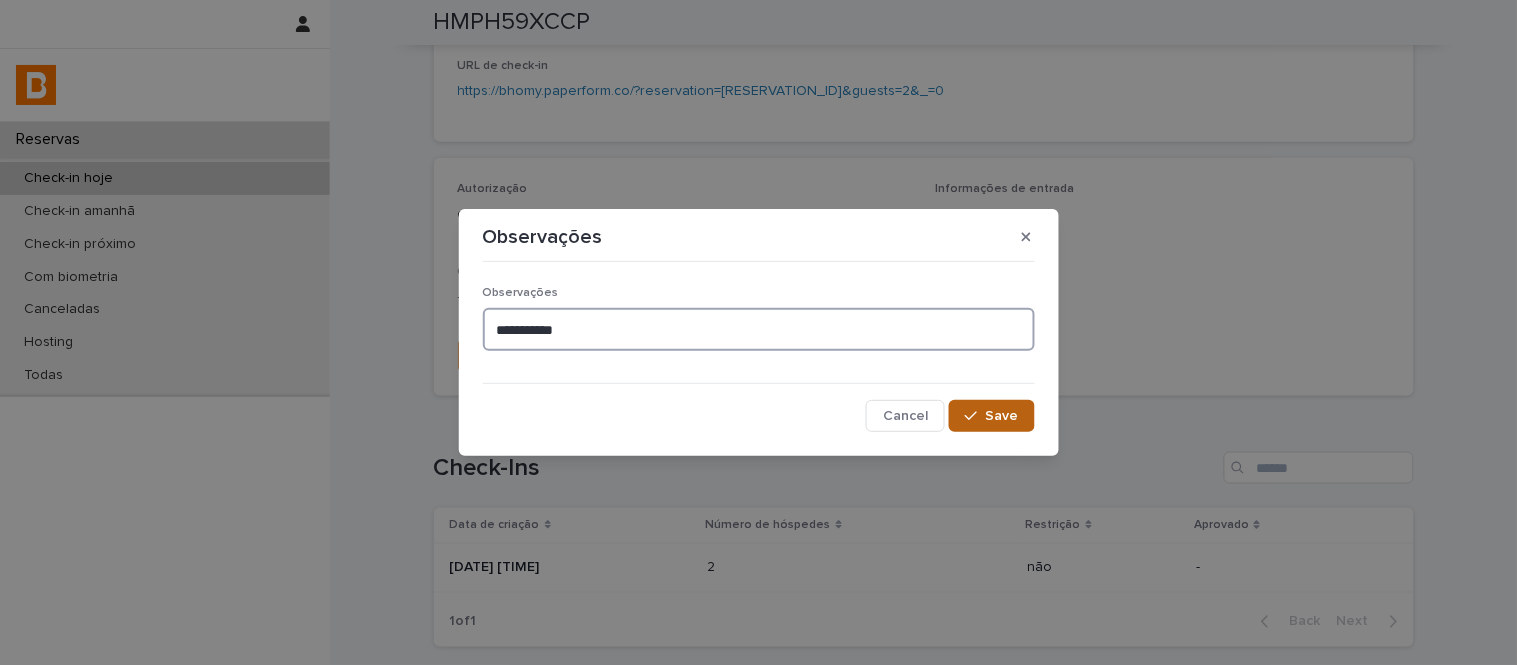 type on "**********" 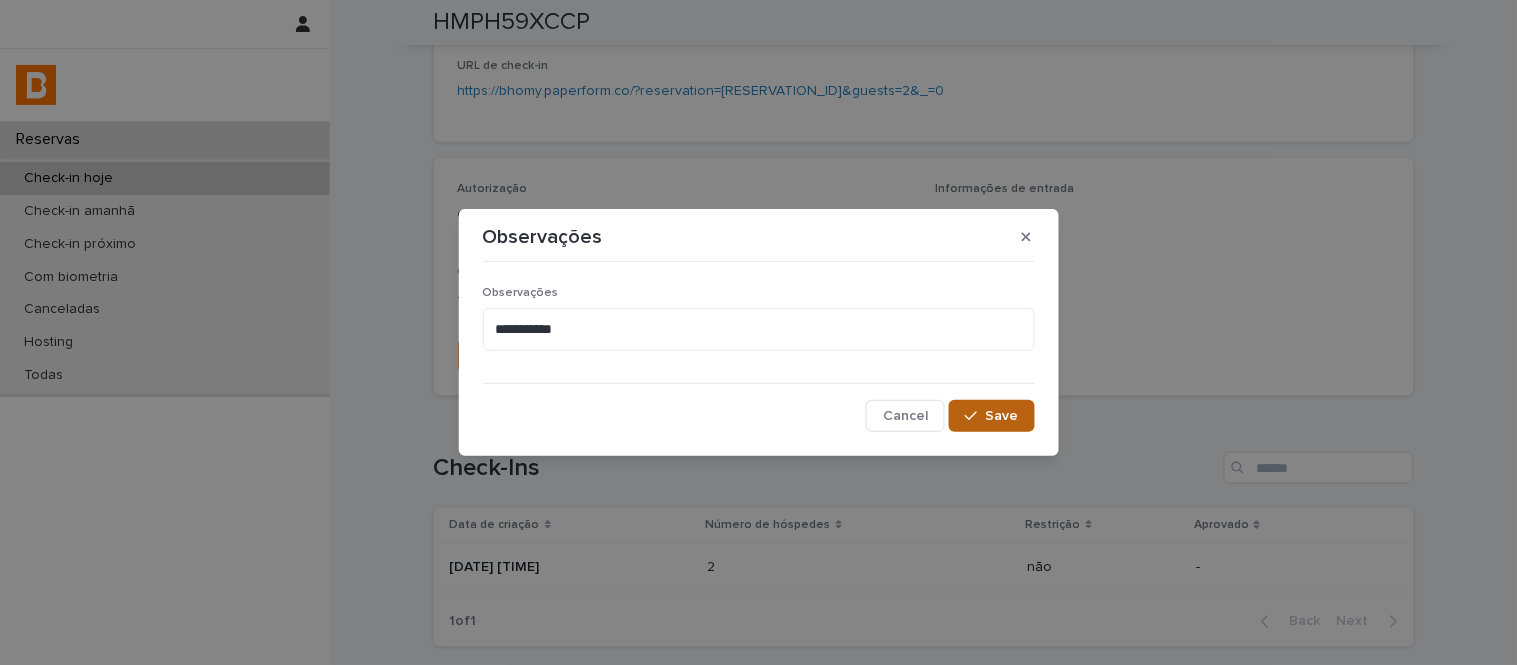 click 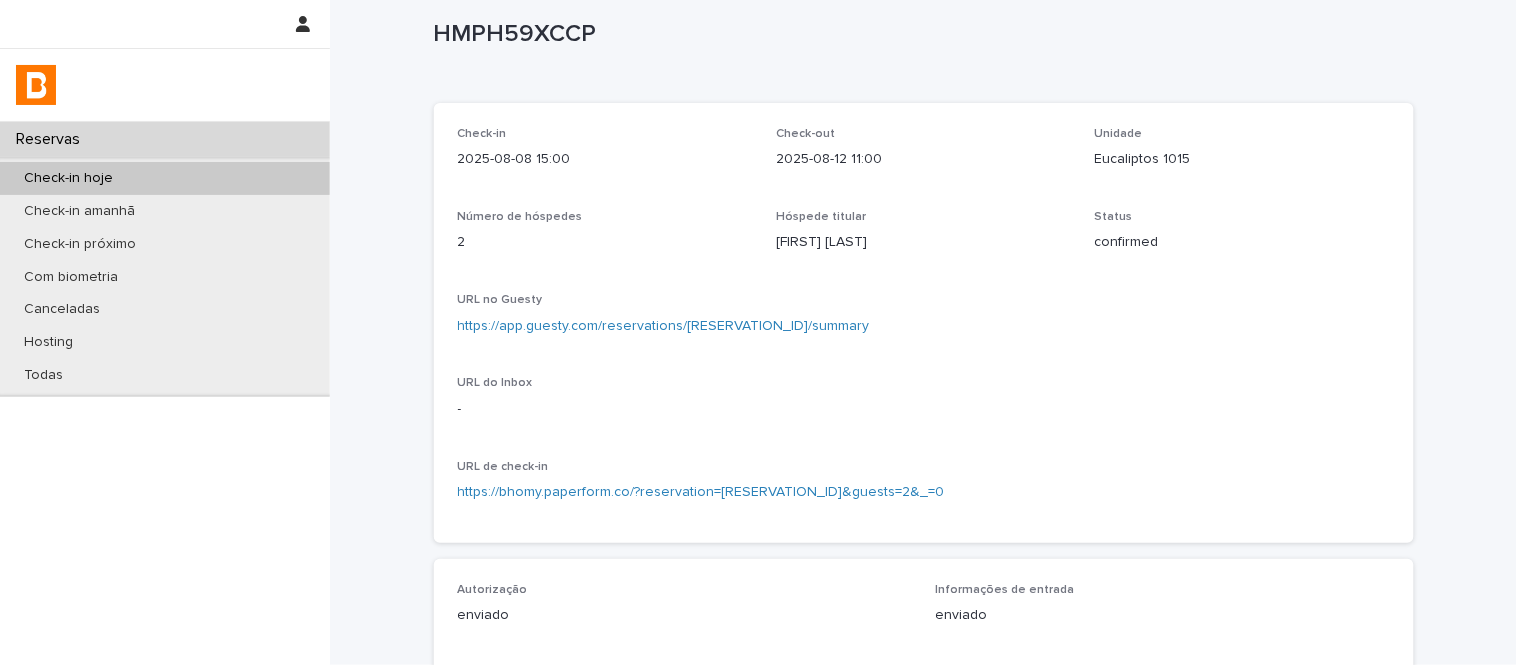 scroll, scrollTop: 0, scrollLeft: 0, axis: both 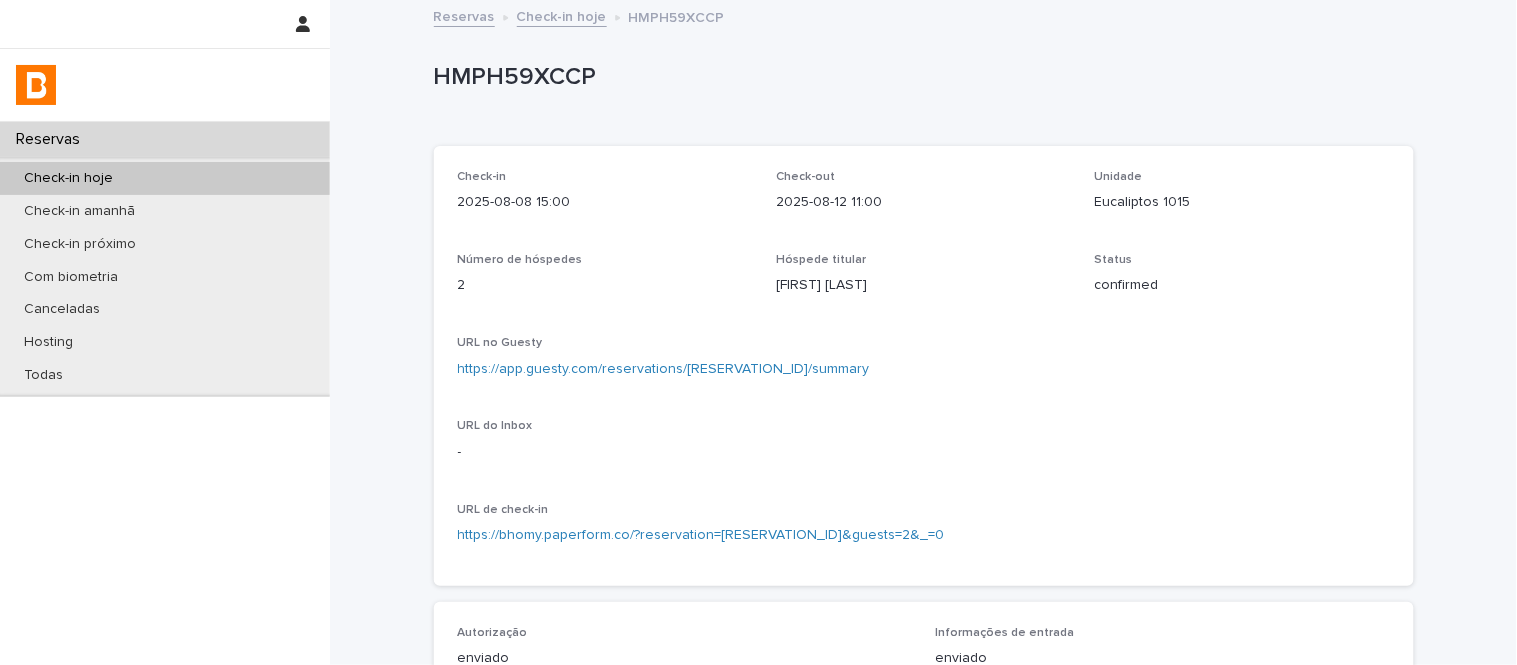 click on "Check-in hoje" at bounding box center (562, 15) 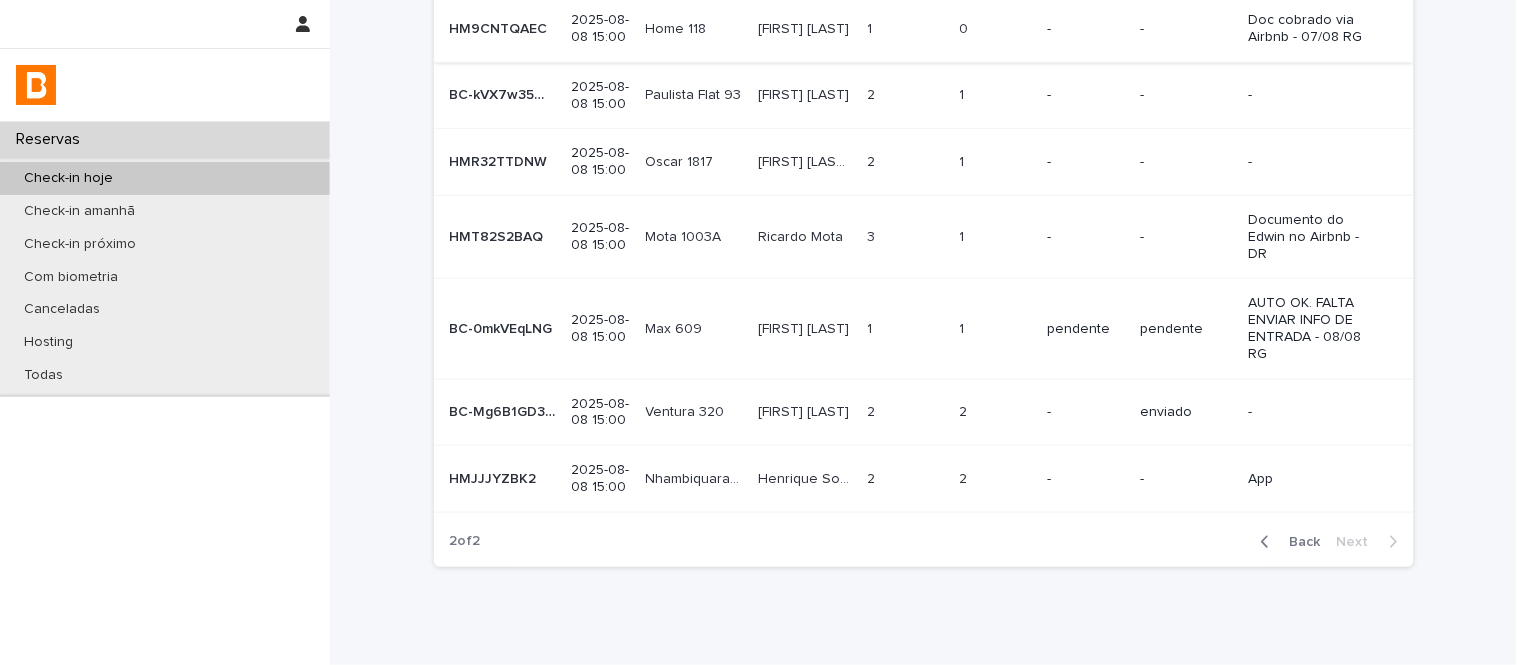 scroll, scrollTop: 306, scrollLeft: 0, axis: vertical 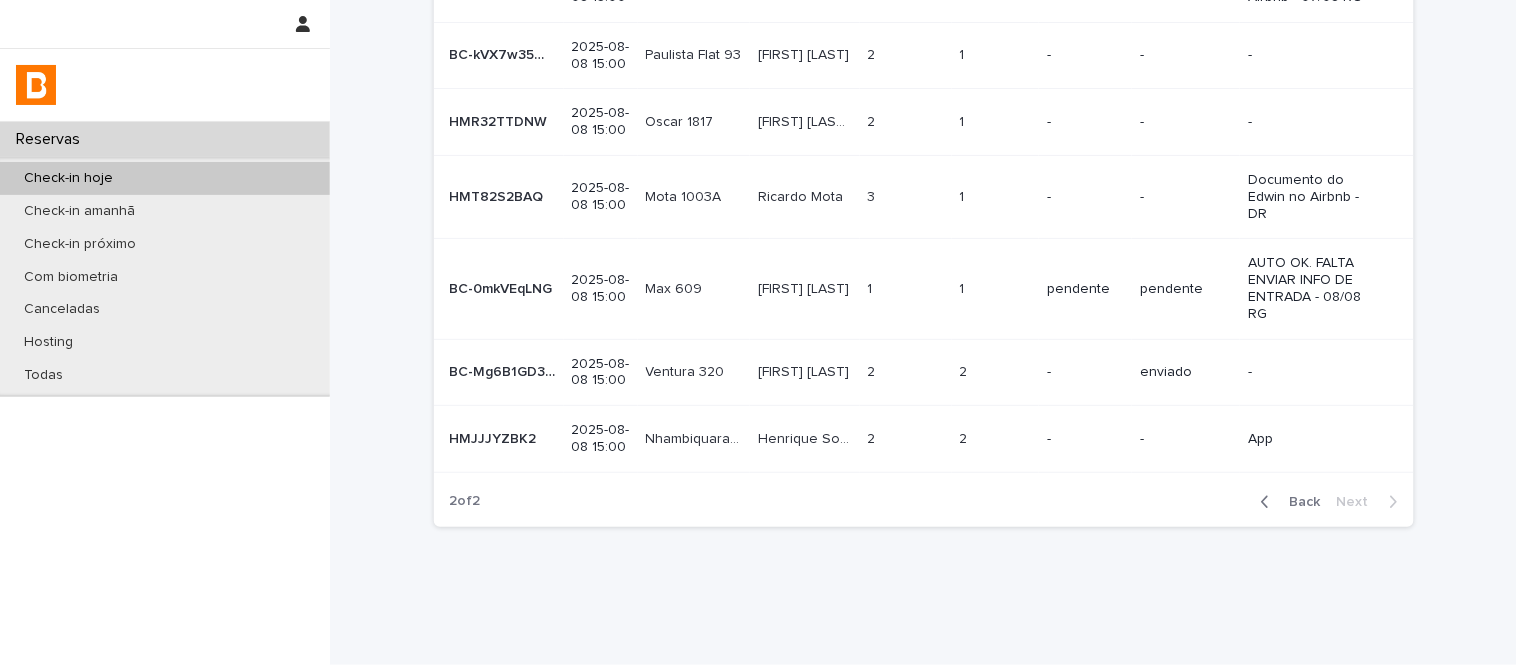click on "[FIRST] [LAST]" at bounding box center [805, 287] 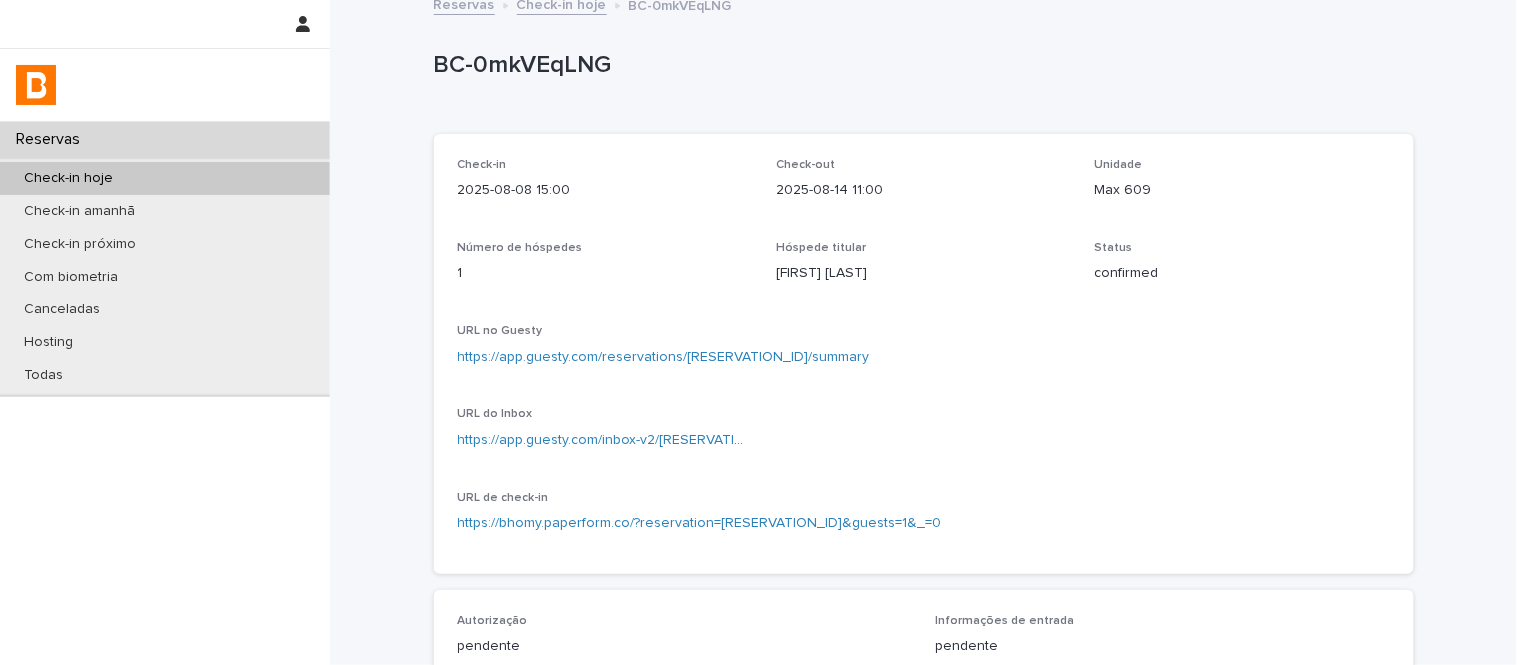 scroll, scrollTop: 0, scrollLeft: 0, axis: both 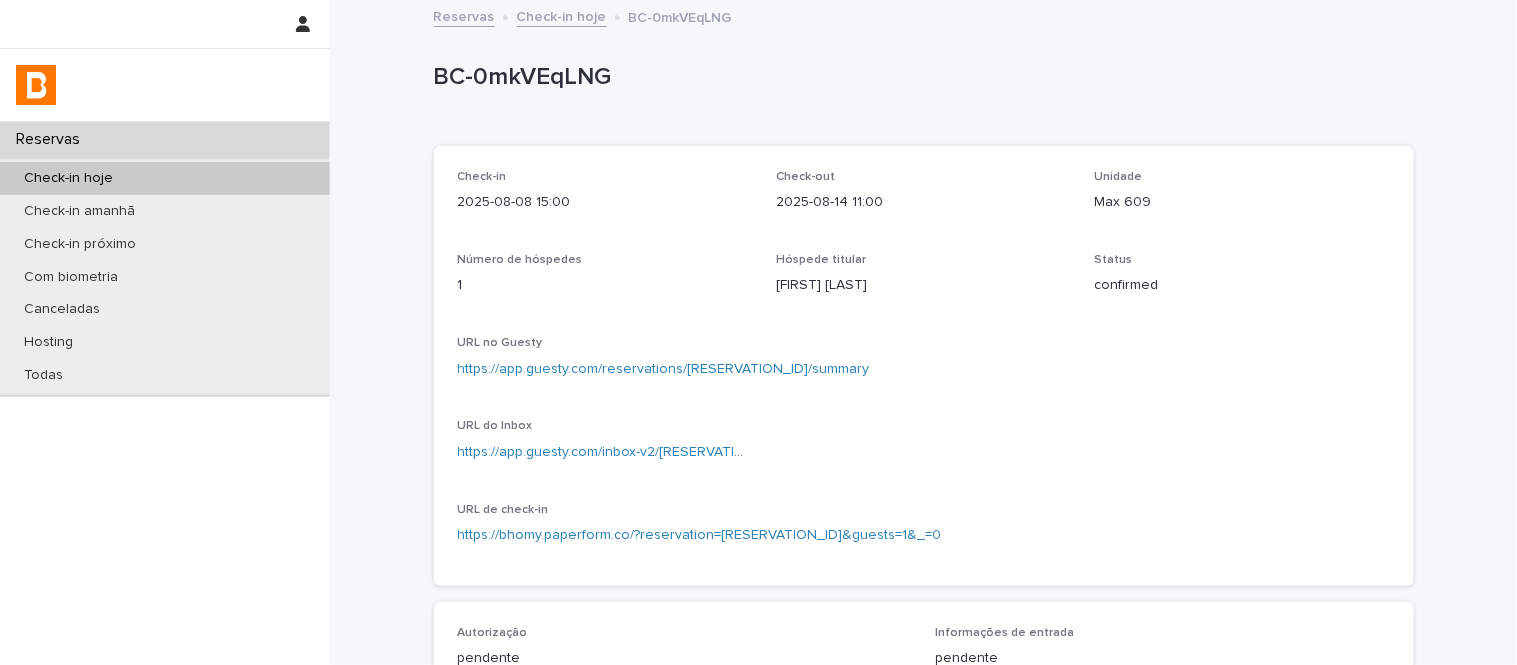 click on "BC-0mkVEqLNG" at bounding box center (920, 77) 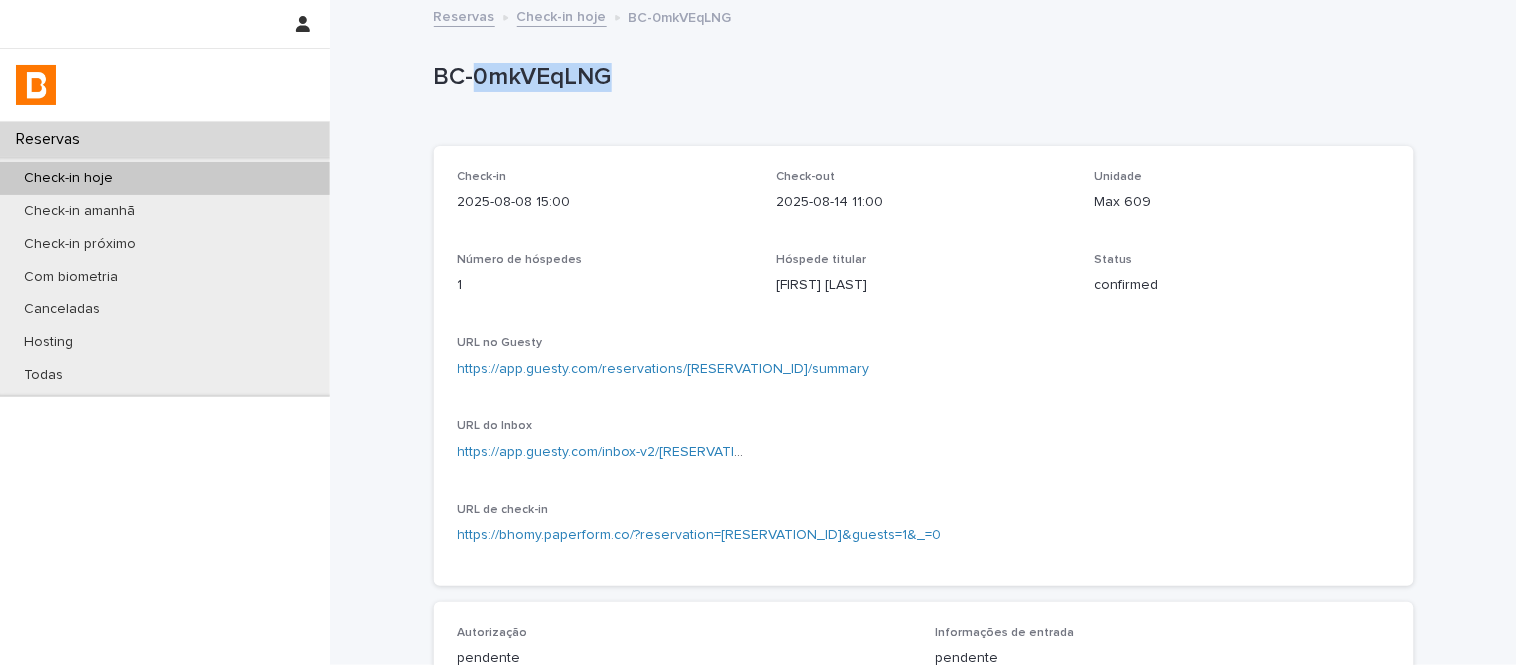click on "BC-0mkVEqLNG" at bounding box center [920, 77] 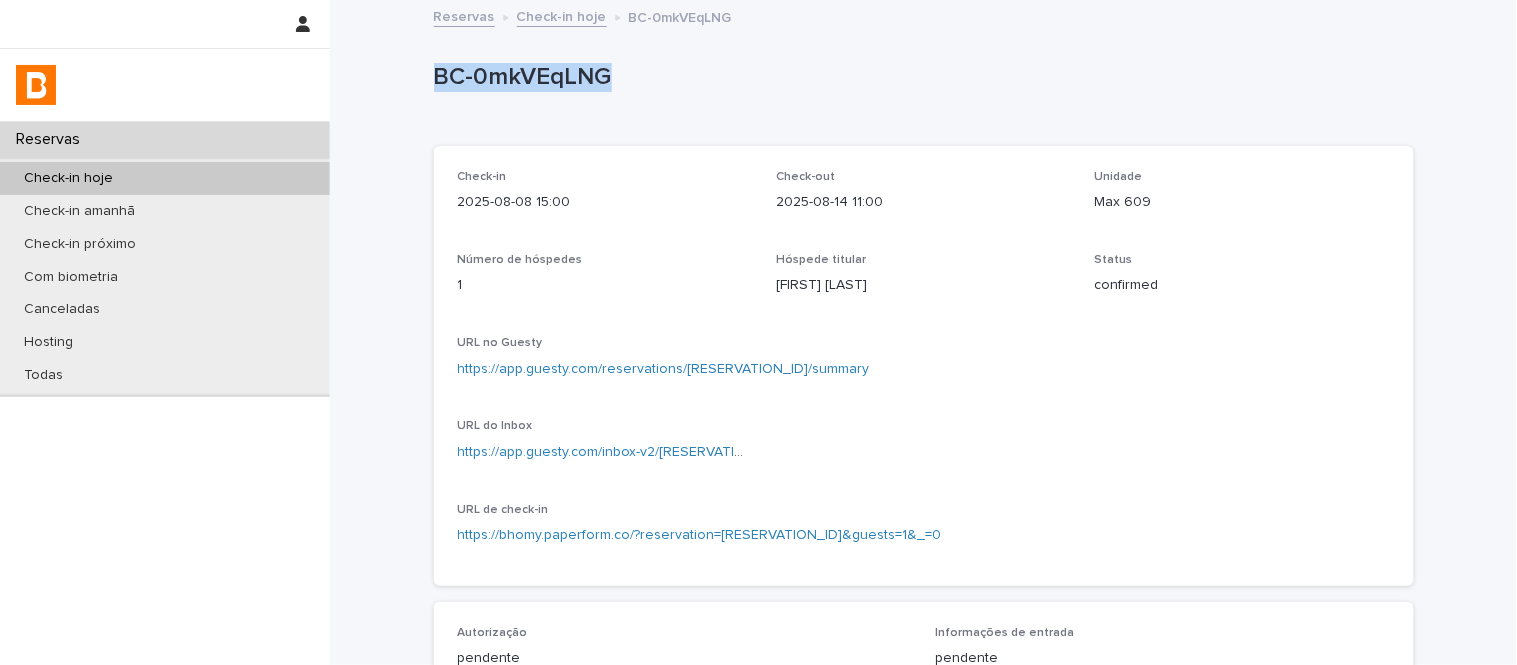 click on "BC-0mkVEqLNG" at bounding box center (920, 77) 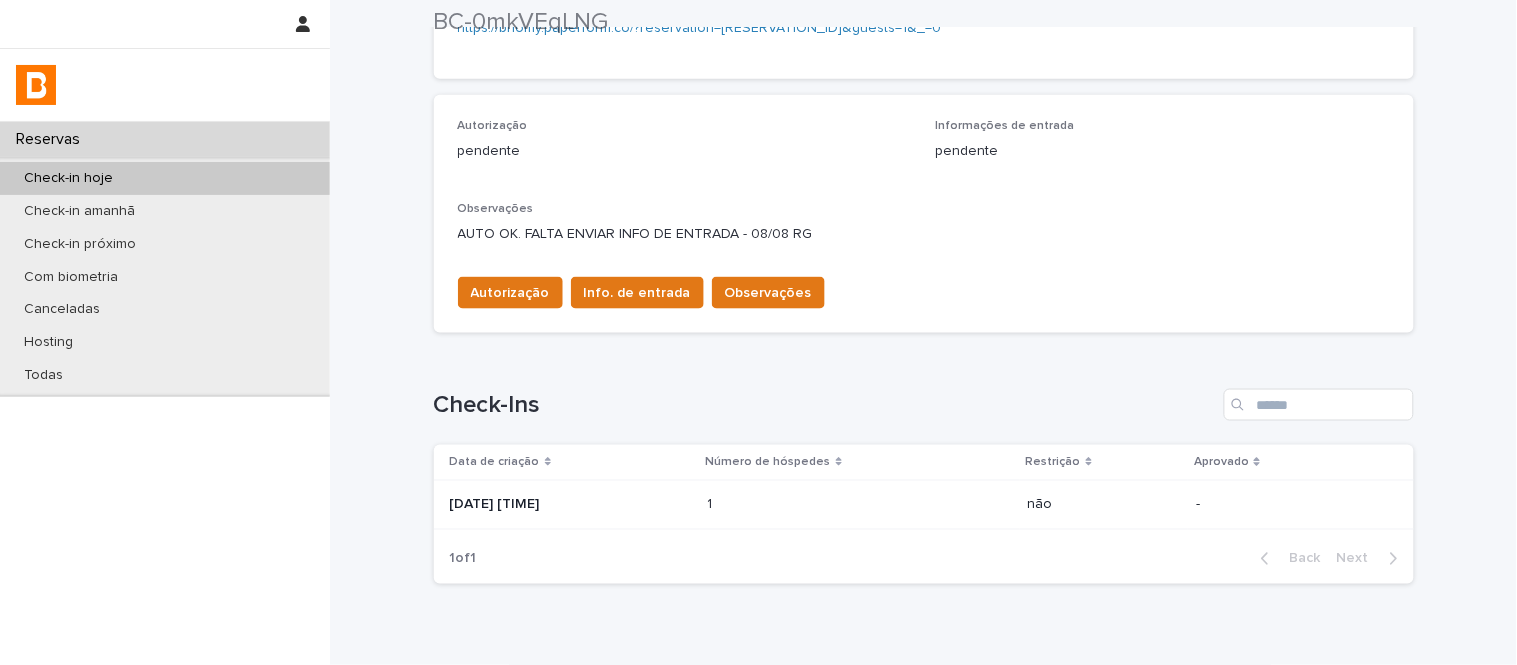 scroll, scrollTop: 555, scrollLeft: 0, axis: vertical 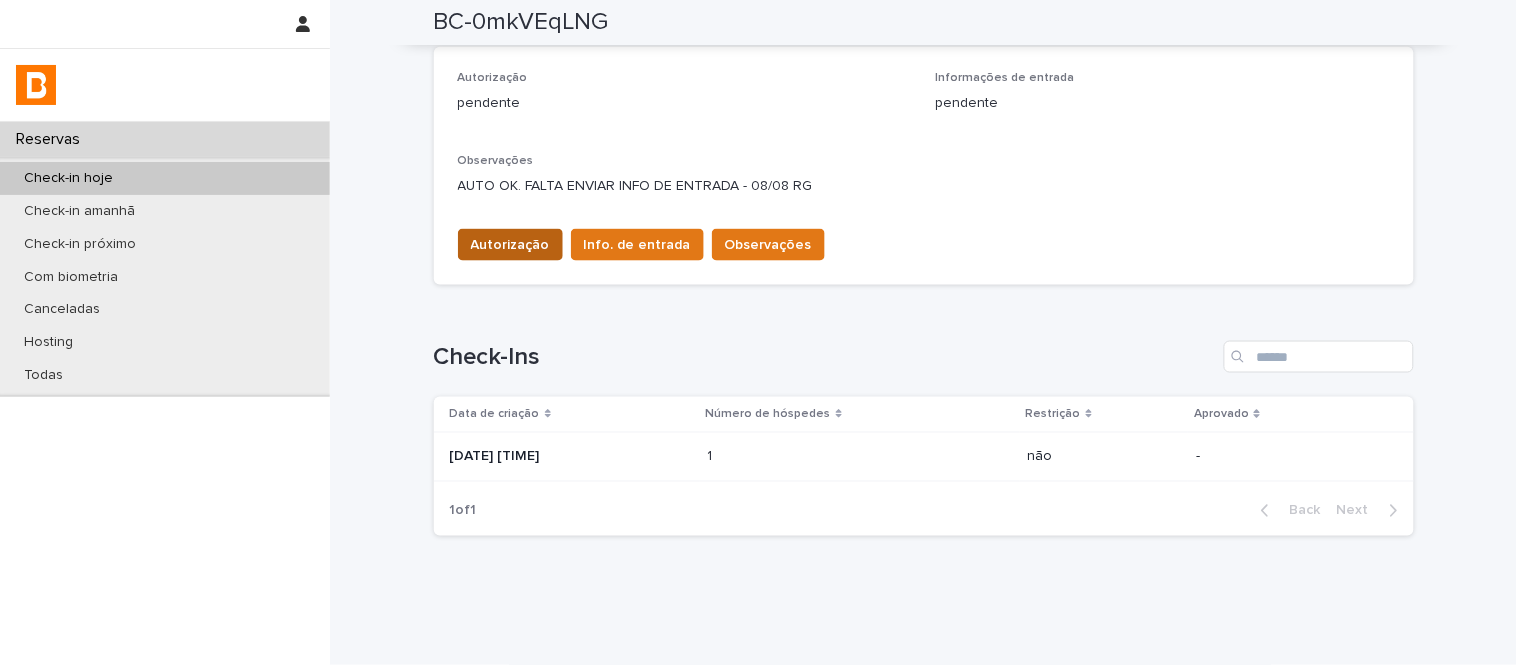 click on "Autorização" at bounding box center [510, 245] 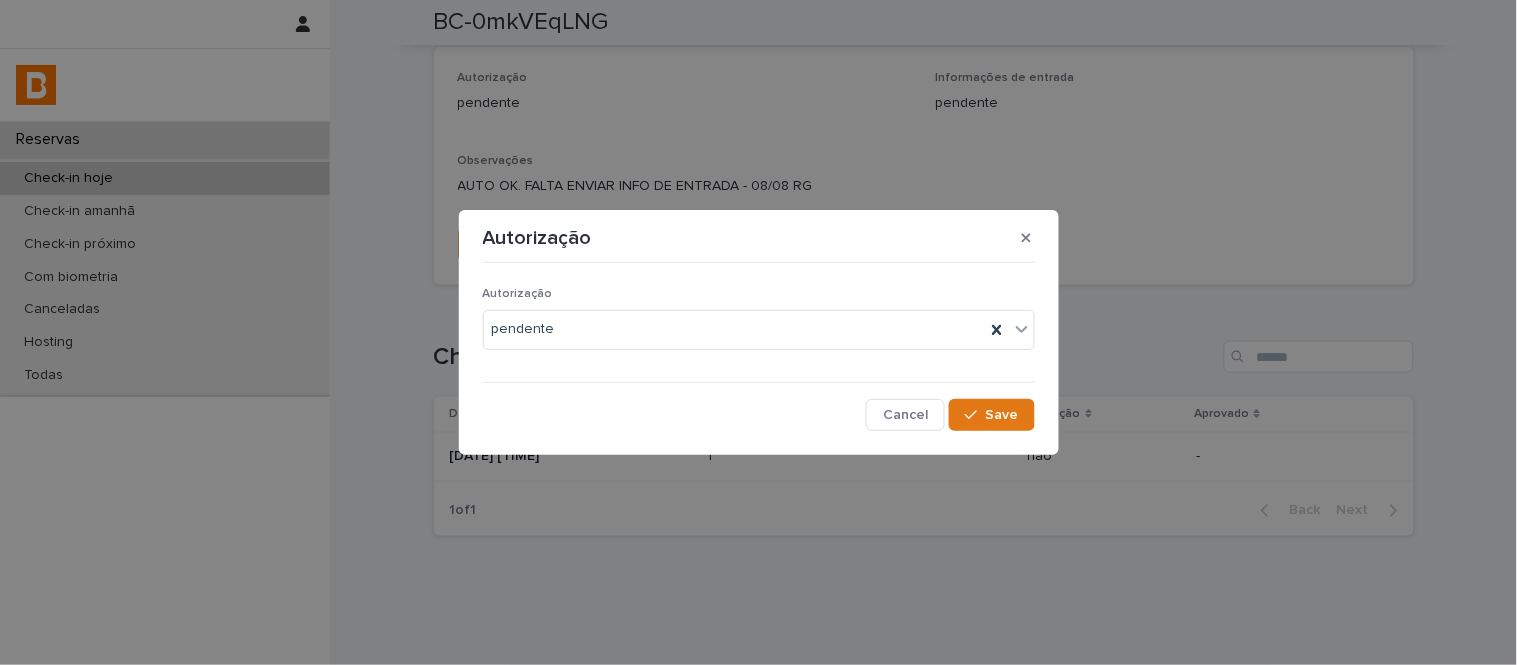 click on "Autorização pendente Cancel Save" at bounding box center (759, 350) 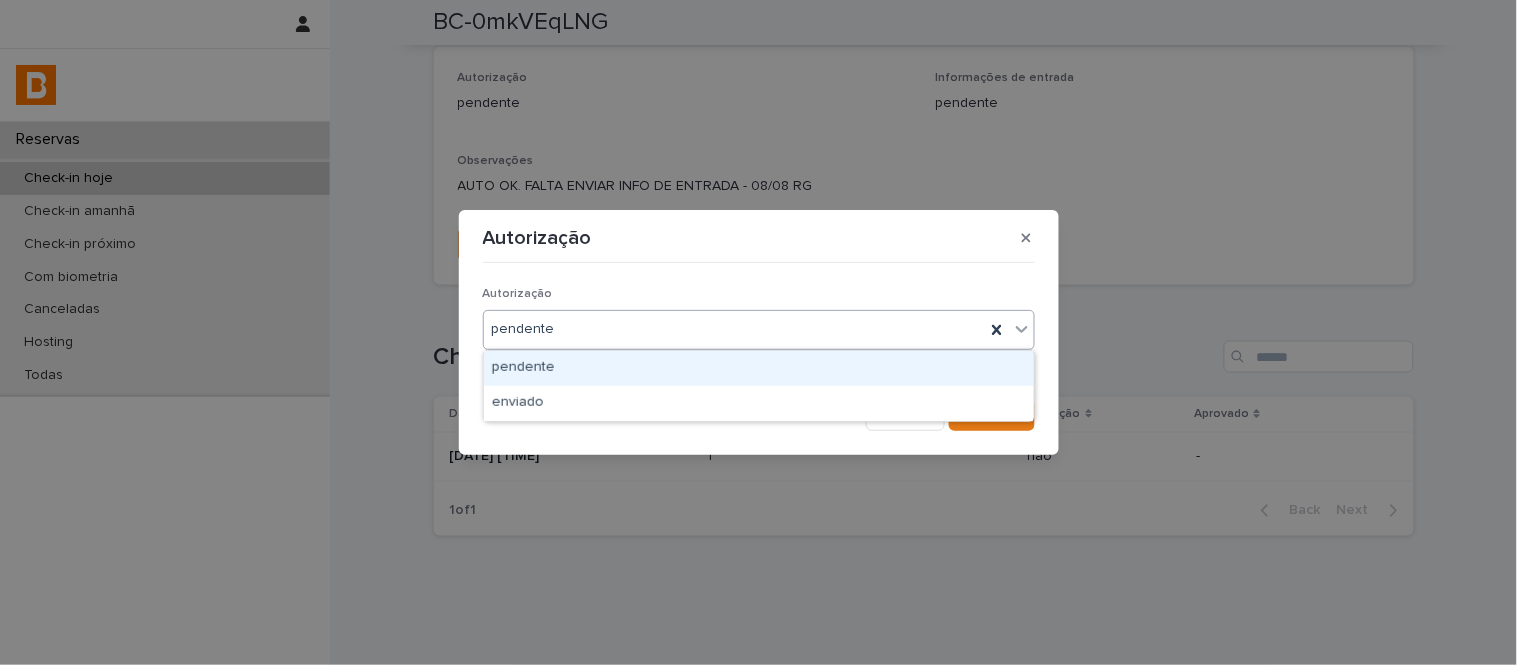 drag, startPoint x: 584, startPoint y: 310, endPoint x: 603, endPoint y: 337, distance: 33.01515 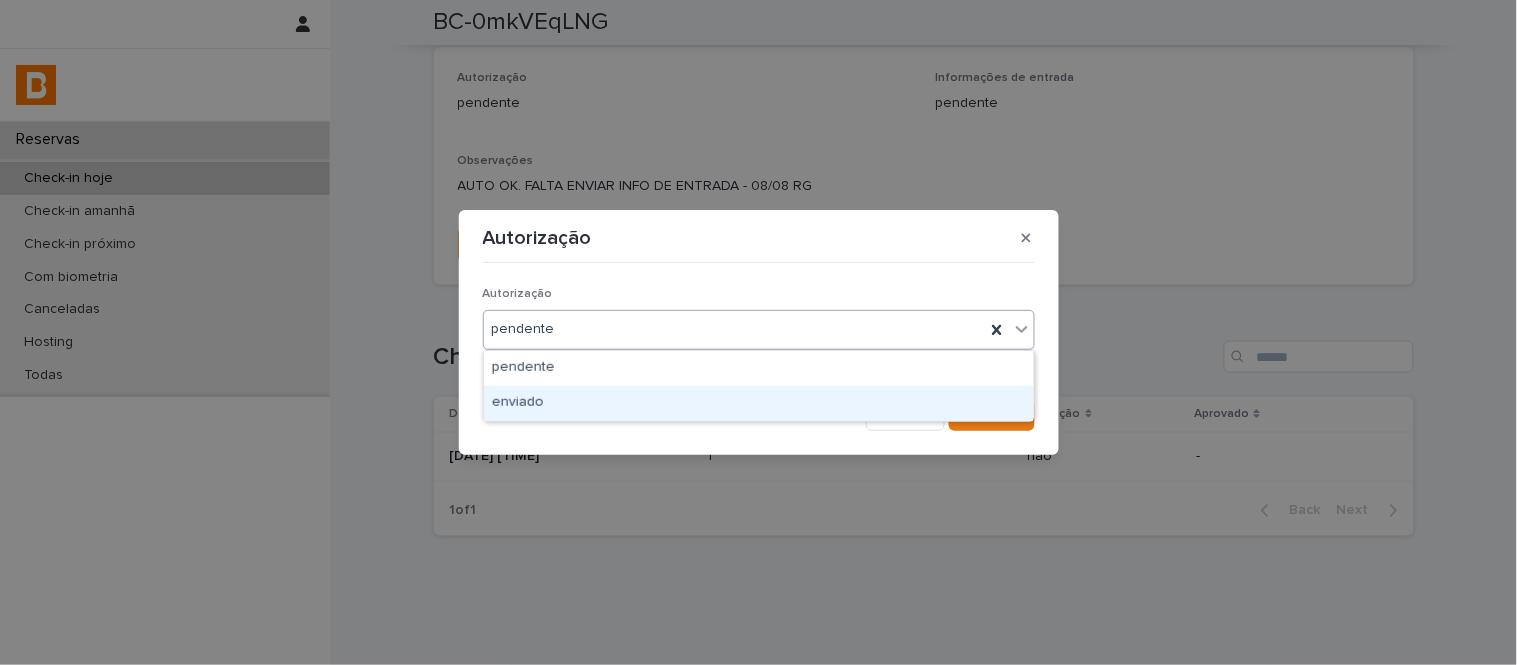 click on "enviado" at bounding box center [759, 403] 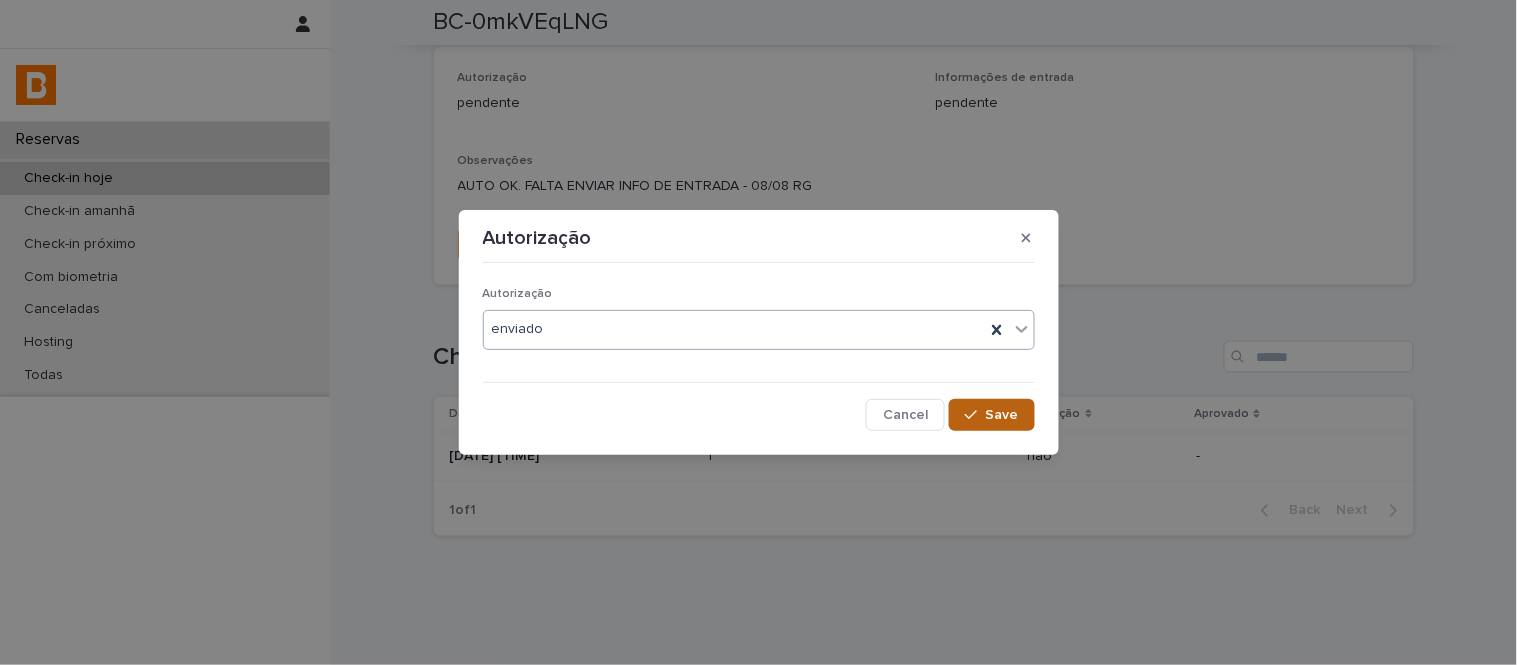 click on "Save" at bounding box center (1002, 415) 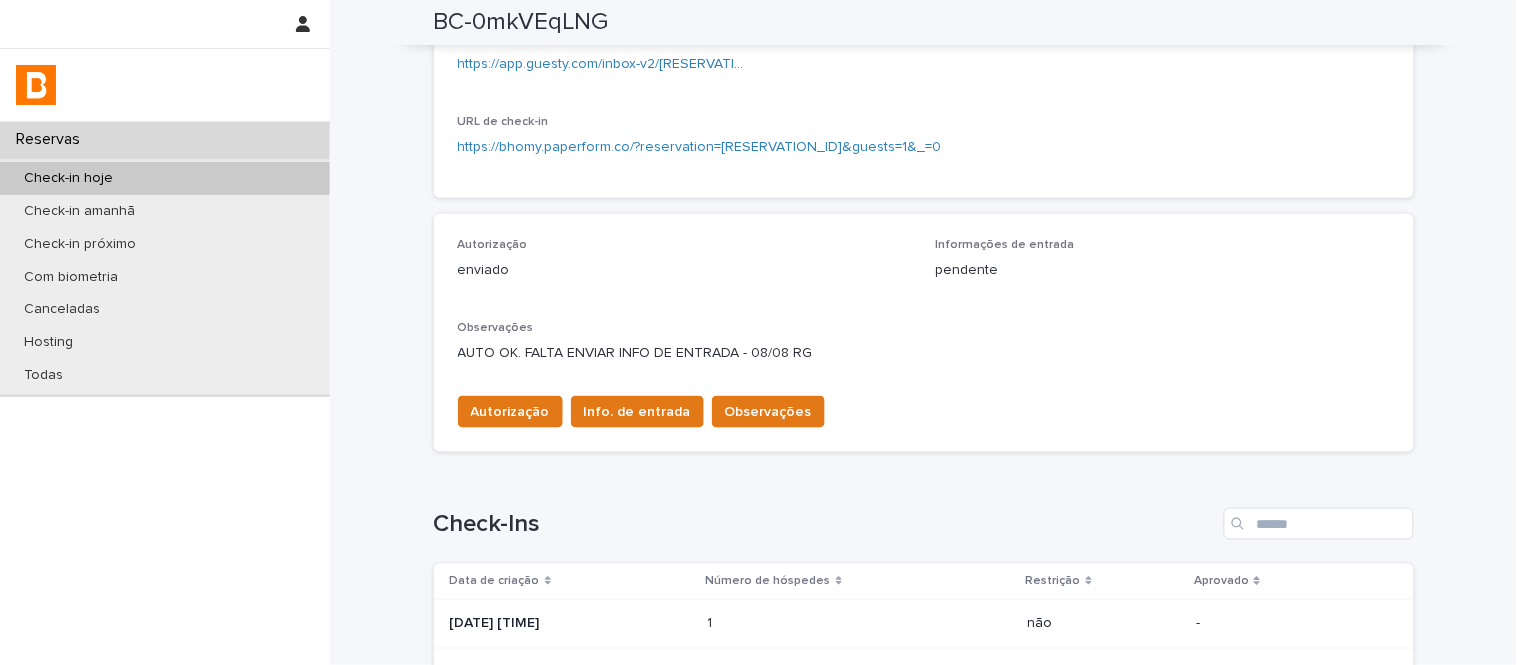 scroll, scrollTop: 333, scrollLeft: 0, axis: vertical 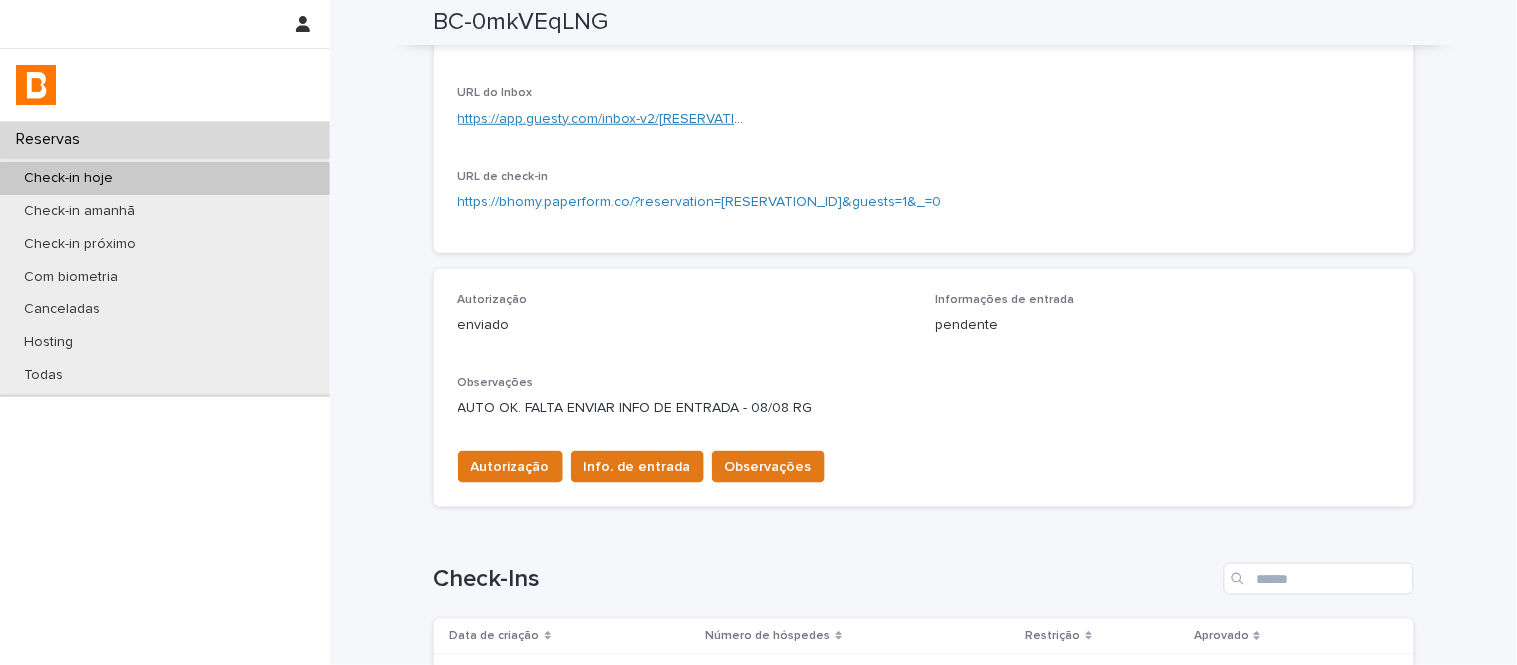 click on "https://app.guesty.com/inbox-v2/[RESERVATION_ID]?reservationId=[RESERVATION_ID]" at bounding box center (729, 119) 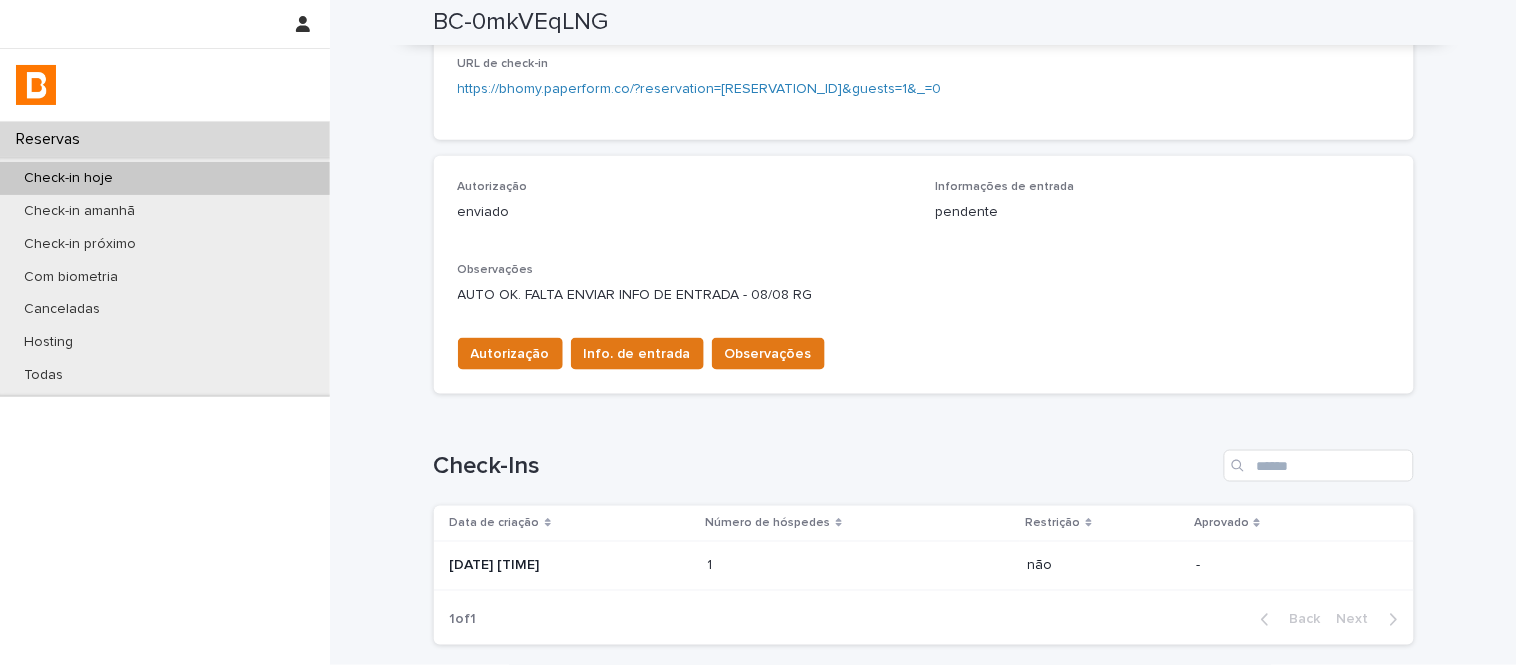 scroll, scrollTop: 598, scrollLeft: 0, axis: vertical 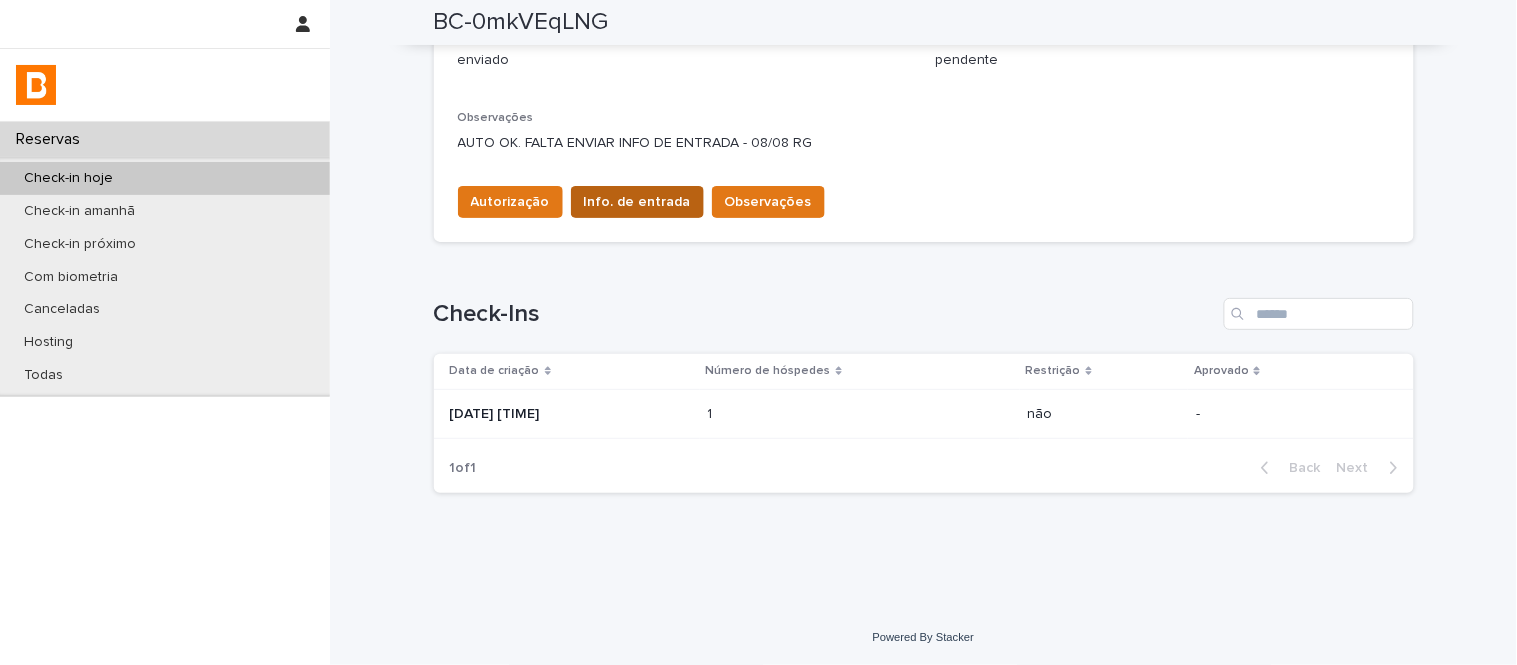 click on "Info. de entrada" at bounding box center [637, 202] 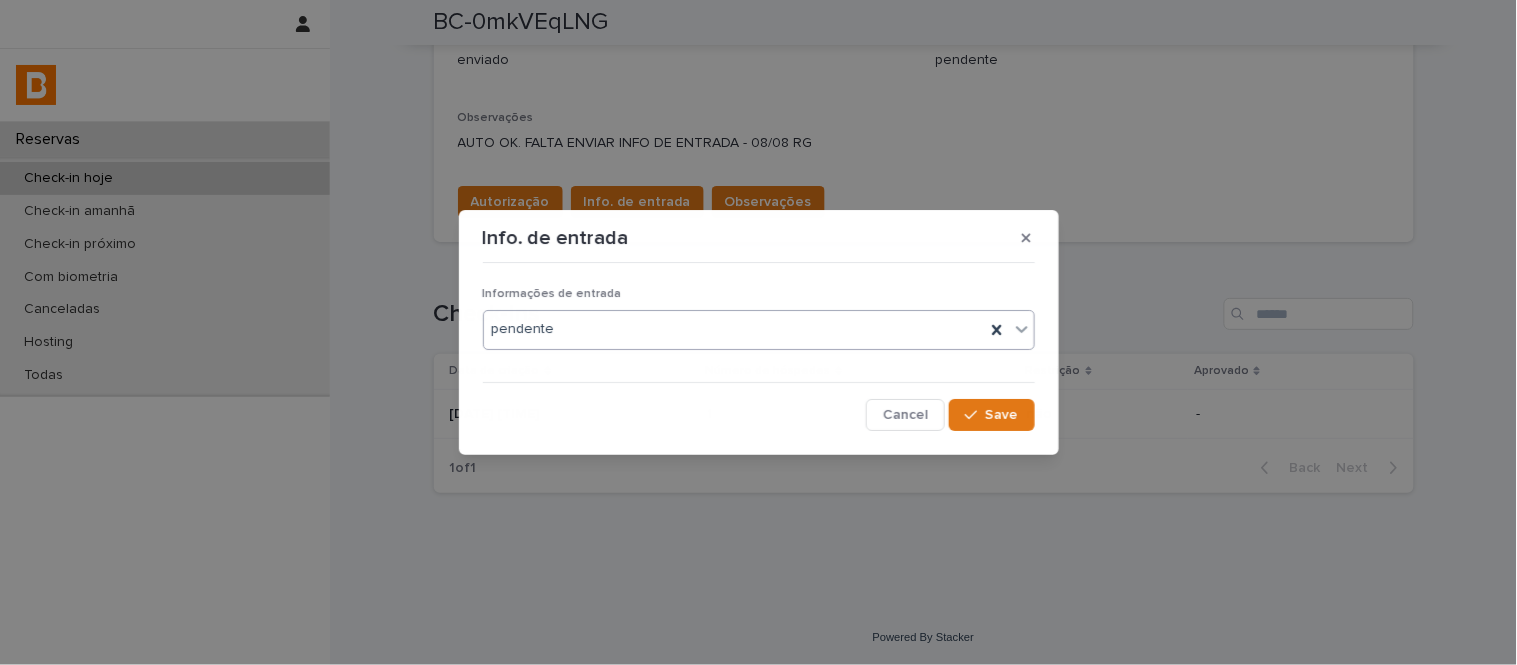 click on "pendente" at bounding box center [759, 330] 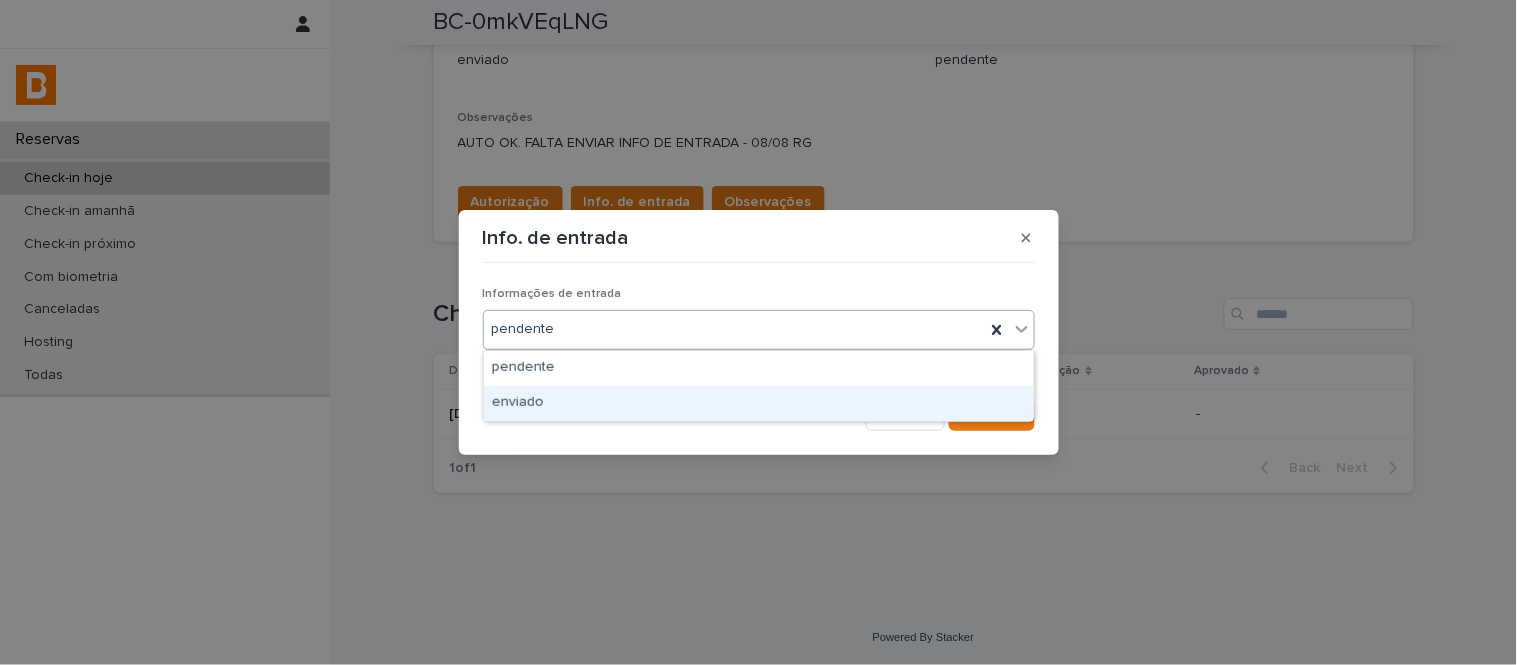 drag, startPoint x: 684, startPoint y: 377, endPoint x: 690, endPoint y: 400, distance: 23.769728 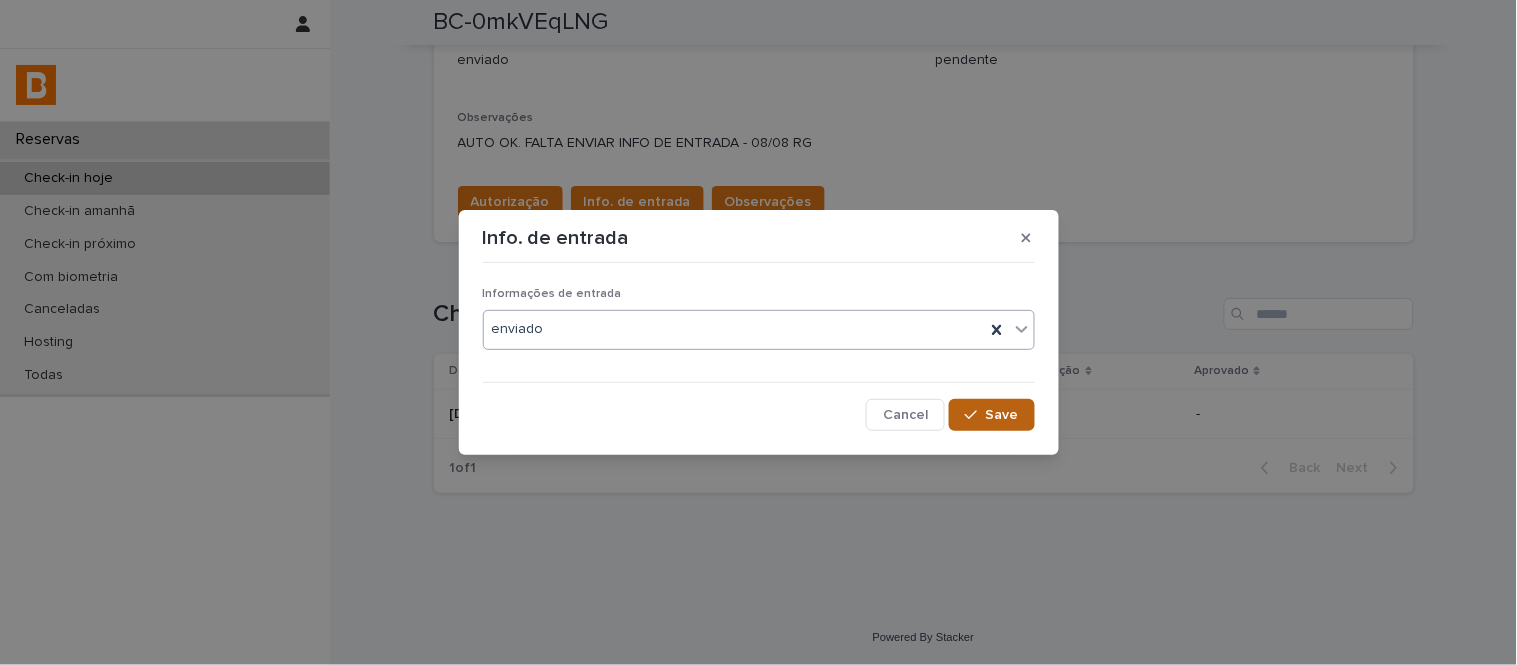 click on "Save" at bounding box center [1002, 415] 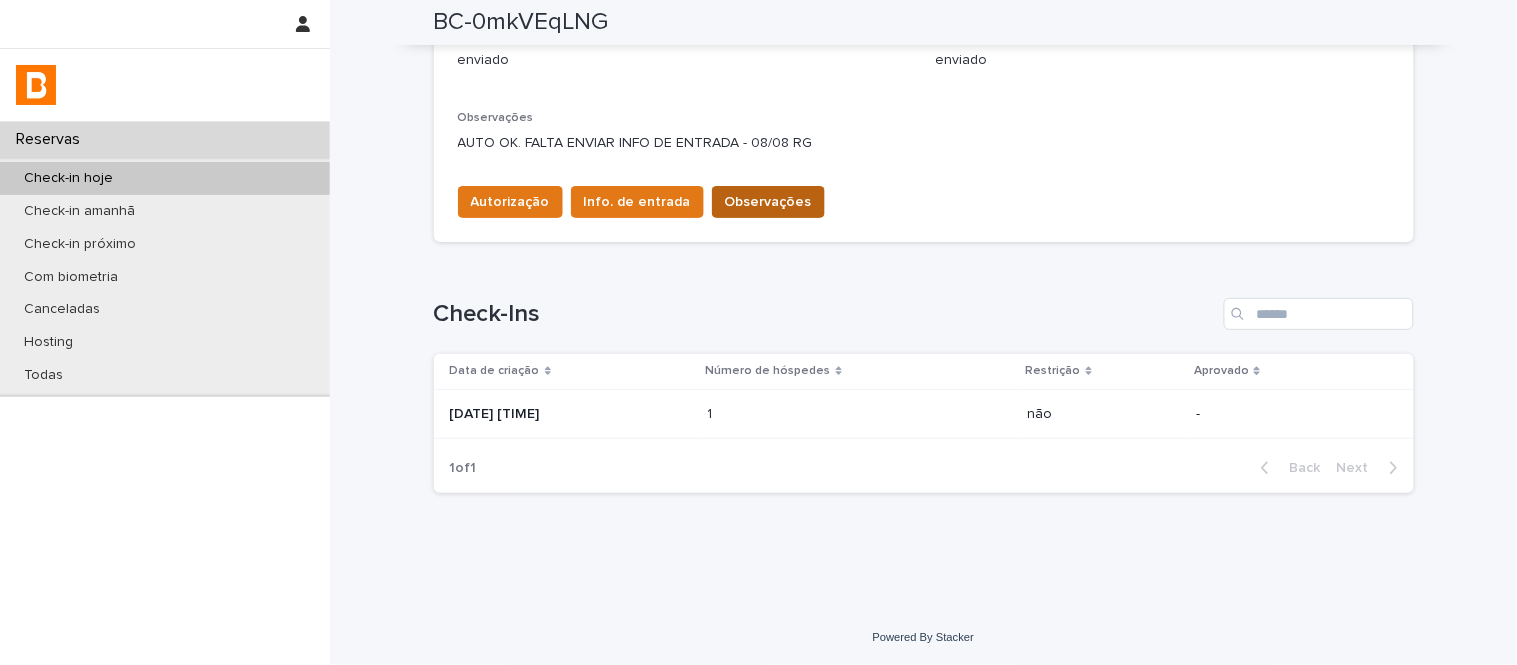 click on "Observações" at bounding box center [768, 202] 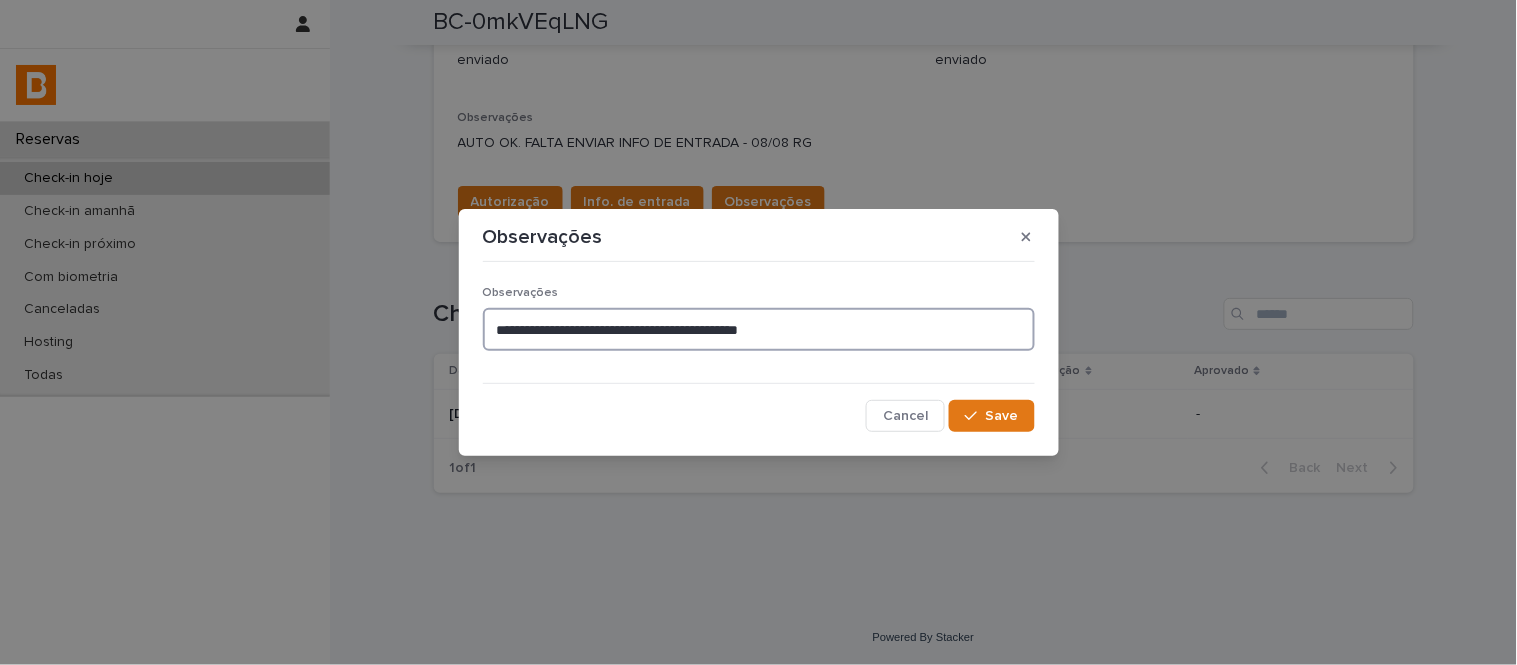 drag, startPoint x: 780, startPoint y: 327, endPoint x: 553, endPoint y: 327, distance: 227 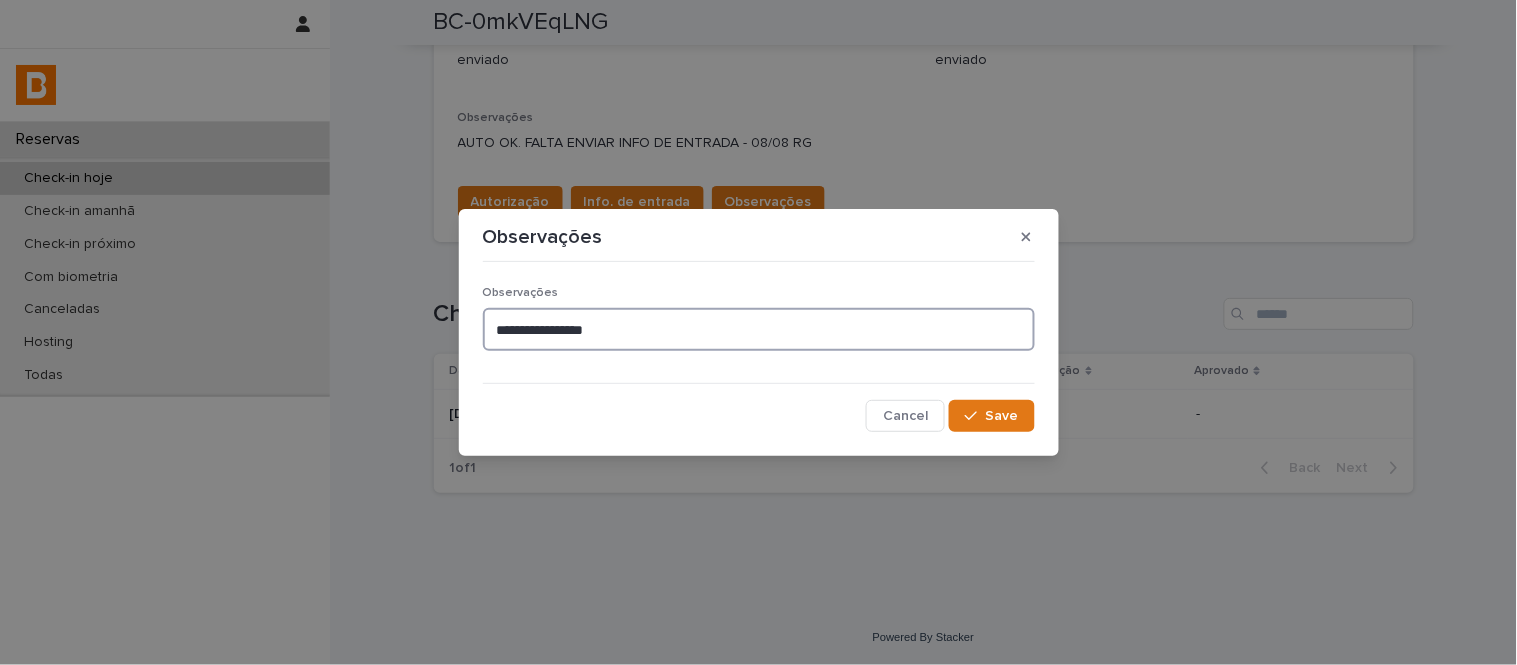 click on "**********" at bounding box center (759, 329) 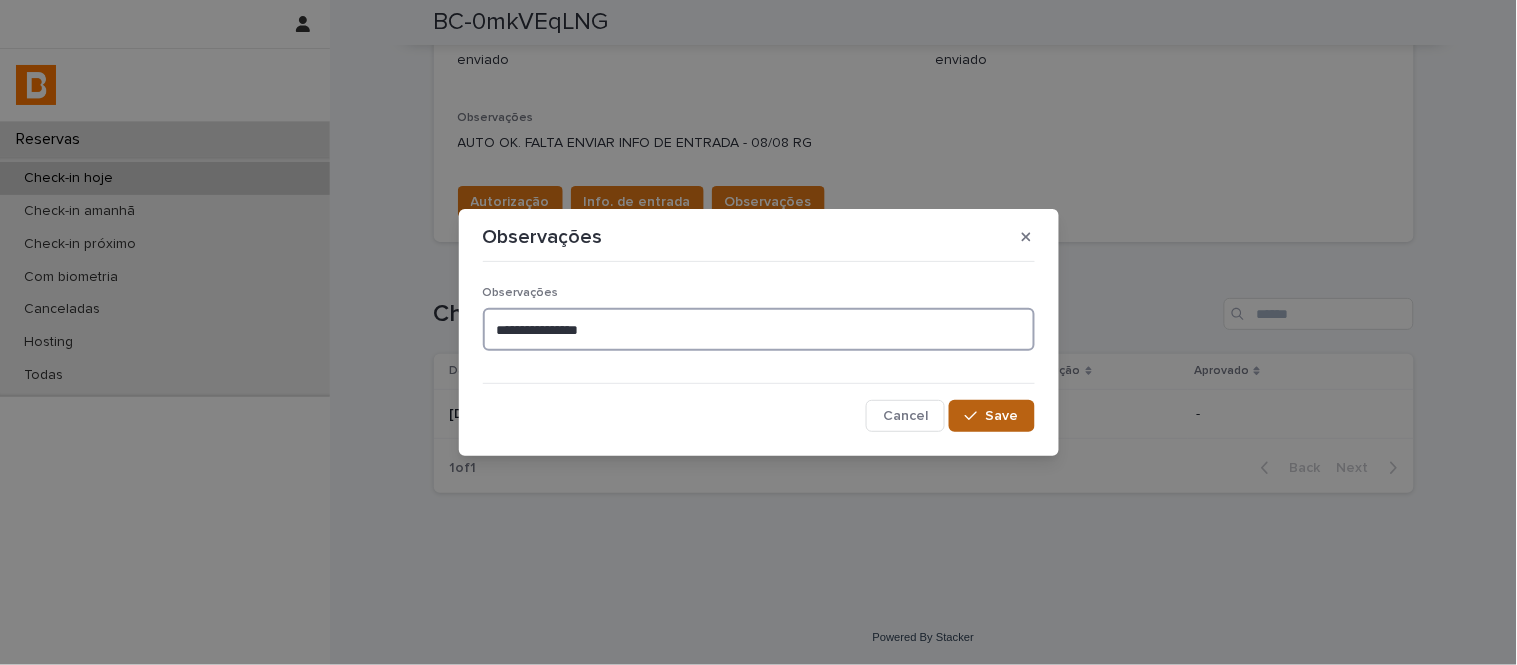 type on "**********" 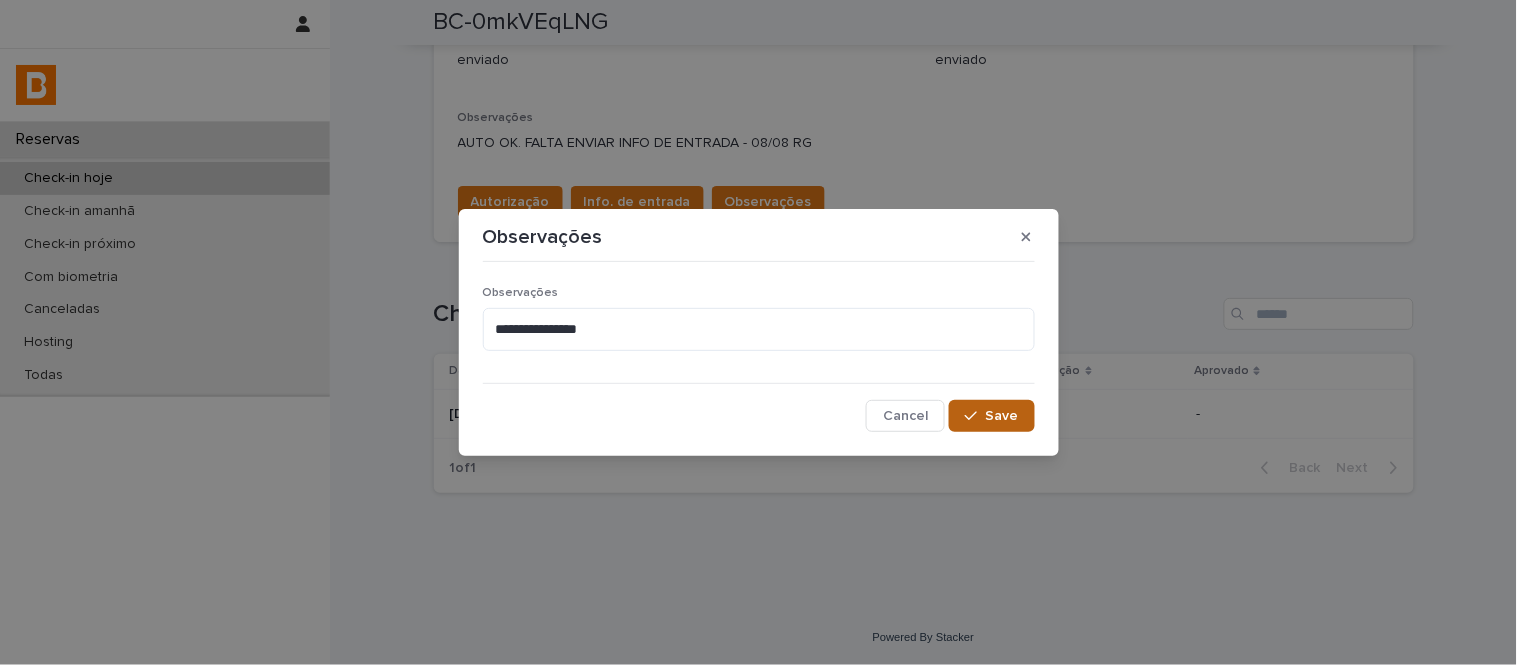 click on "Save" at bounding box center (1002, 416) 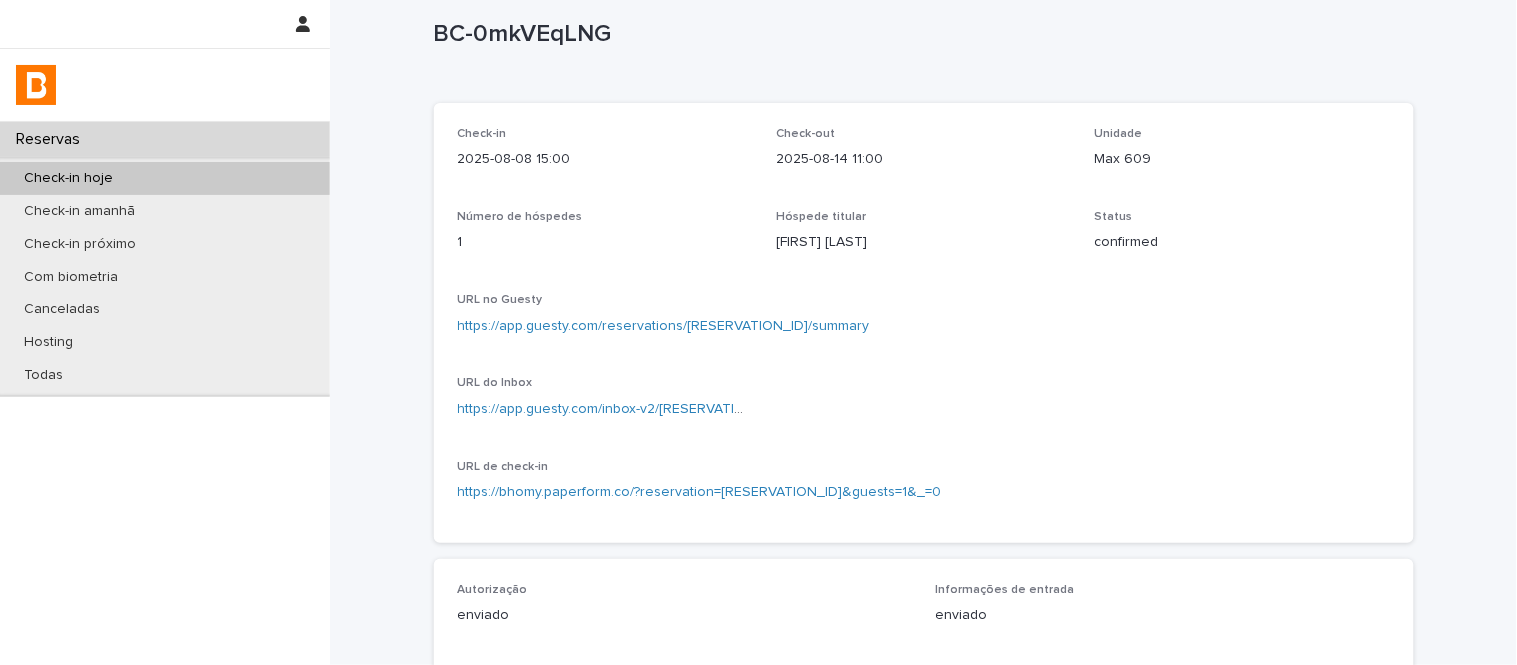 scroll, scrollTop: 0, scrollLeft: 0, axis: both 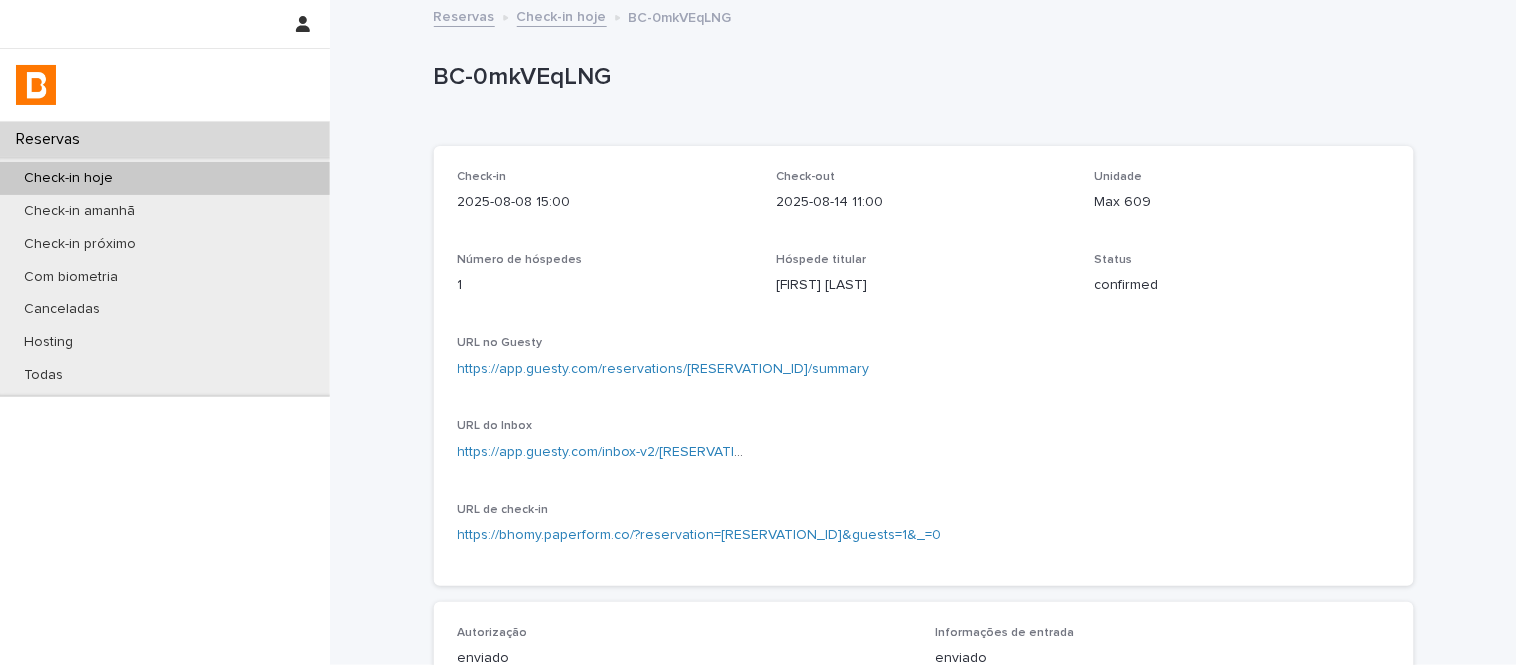 click on "Check-in hoje" at bounding box center [562, 15] 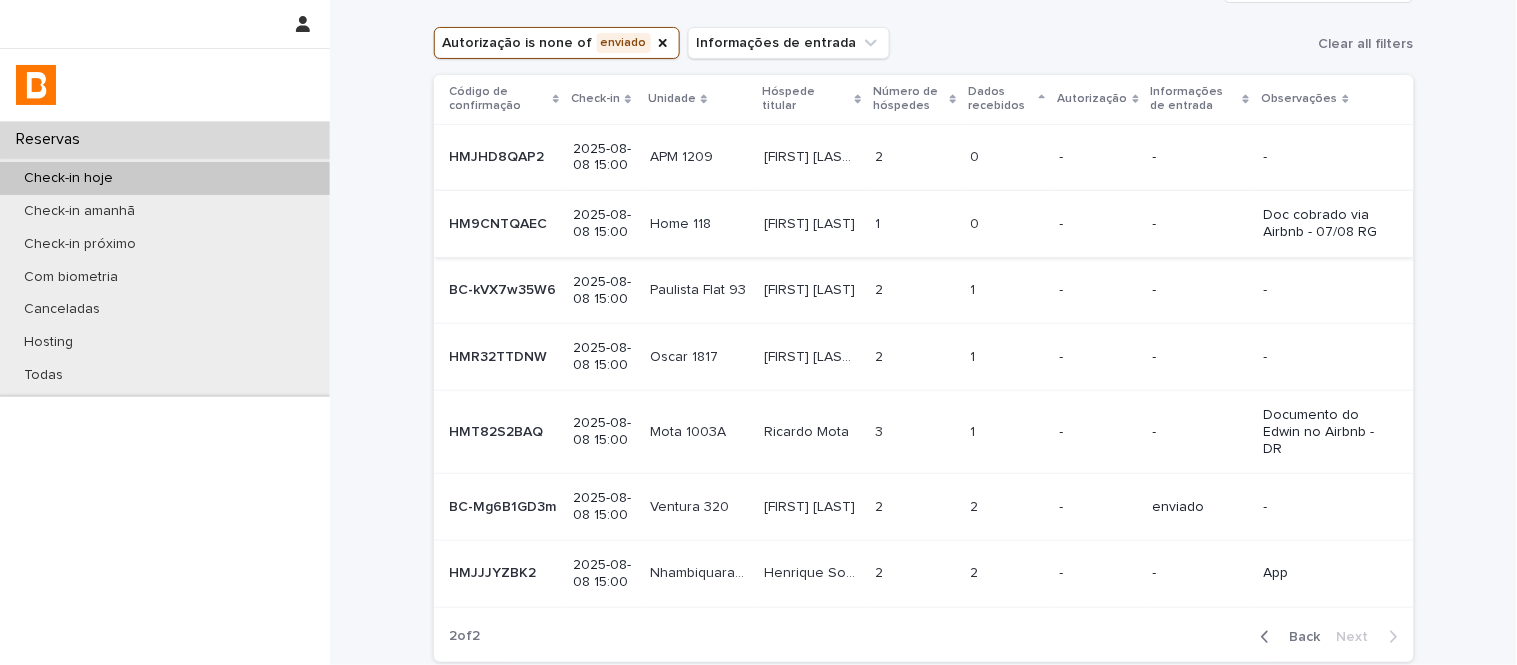 scroll, scrollTop: 111, scrollLeft: 0, axis: vertical 